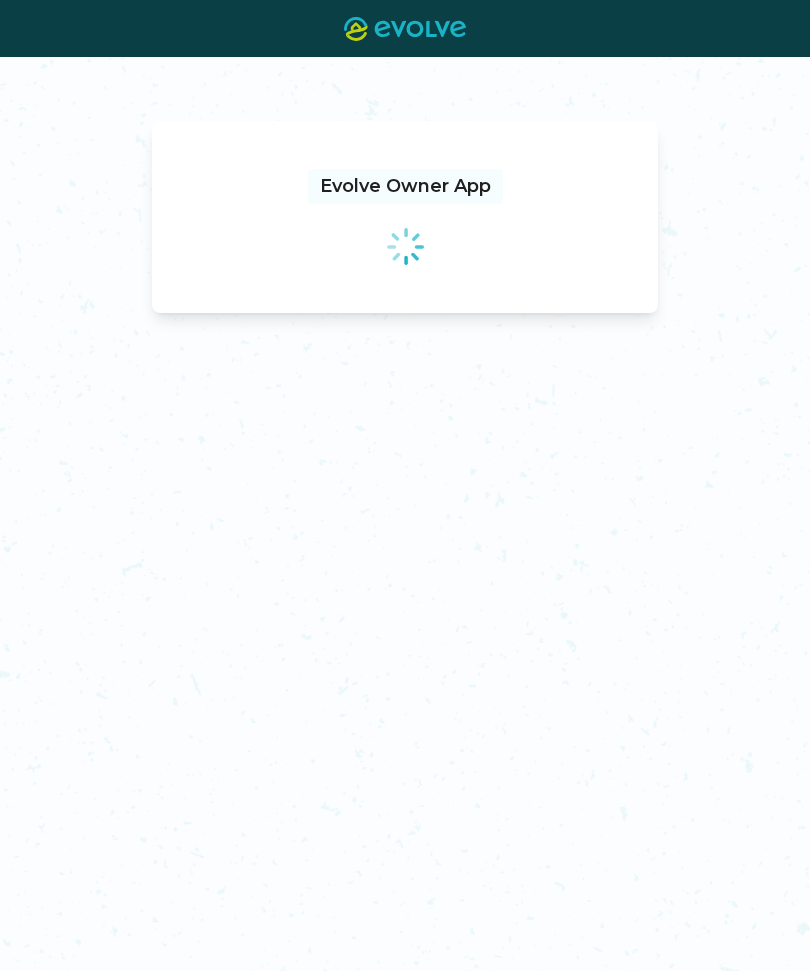 scroll, scrollTop: 0, scrollLeft: 0, axis: both 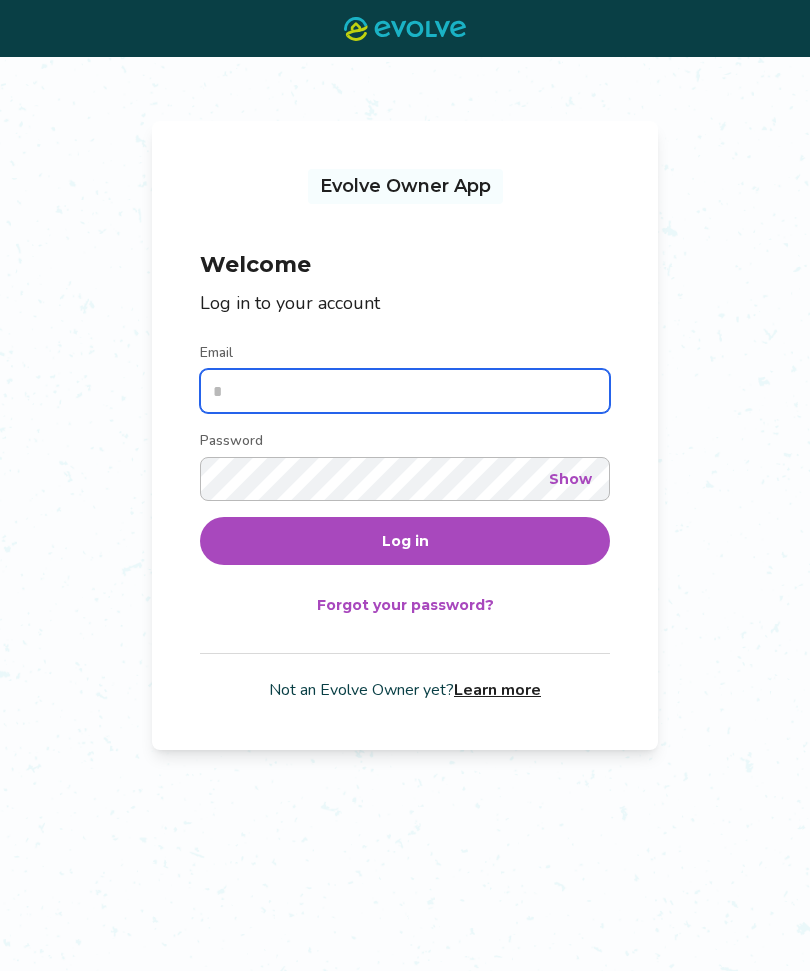click on "Email" at bounding box center [405, 391] 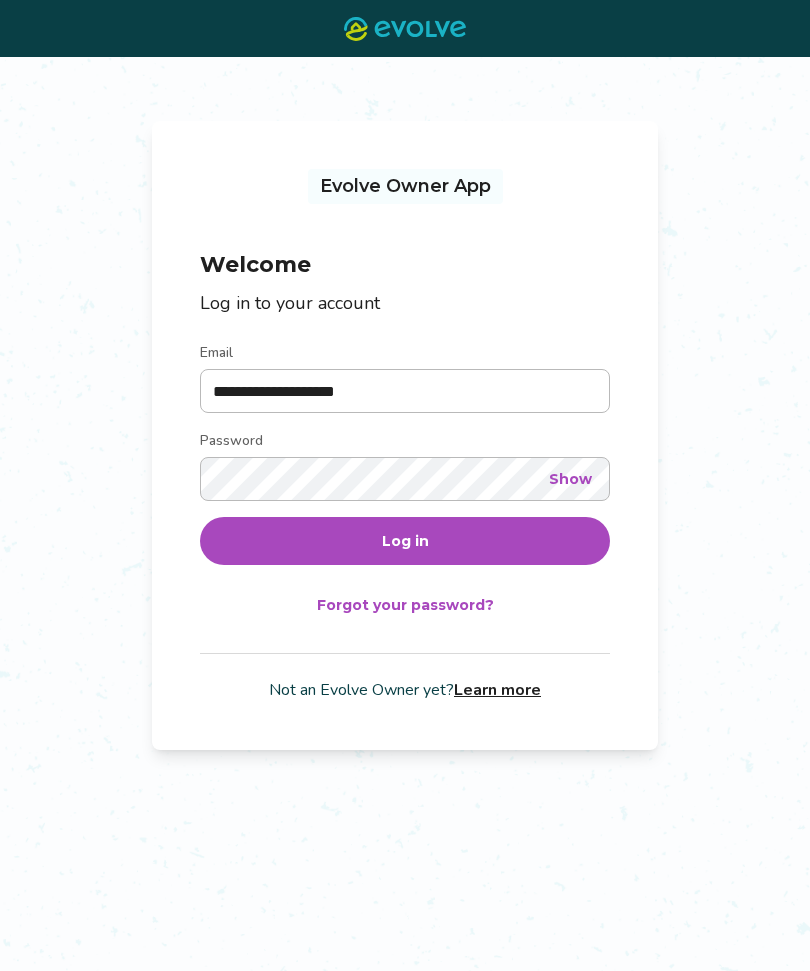 click on "Log in" at bounding box center (405, 541) 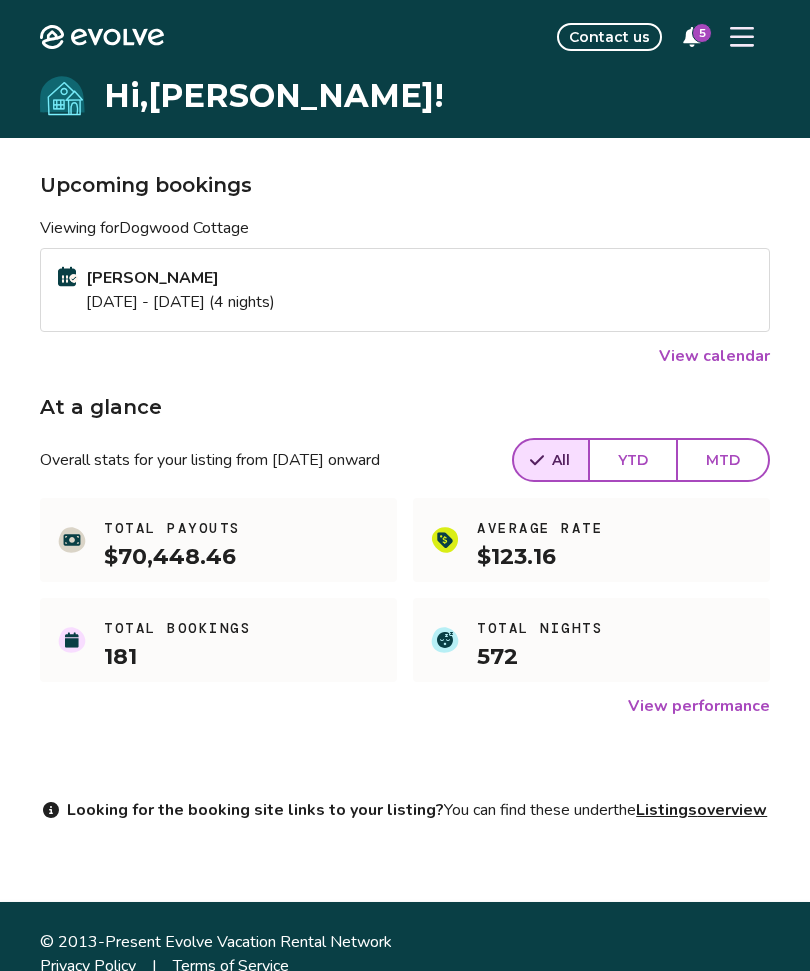 click on "View calendar" at bounding box center [714, 356] 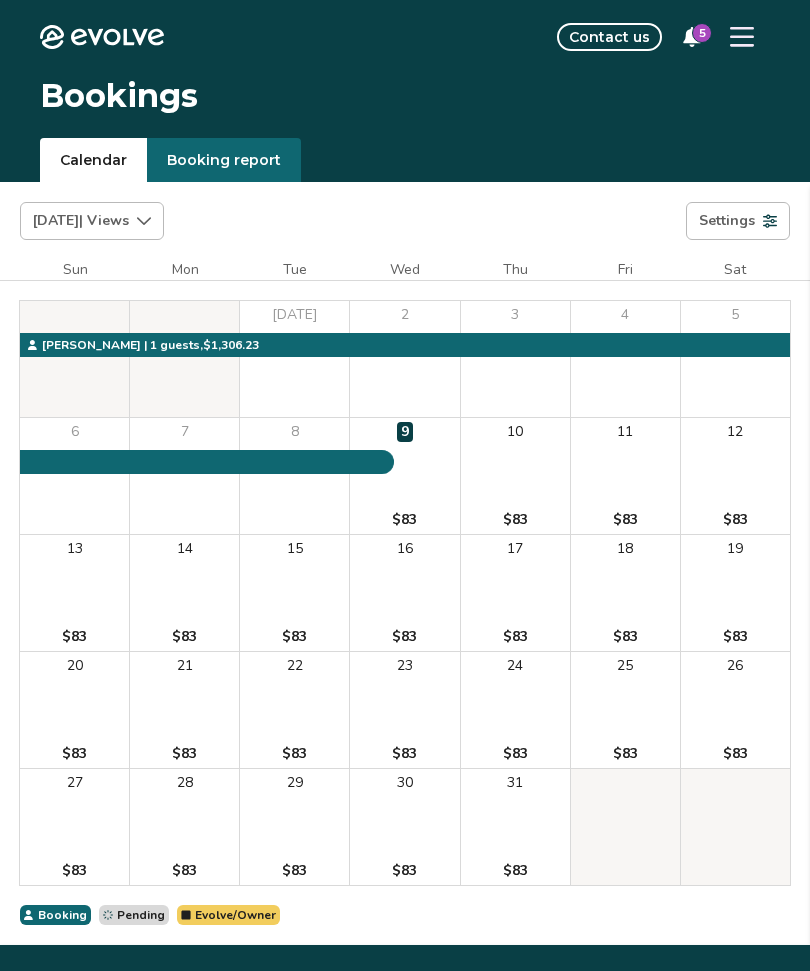 click 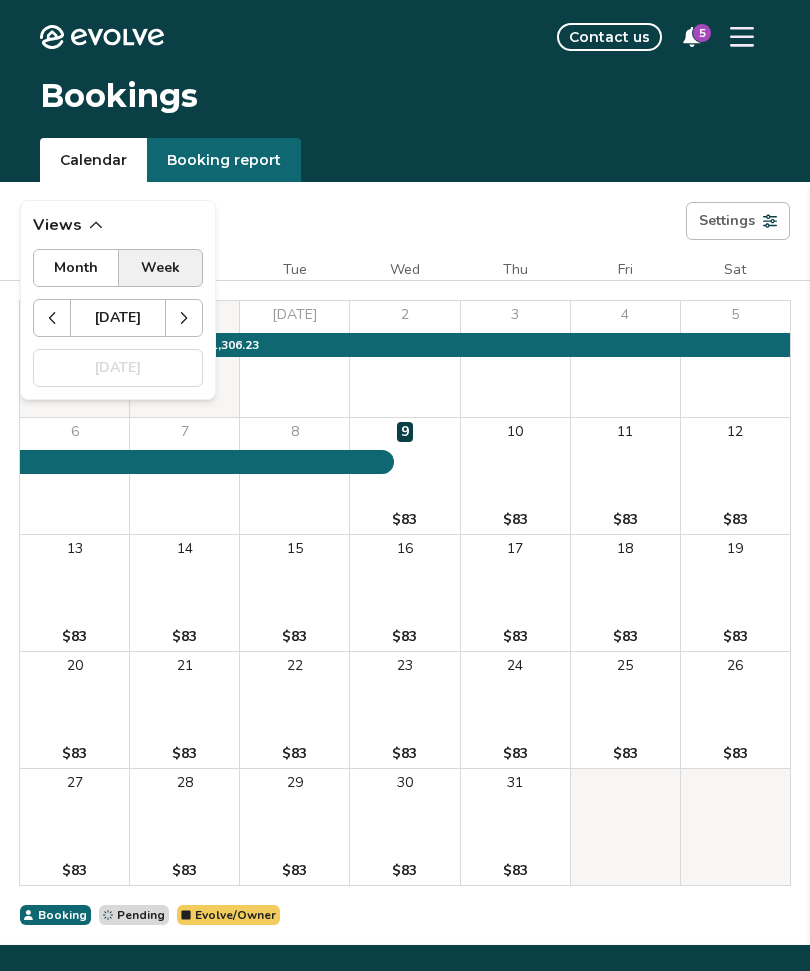 click at bounding box center [184, 318] 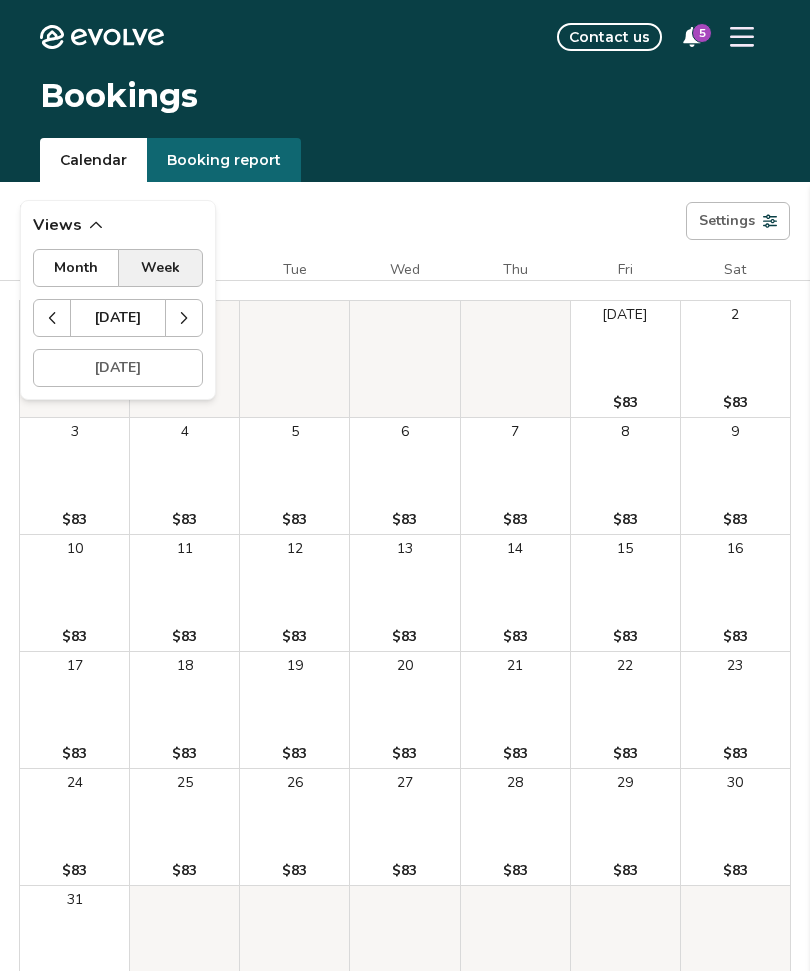 click on "Bookings" at bounding box center (405, 106) 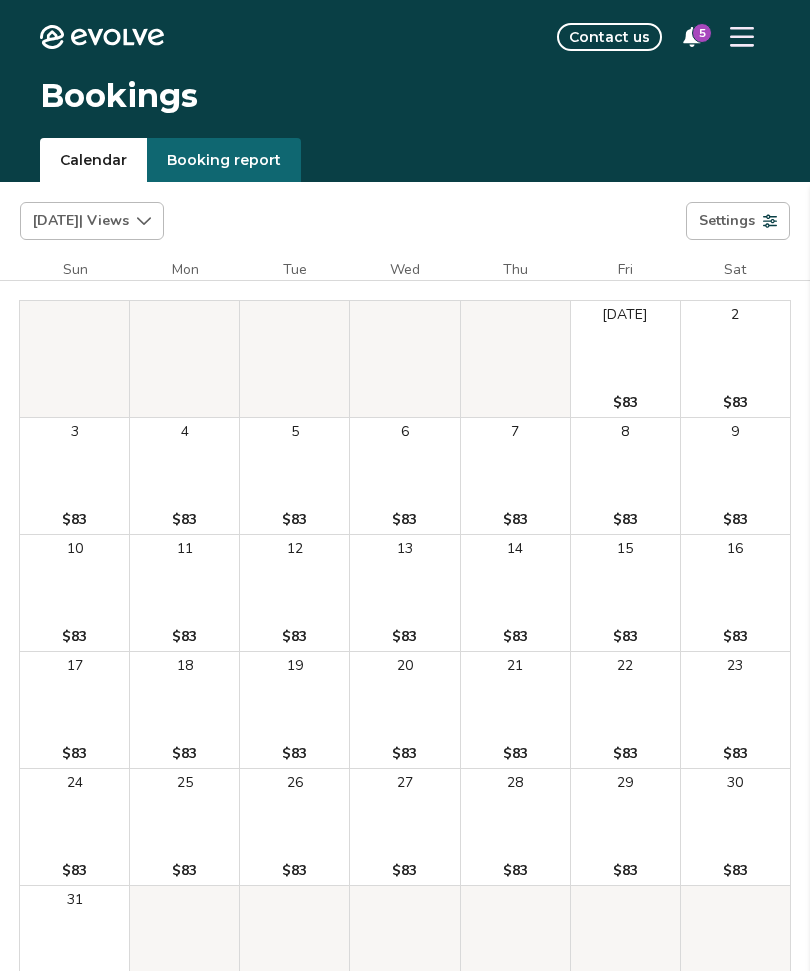 click on "Settings" at bounding box center (727, 221) 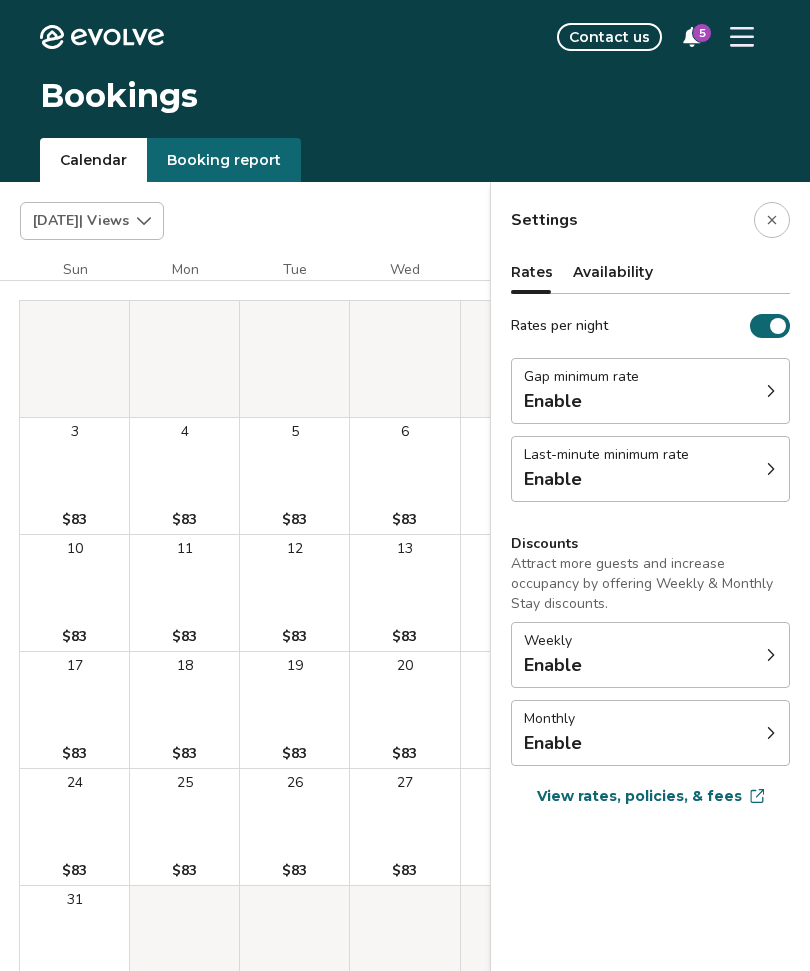 click on "Bookings" at bounding box center (405, 106) 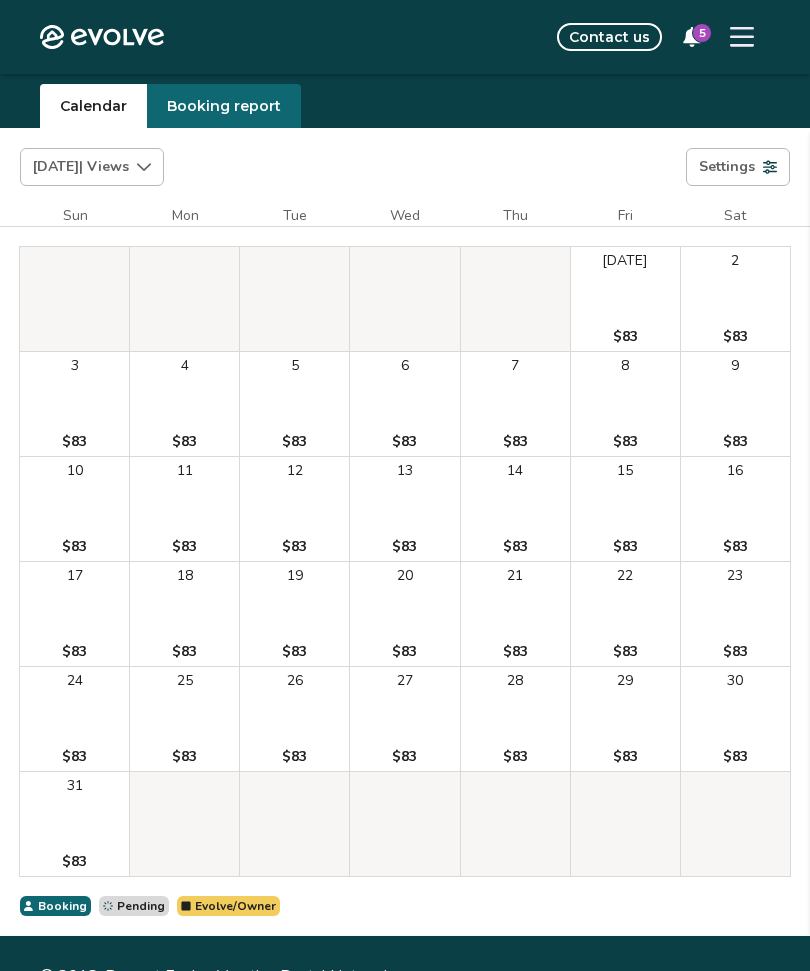 scroll, scrollTop: 53, scrollLeft: 0, axis: vertical 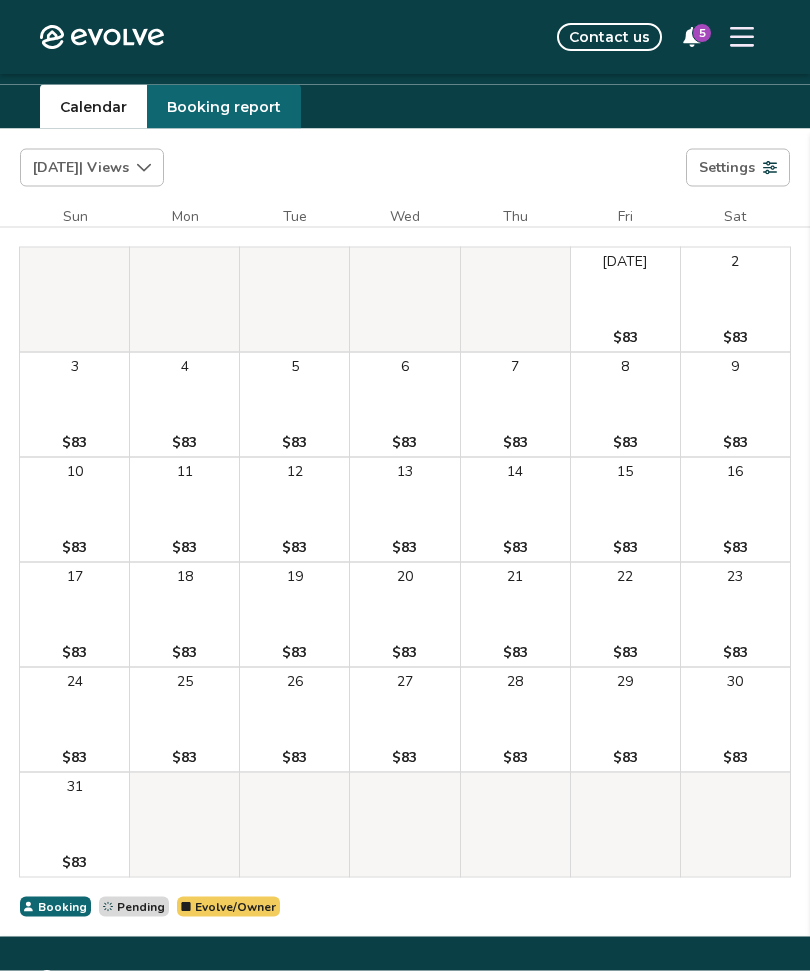 click on "Evolve/Owner" at bounding box center (235, 907) 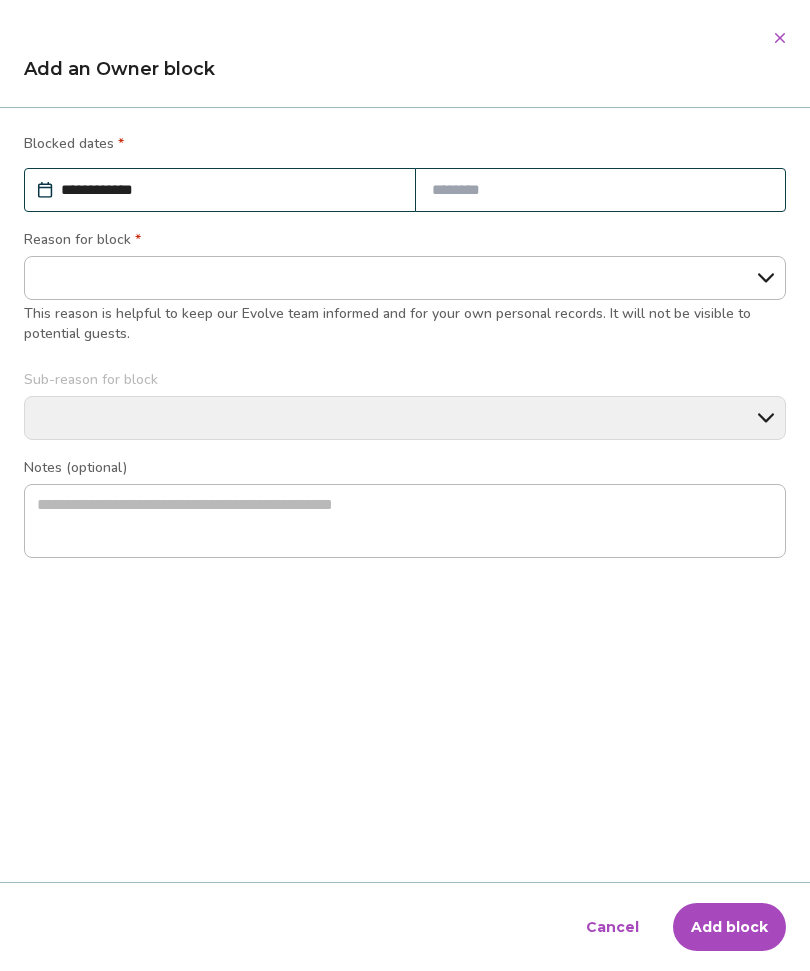 click on "**********" at bounding box center (230, 190) 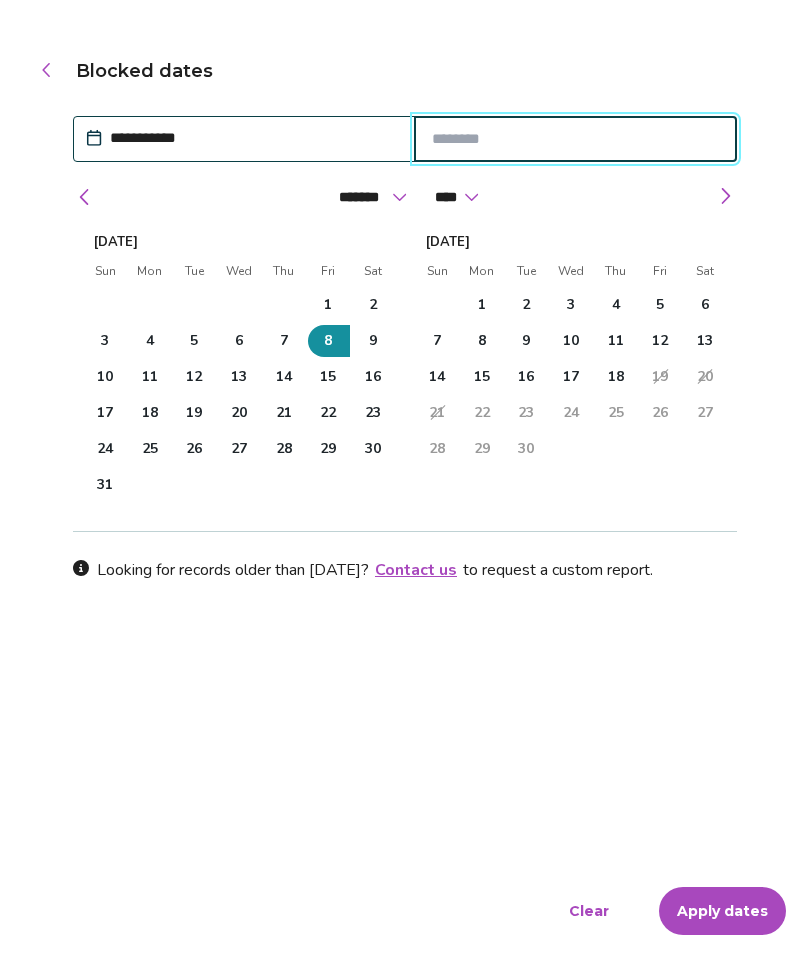 click on "7" at bounding box center (283, 341) 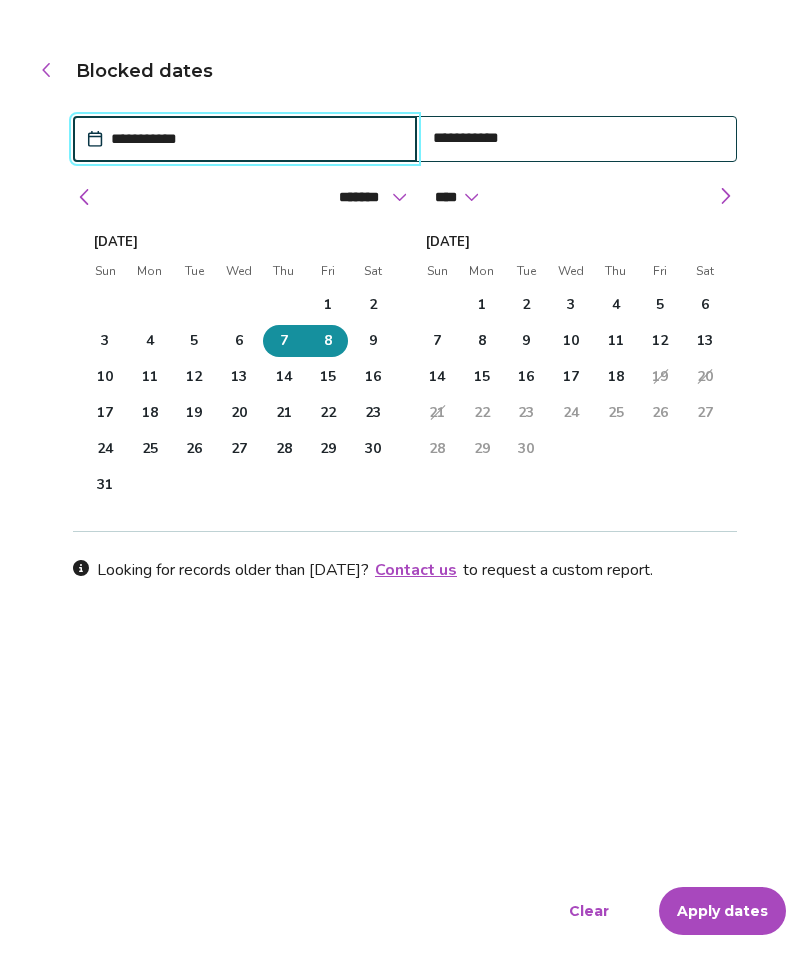 click on "11" at bounding box center [150, 377] 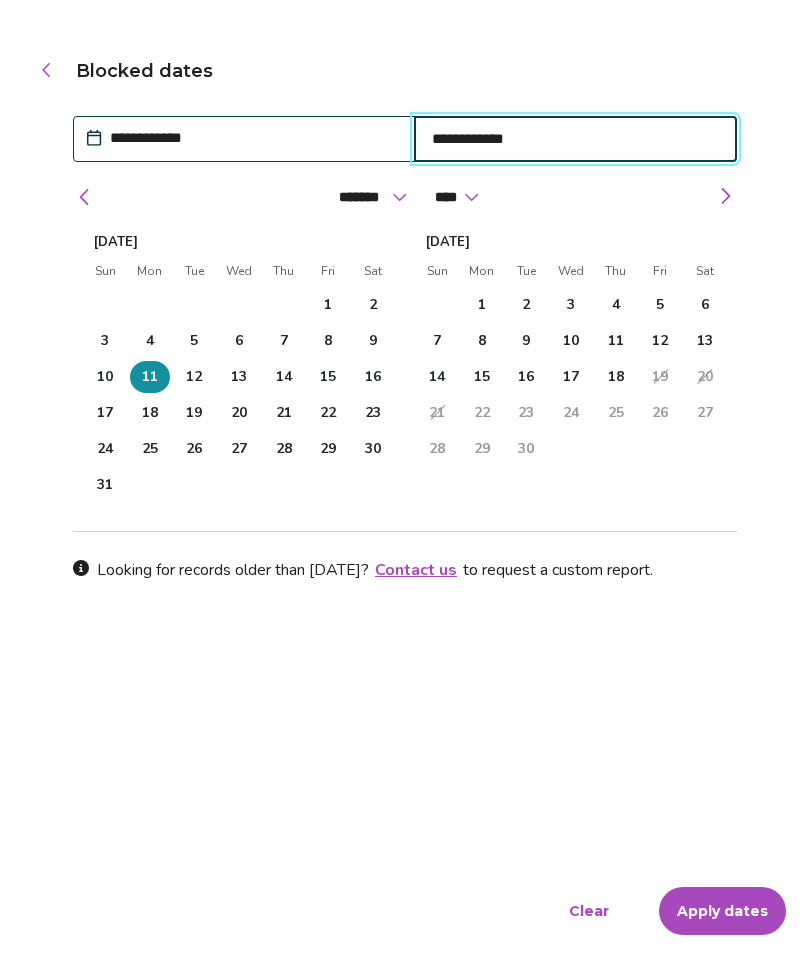 click on "7" at bounding box center (284, 341) 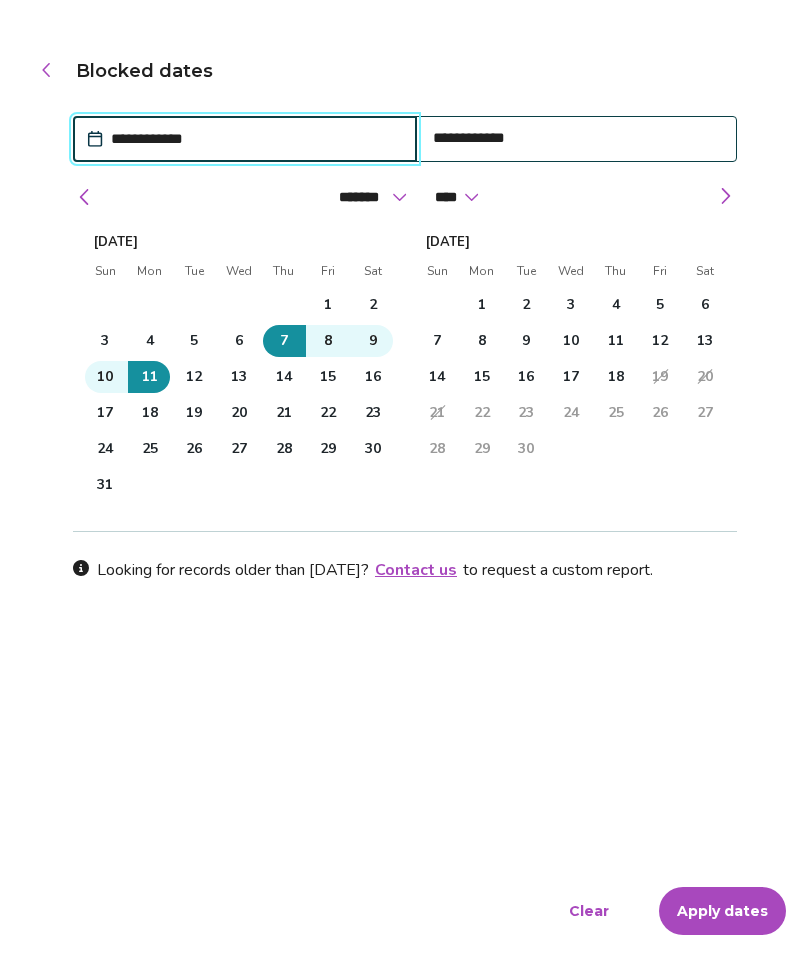 type on "*" 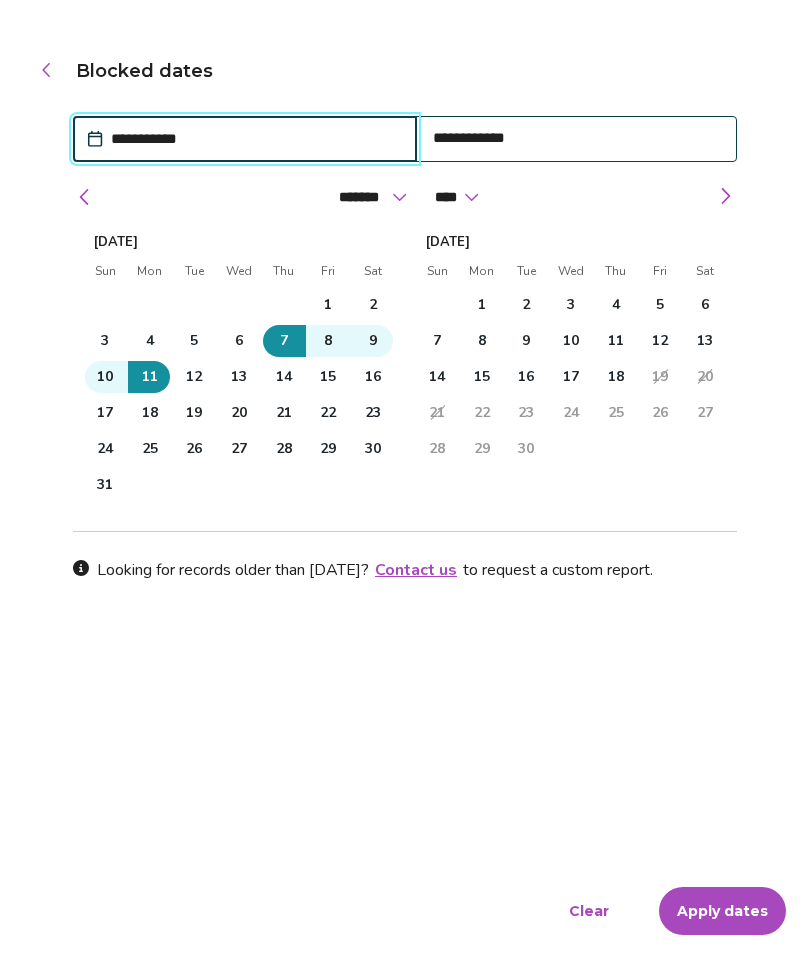 type on "*" 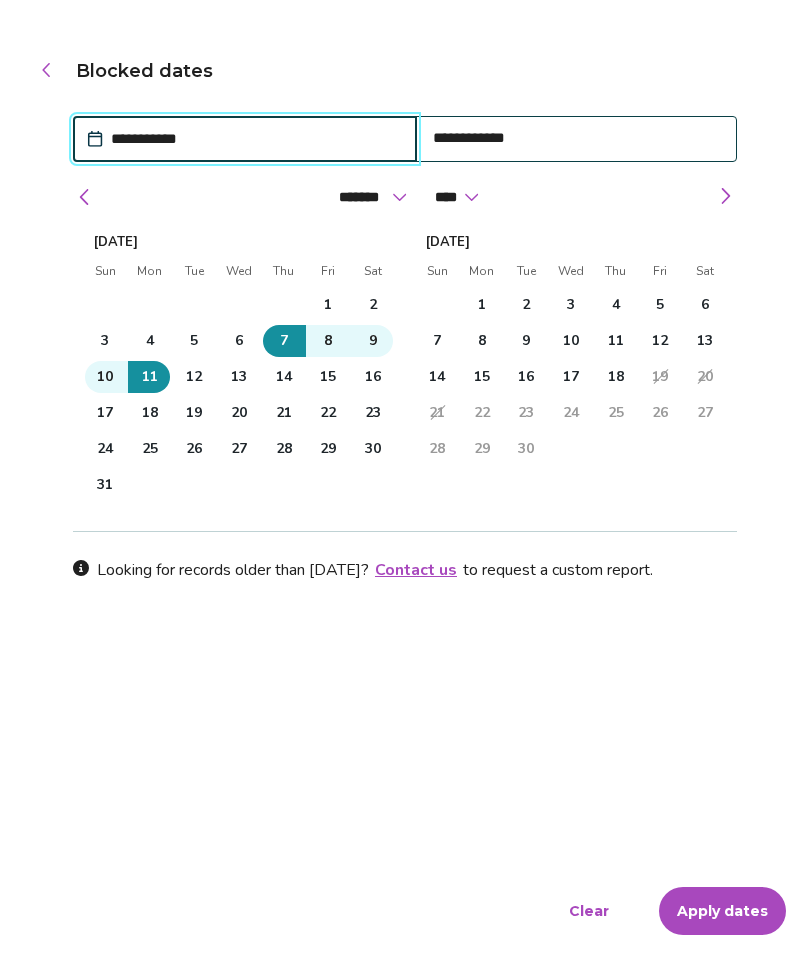 click on "Apply dates" at bounding box center (722, 911) 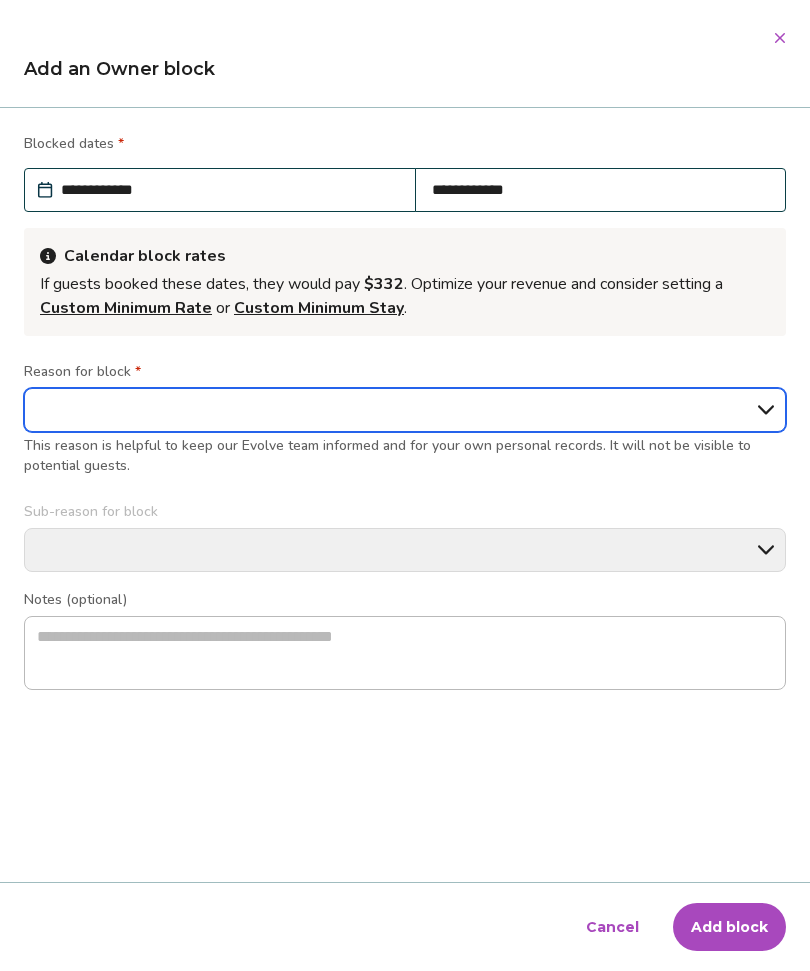 click on "**********" at bounding box center (405, 410) 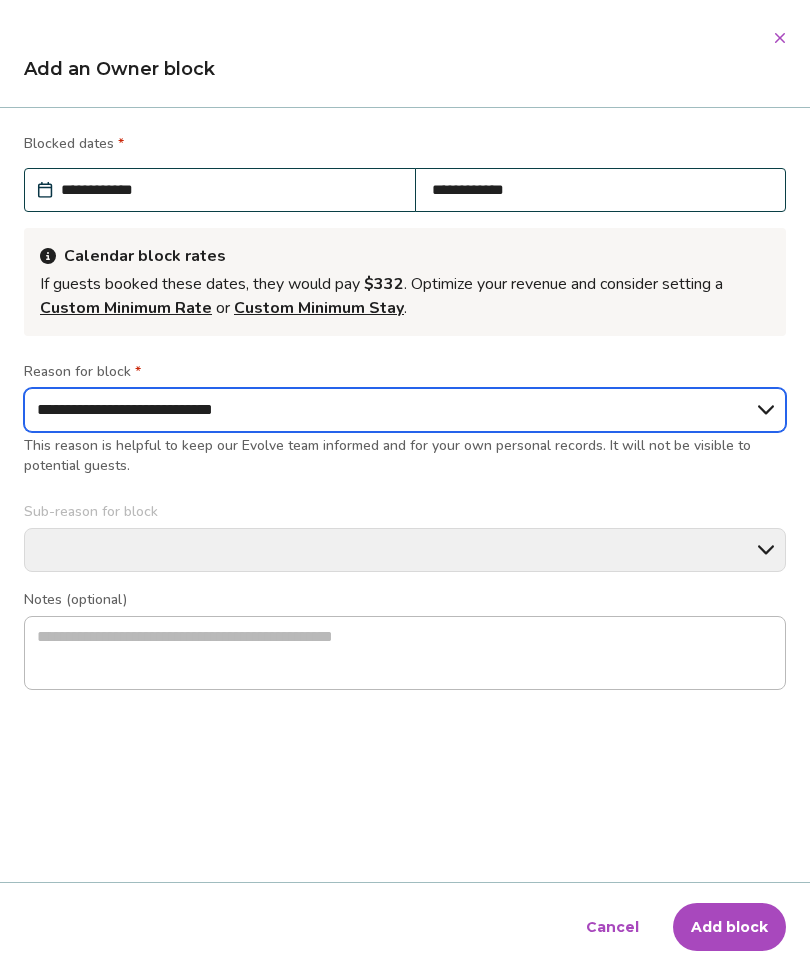 type on "*" 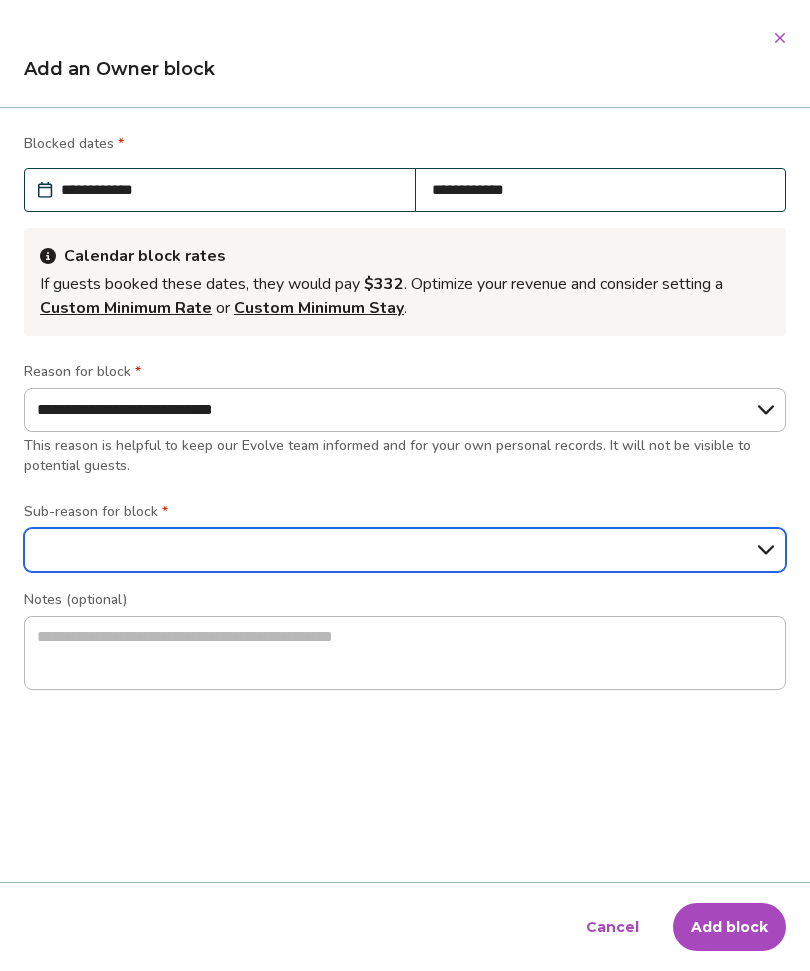 click on "**********" at bounding box center (405, 550) 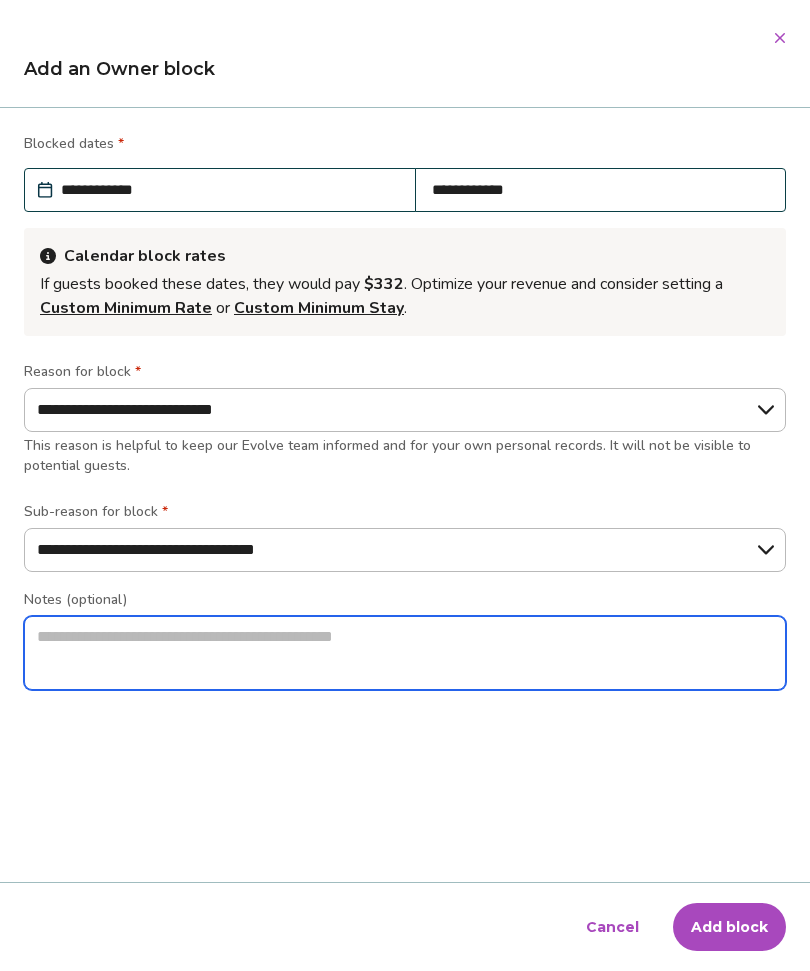 click at bounding box center (405, 653) 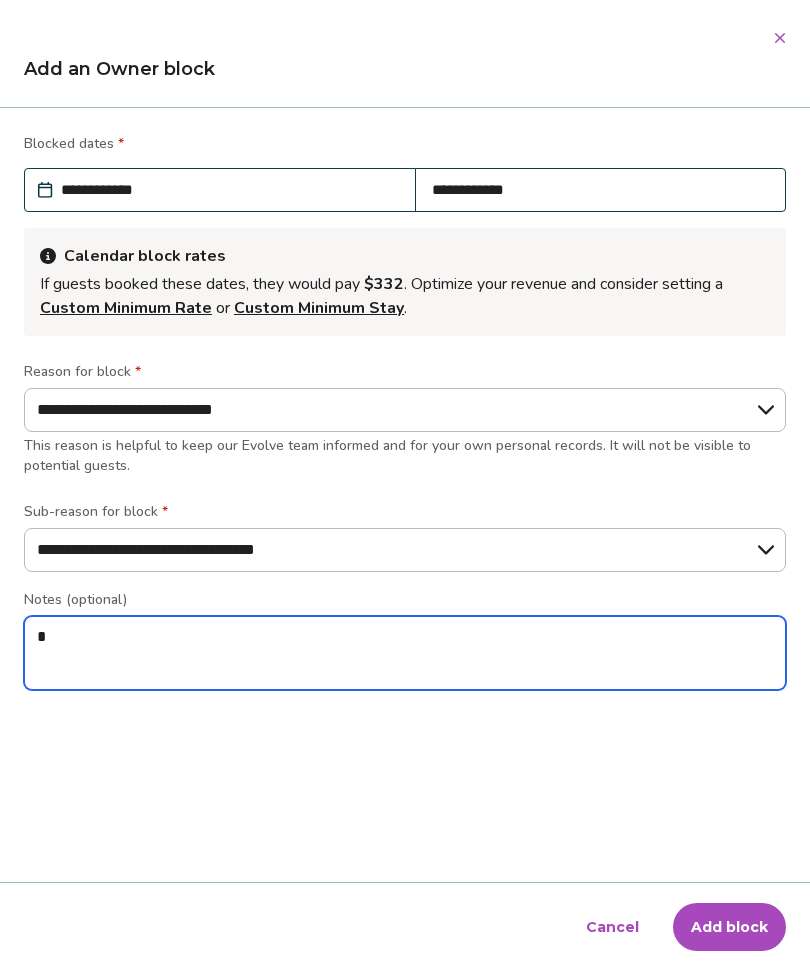 type on "**" 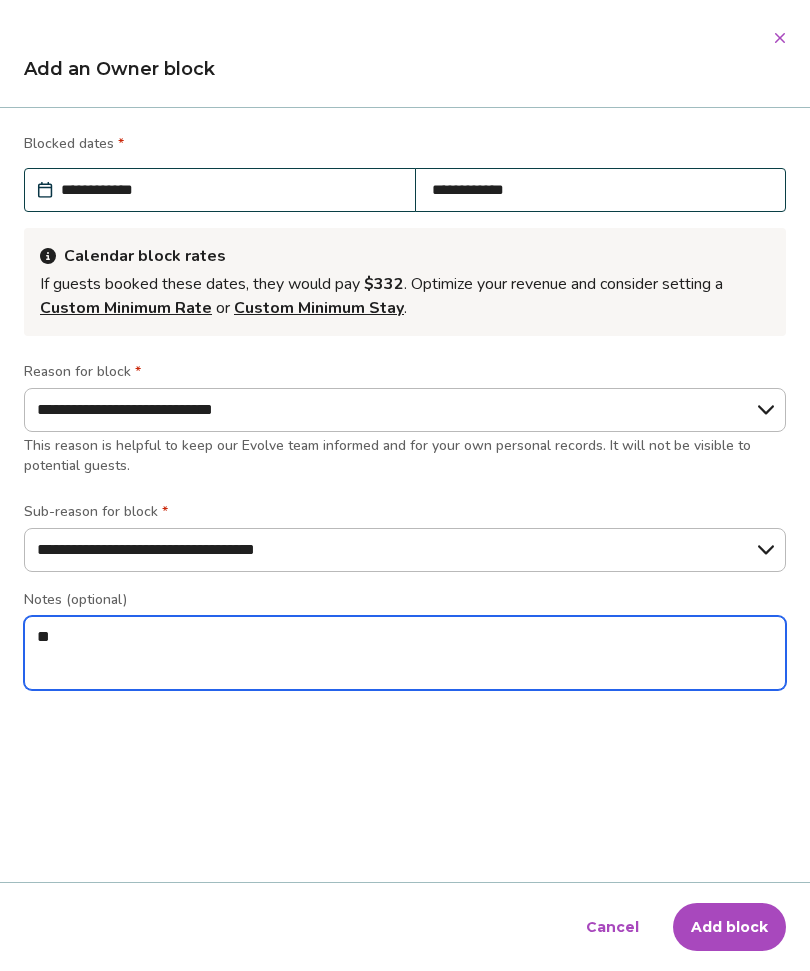 type on "*" 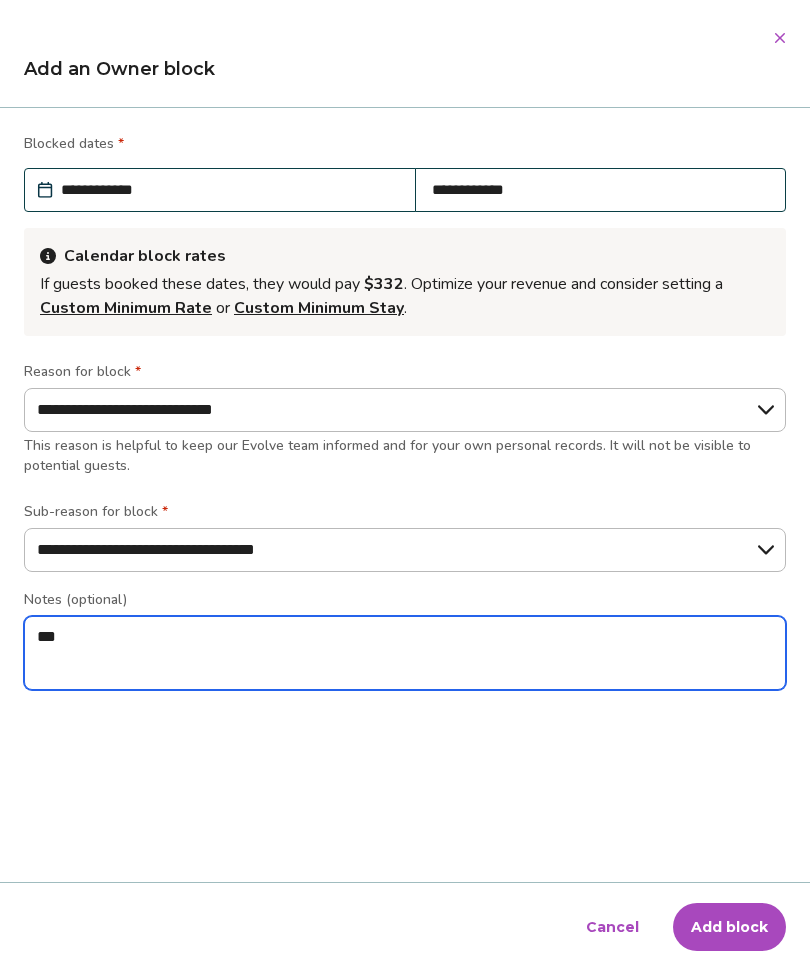 type on "*" 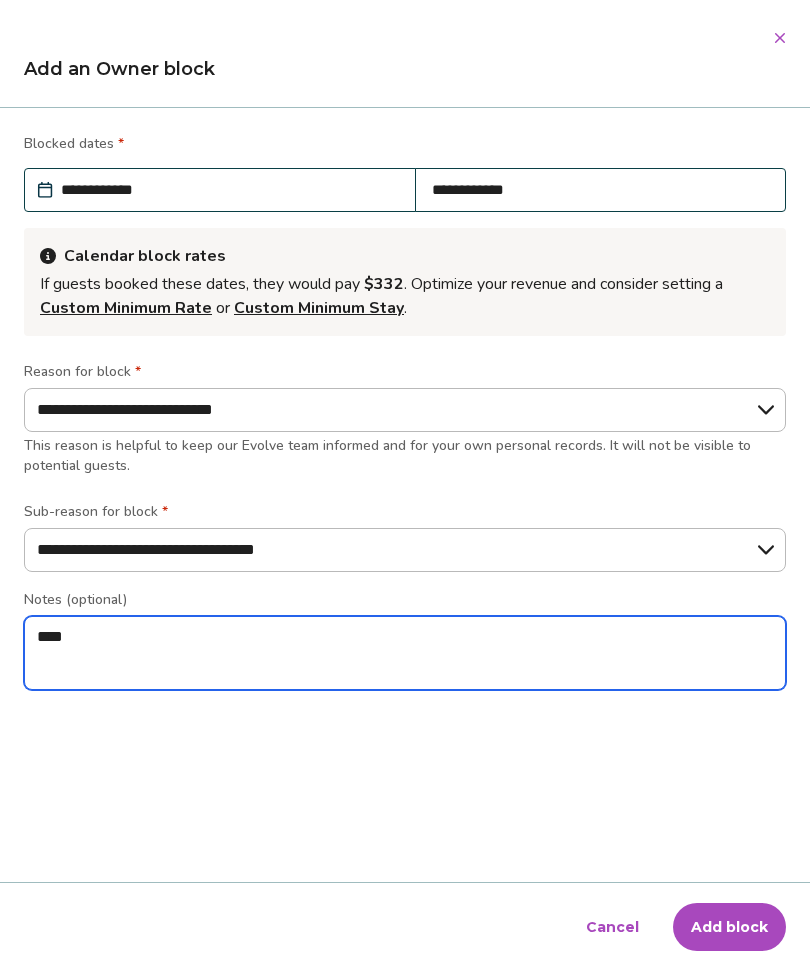 type on "*" 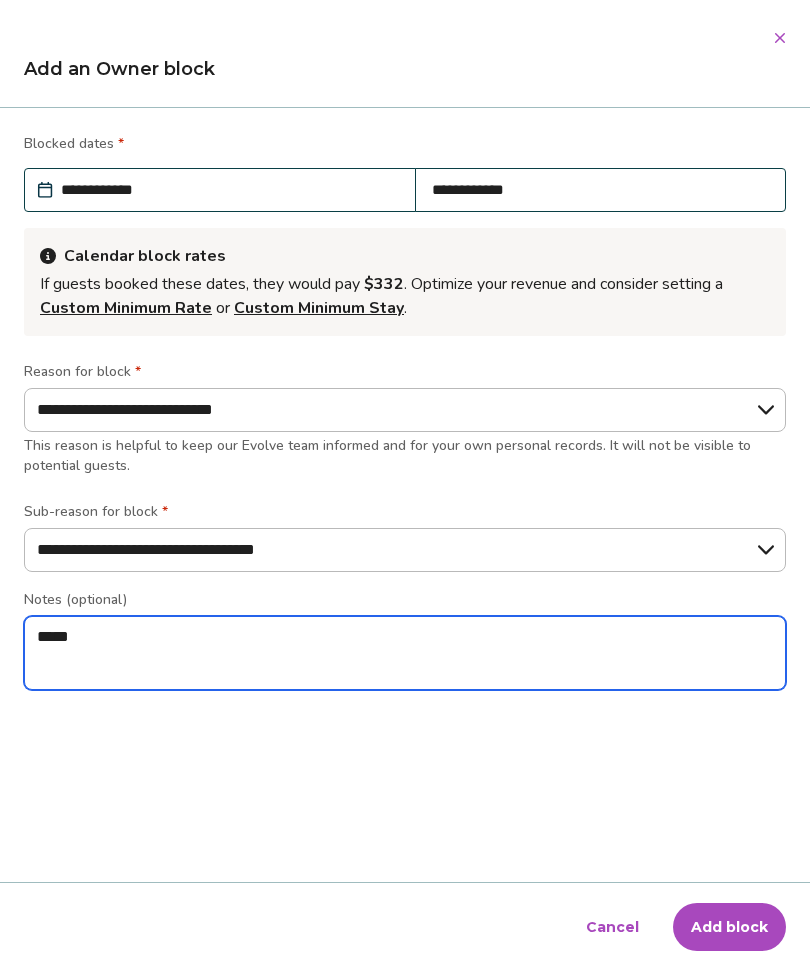 type on "*" 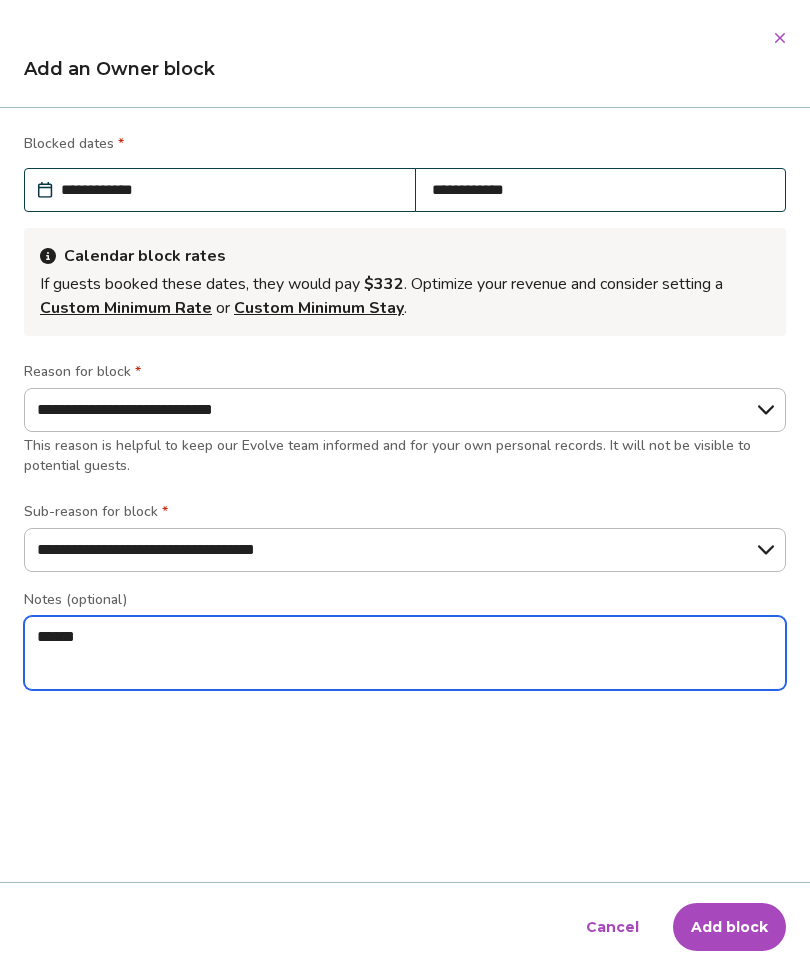 type on "*" 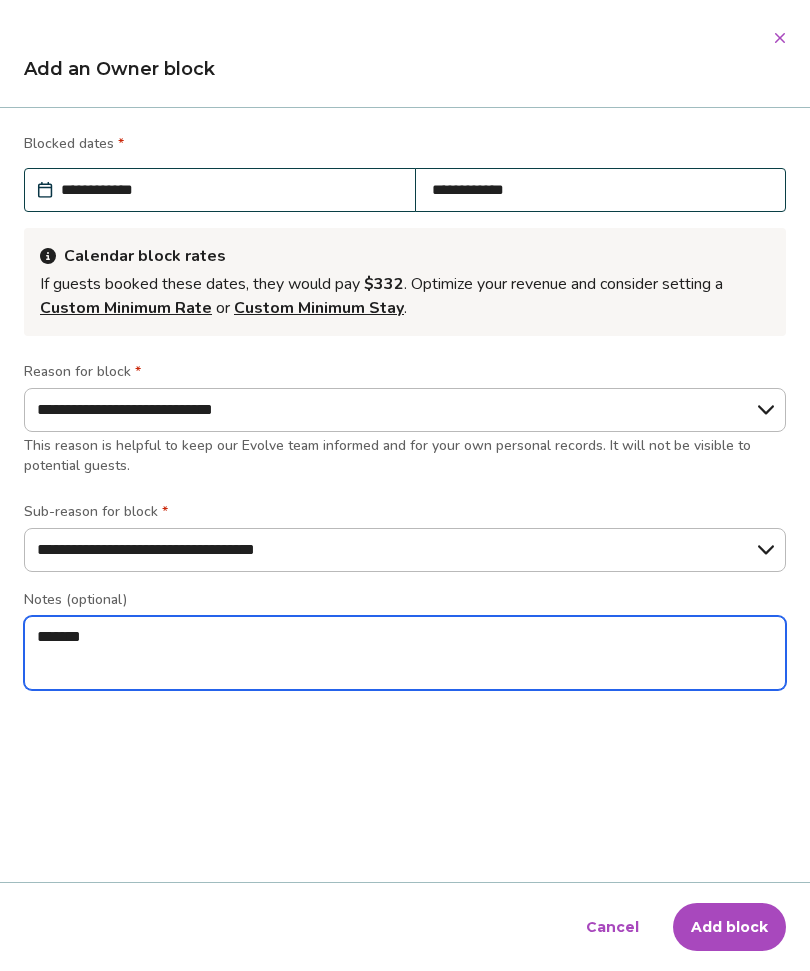 type on "*" 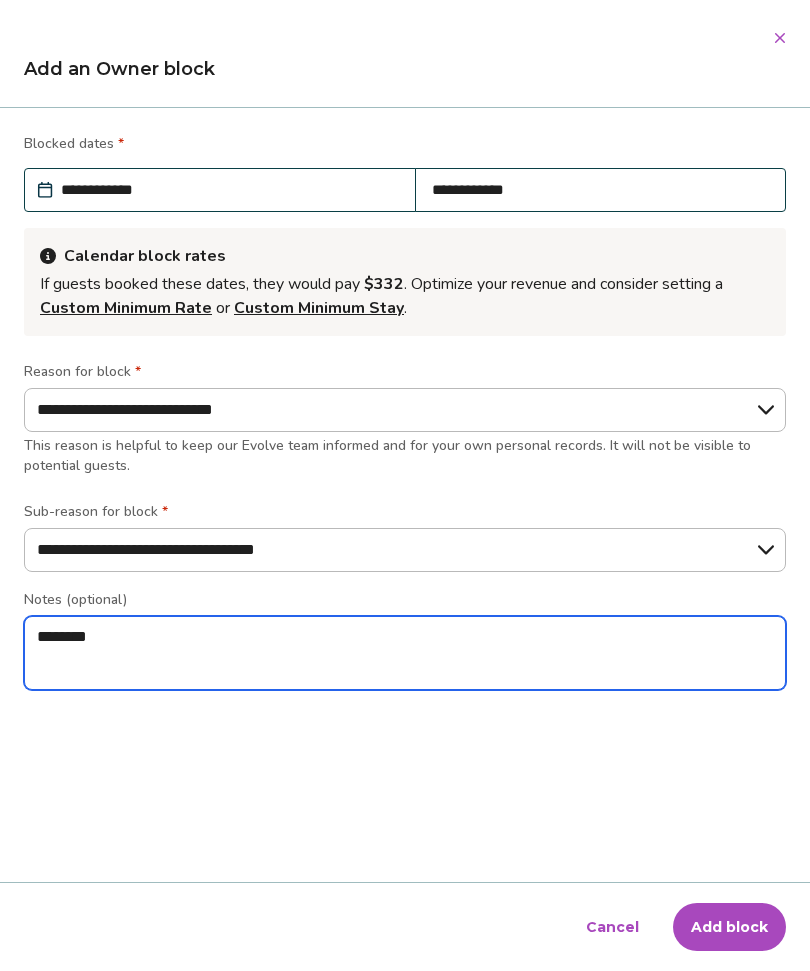 type on "*********" 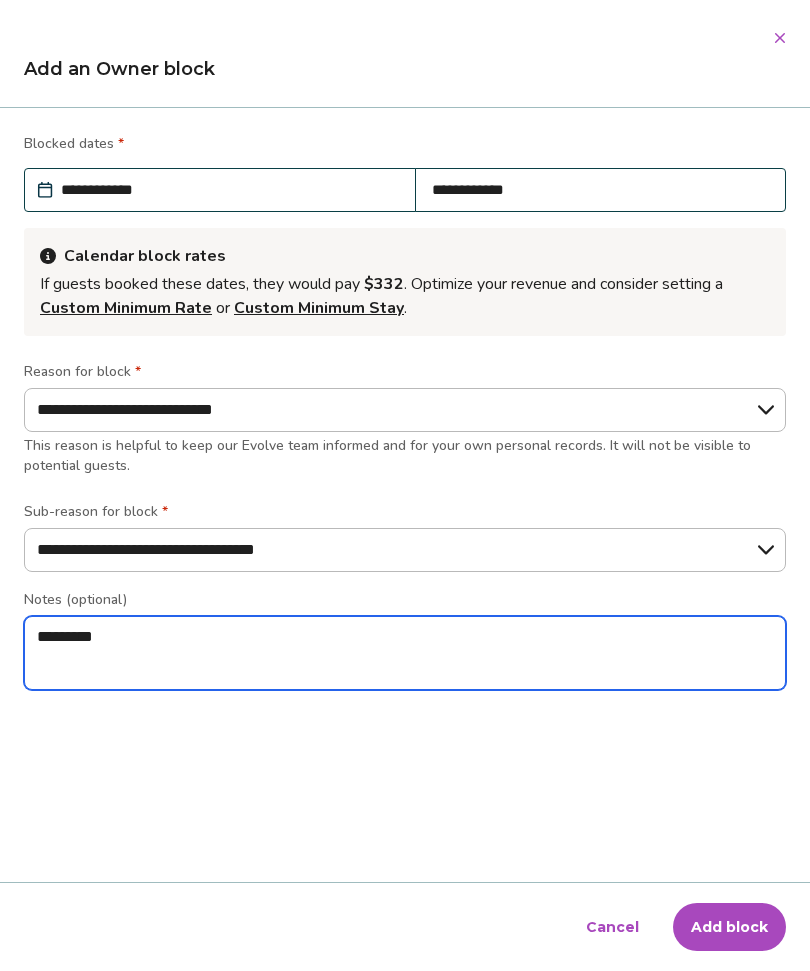 type on "*" 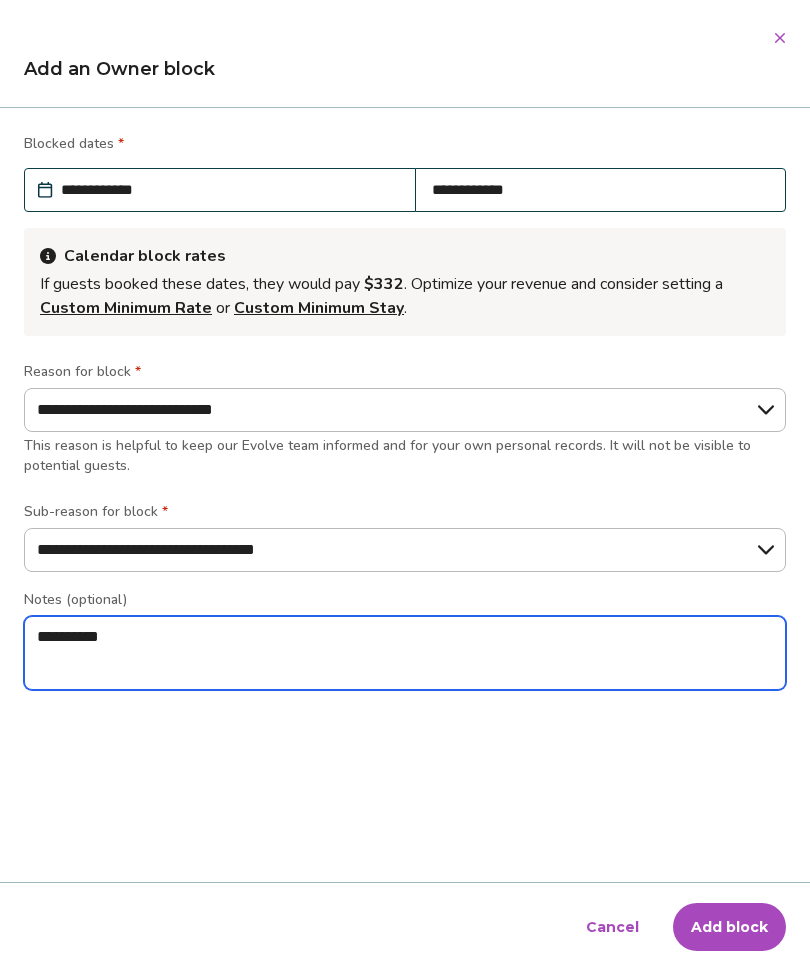 type on "*" 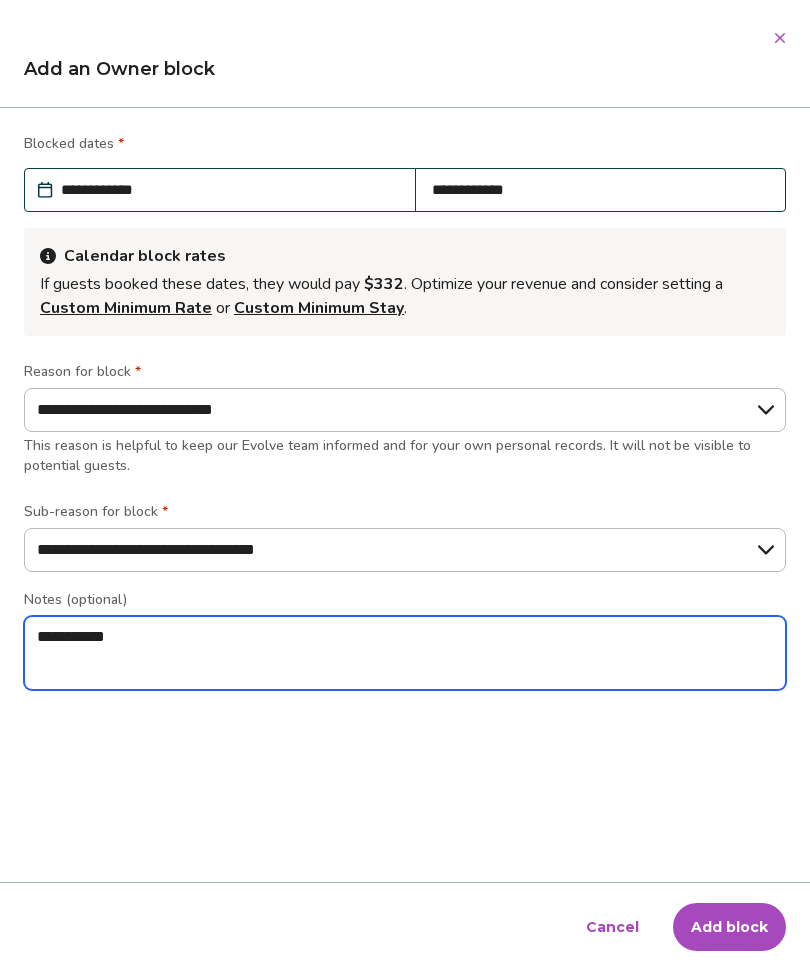 type on "*" 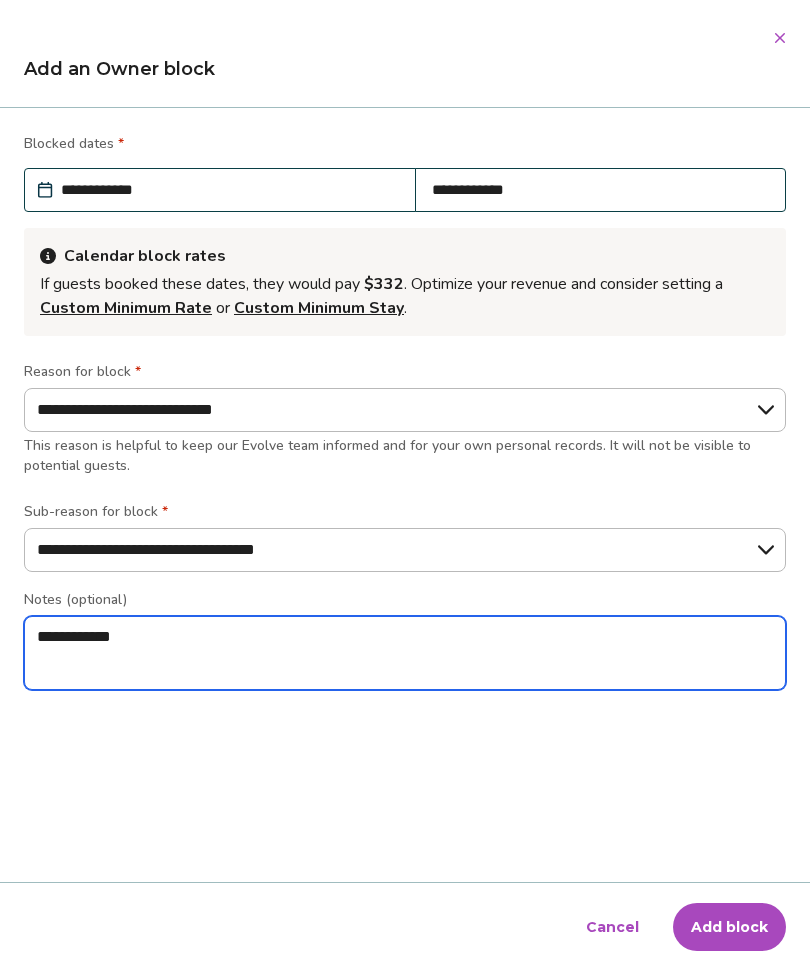 type on "*" 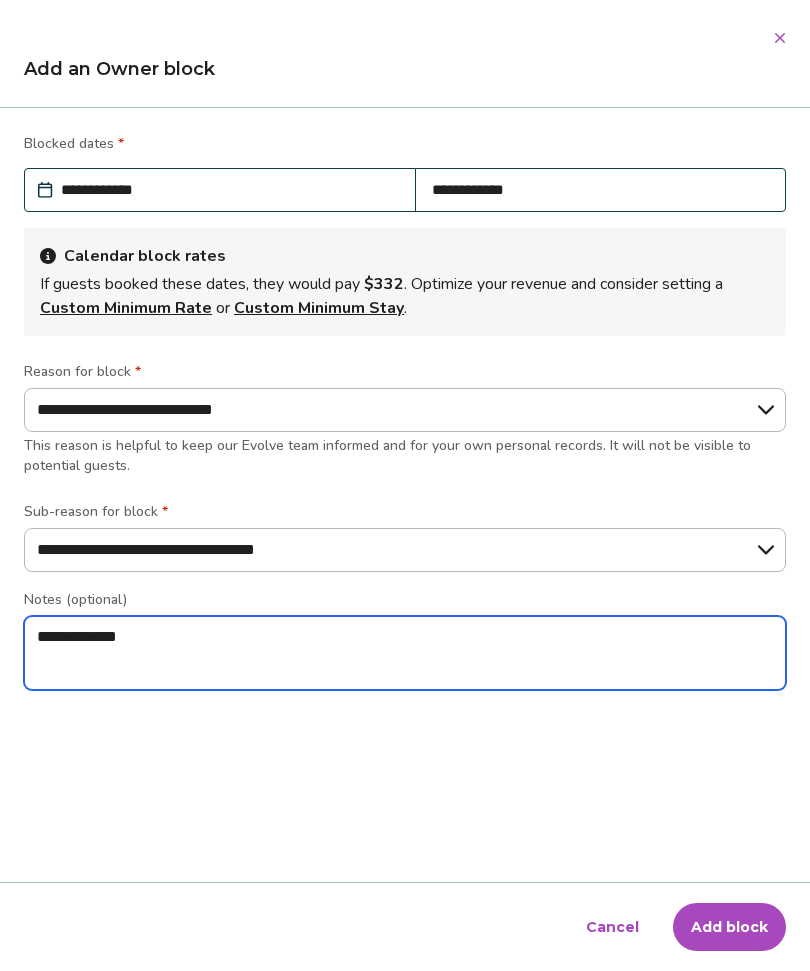 type on "*" 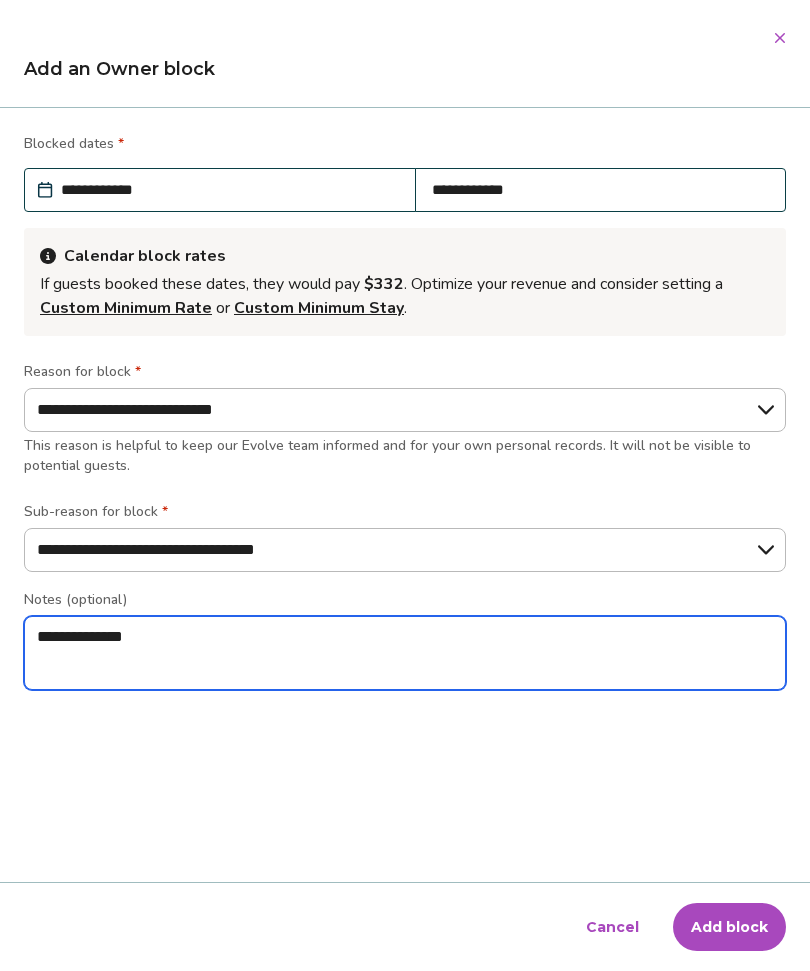 type on "*" 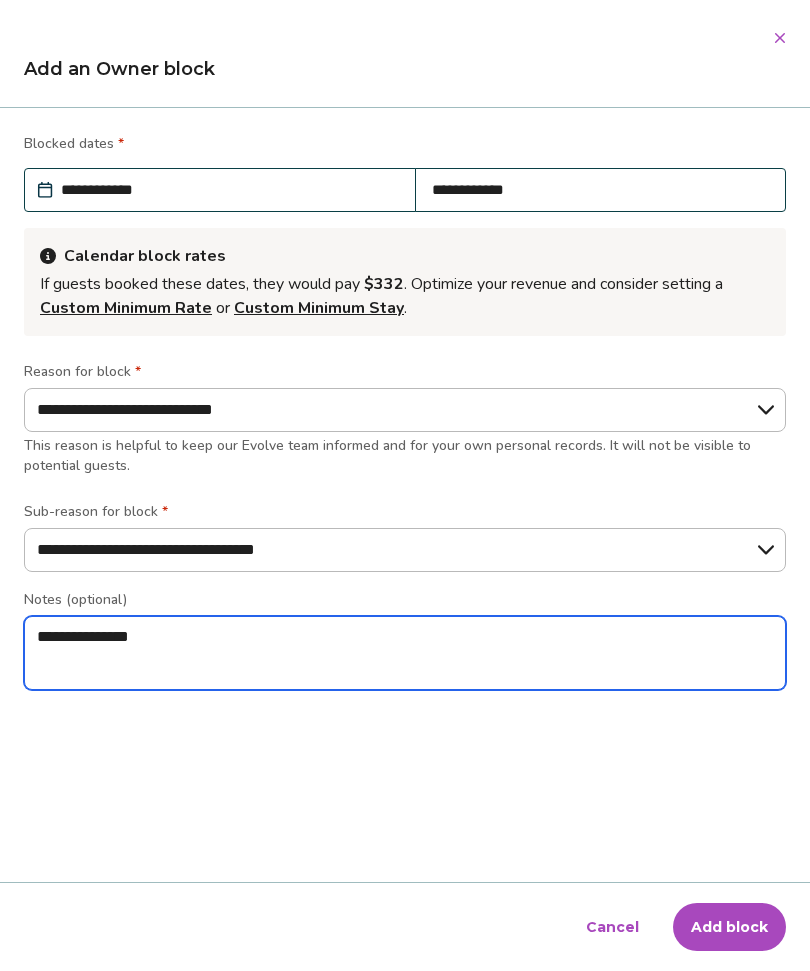 type on "*" 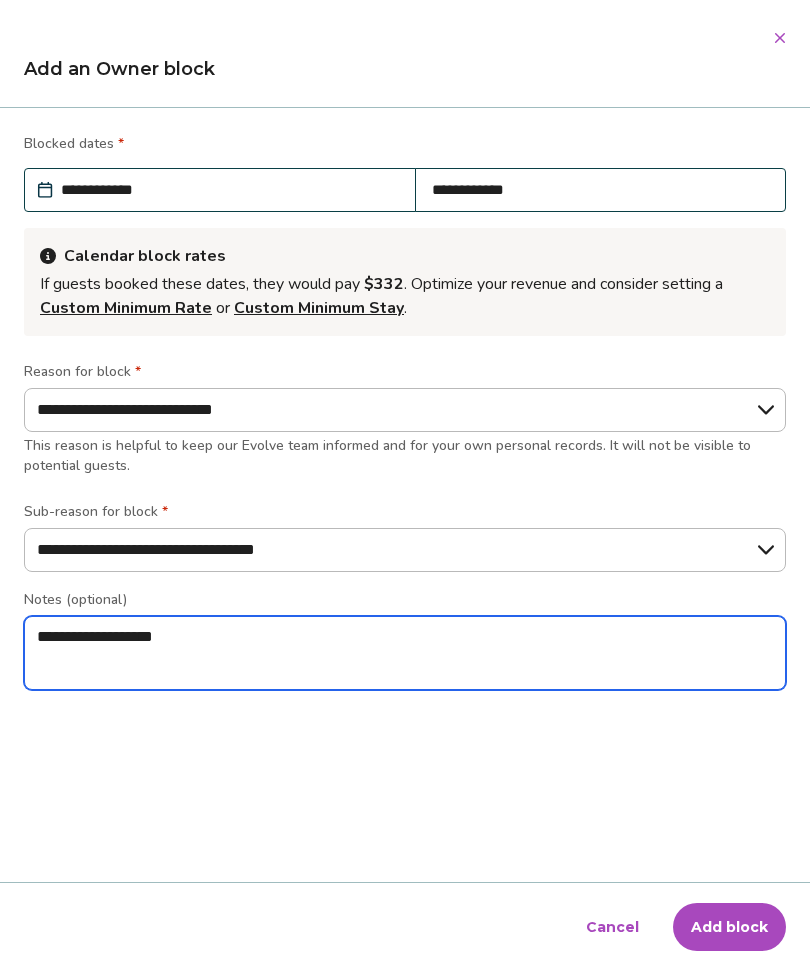 type on "*" 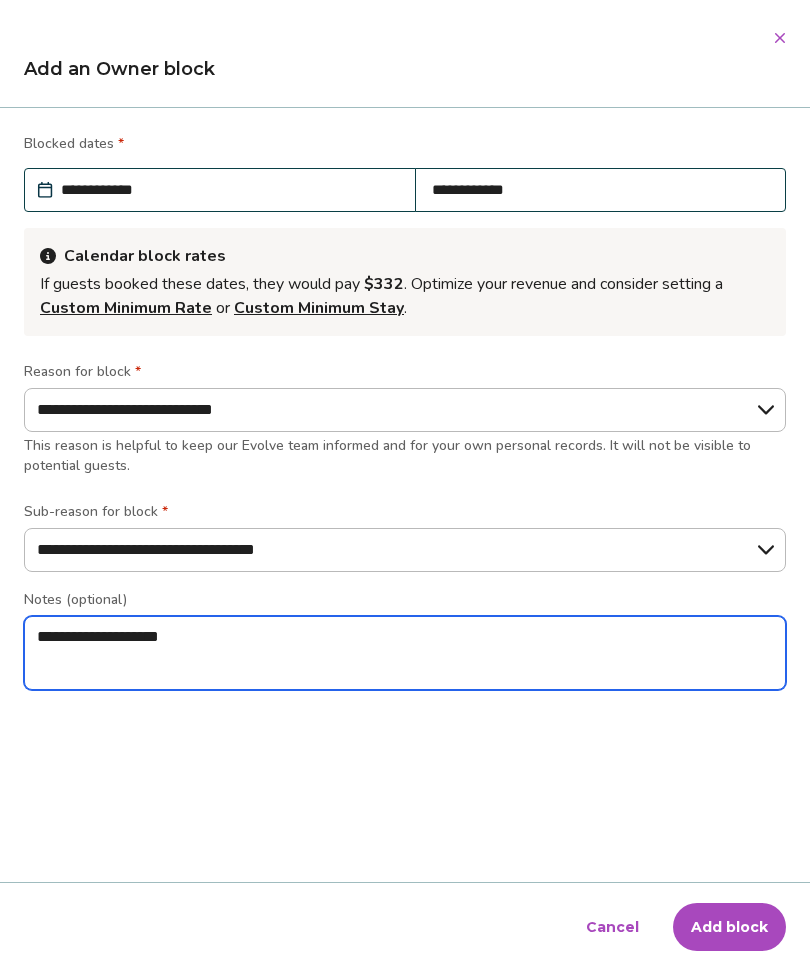 type on "*" 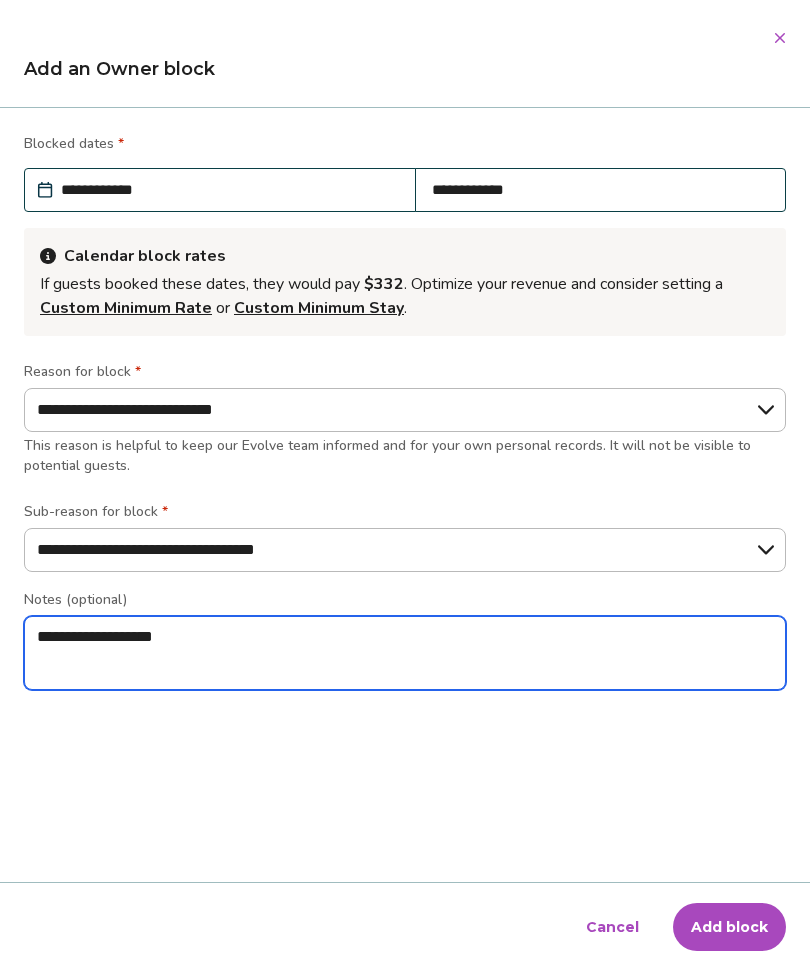type on "**********" 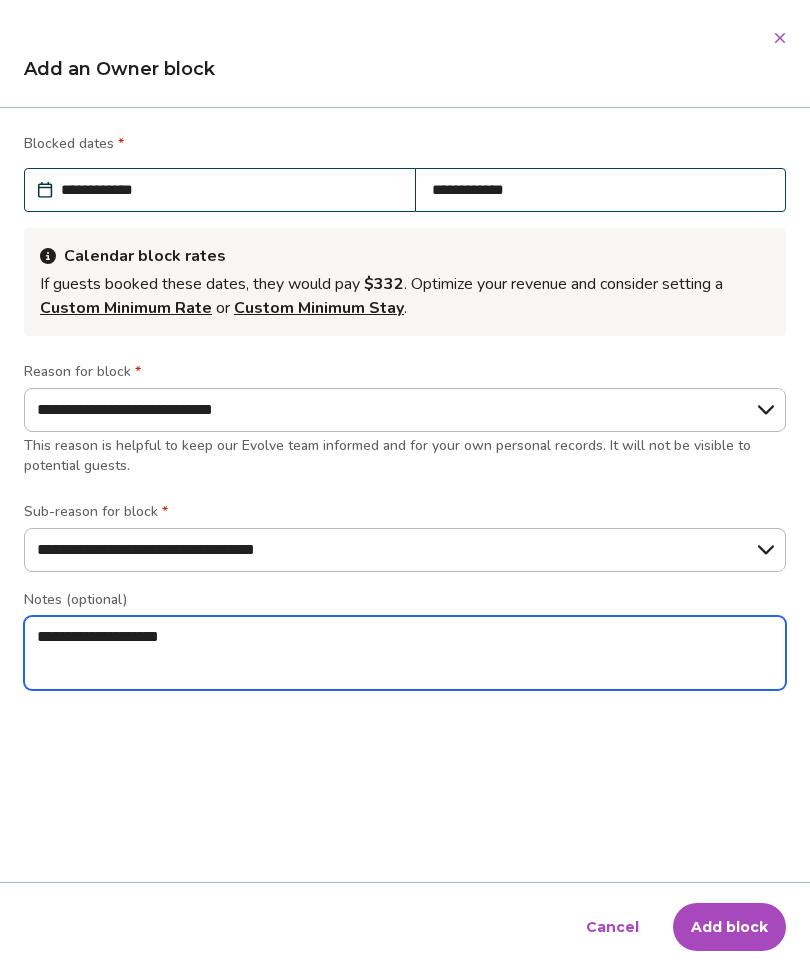 type on "*" 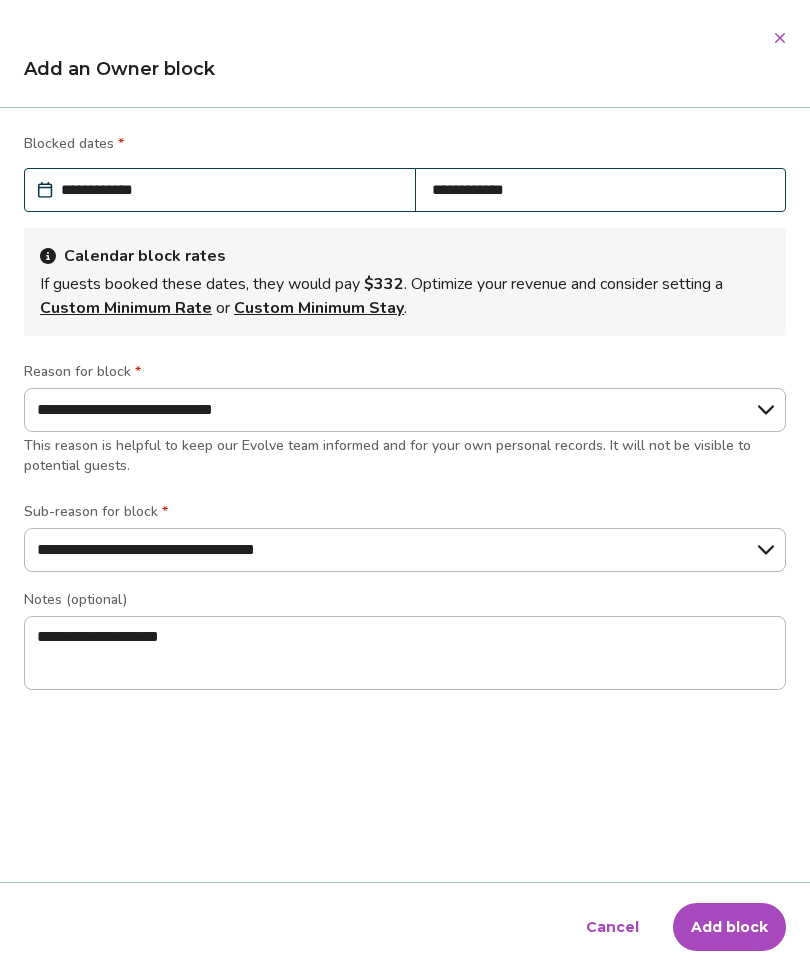 click on "**********" at bounding box center (405, 411) 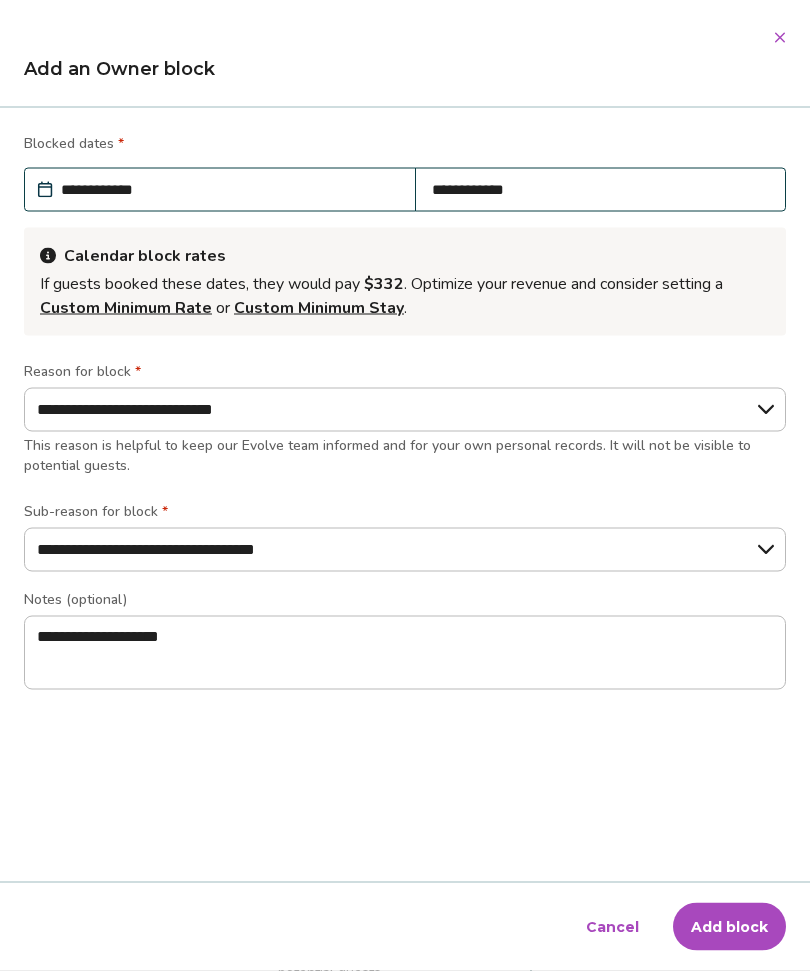 click on "Add block" at bounding box center (729, 927) 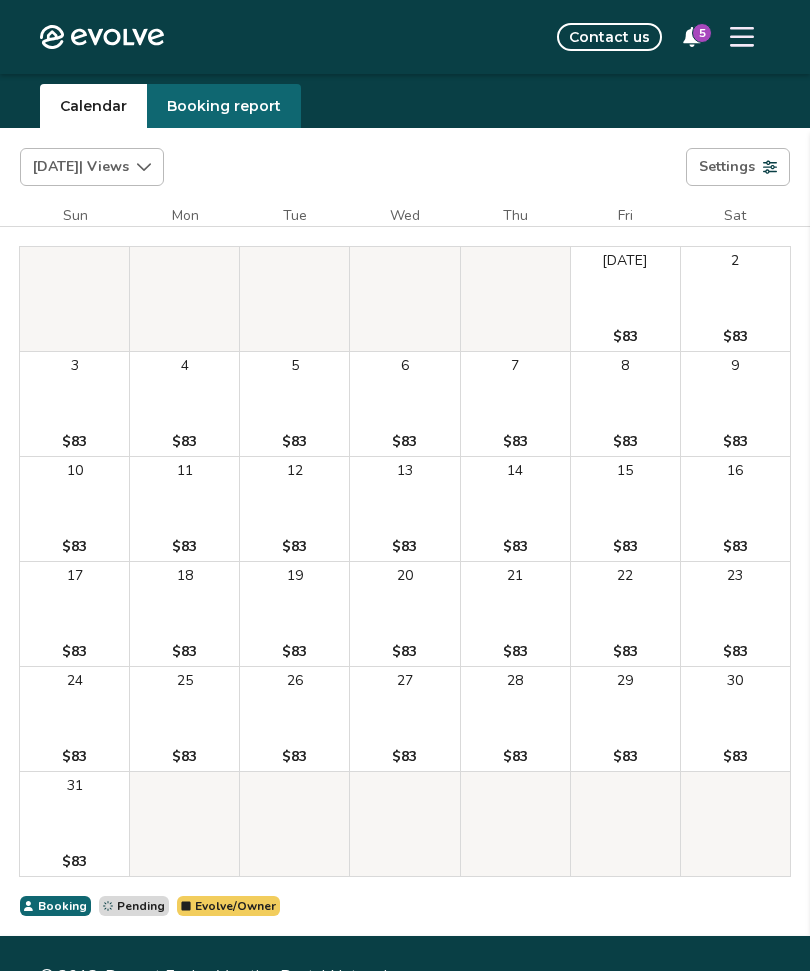 click on "[DATE]  | Views" at bounding box center [92, 167] 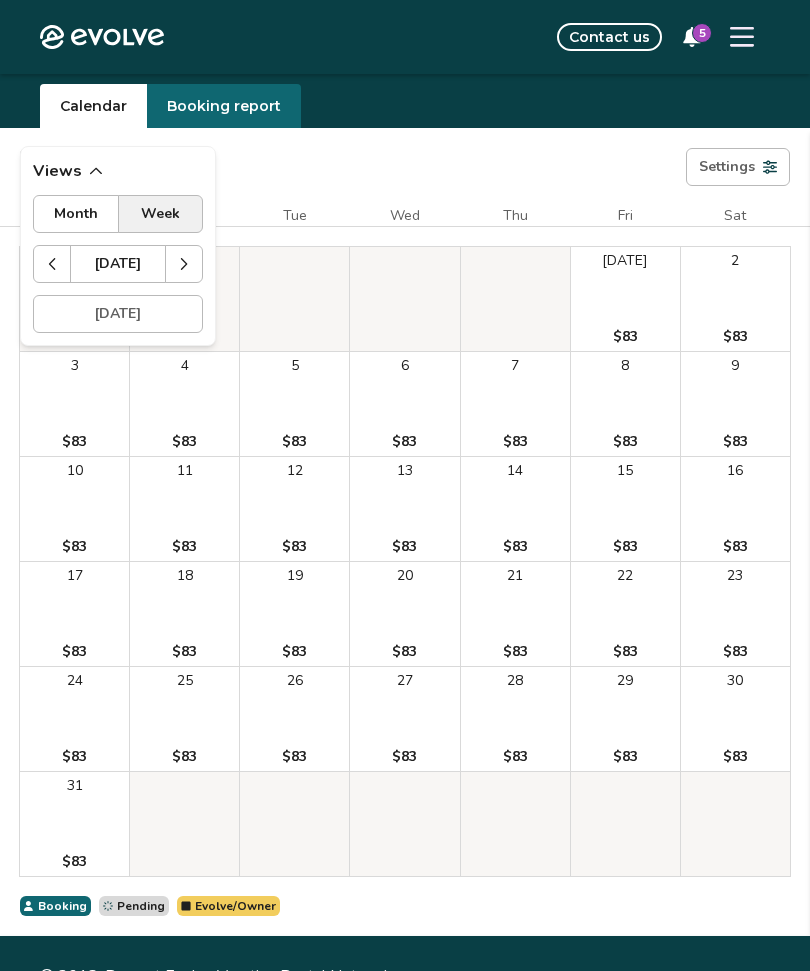 click at bounding box center (184, 264) 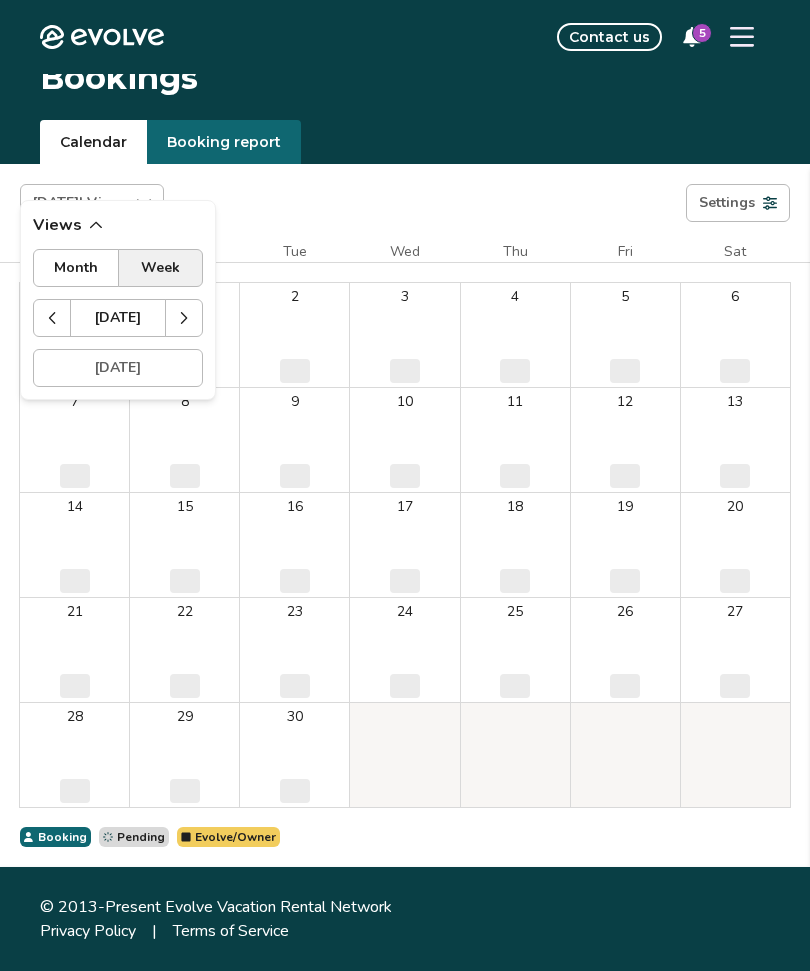 scroll, scrollTop: 0, scrollLeft: 0, axis: both 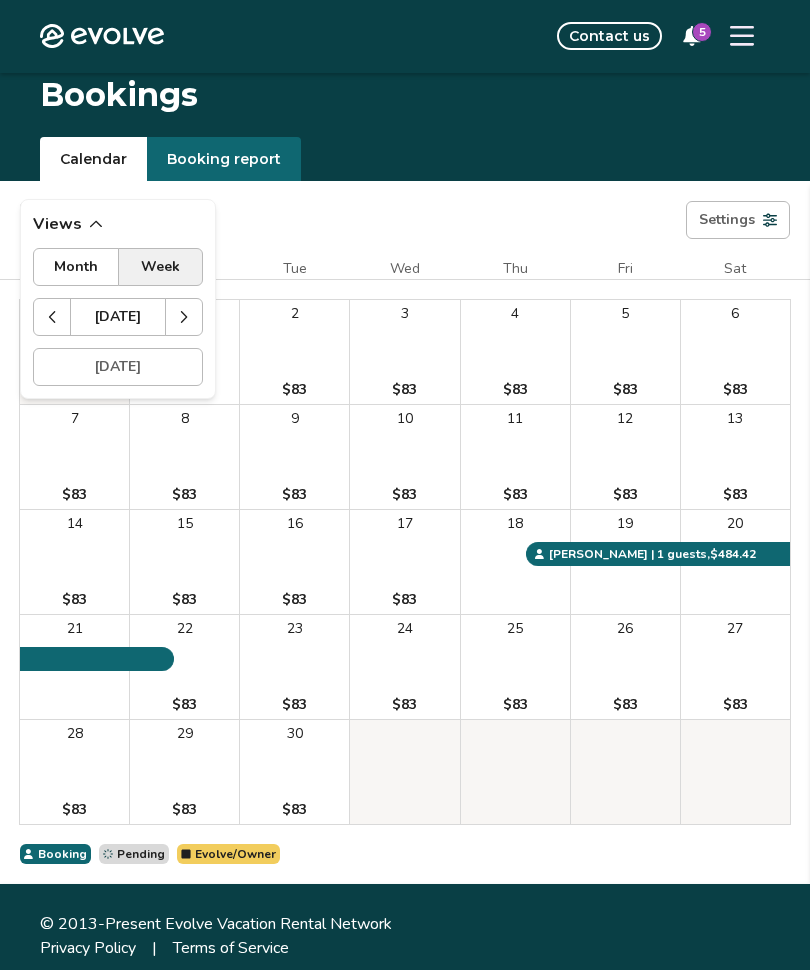 click at bounding box center [184, 318] 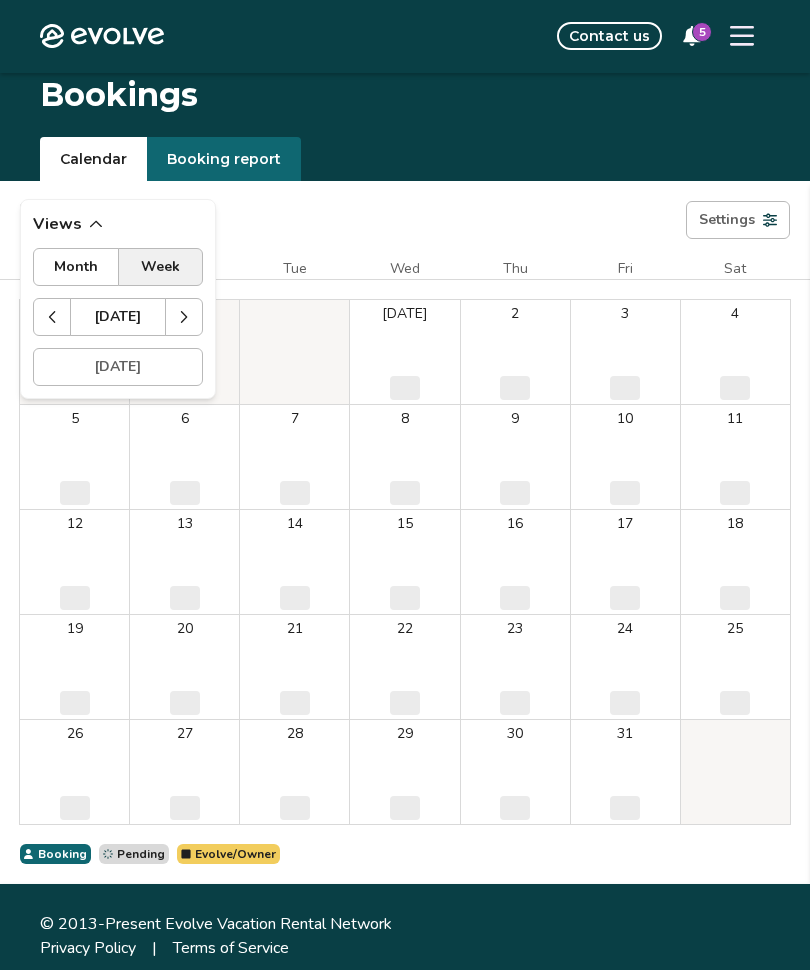 click at bounding box center (52, 318) 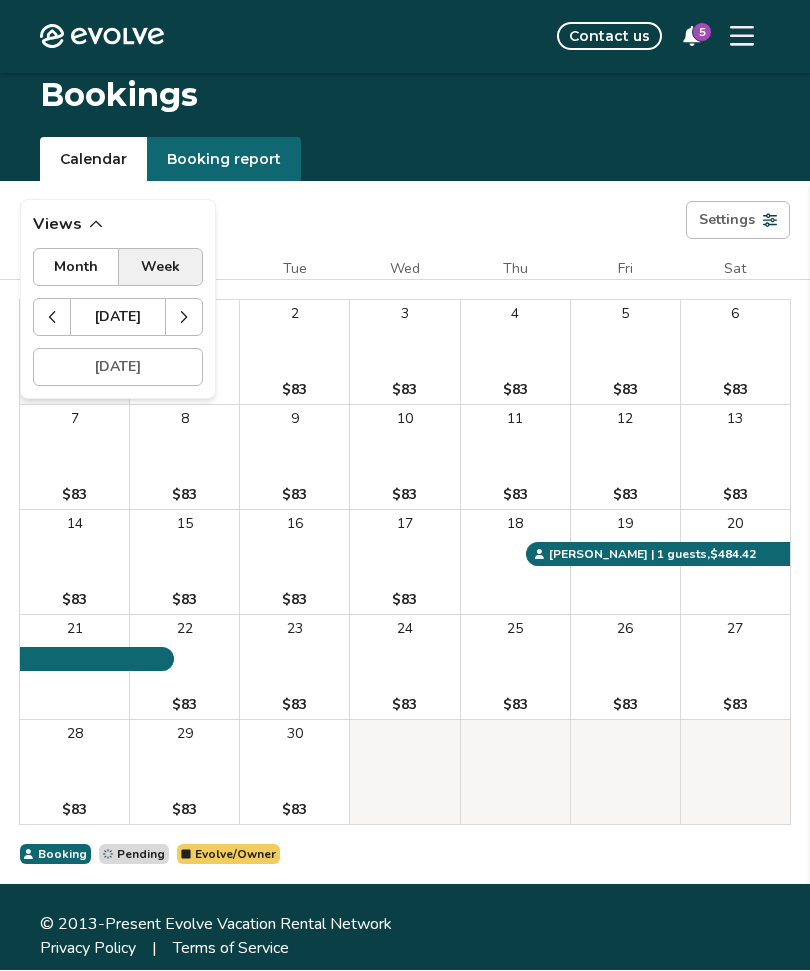 click 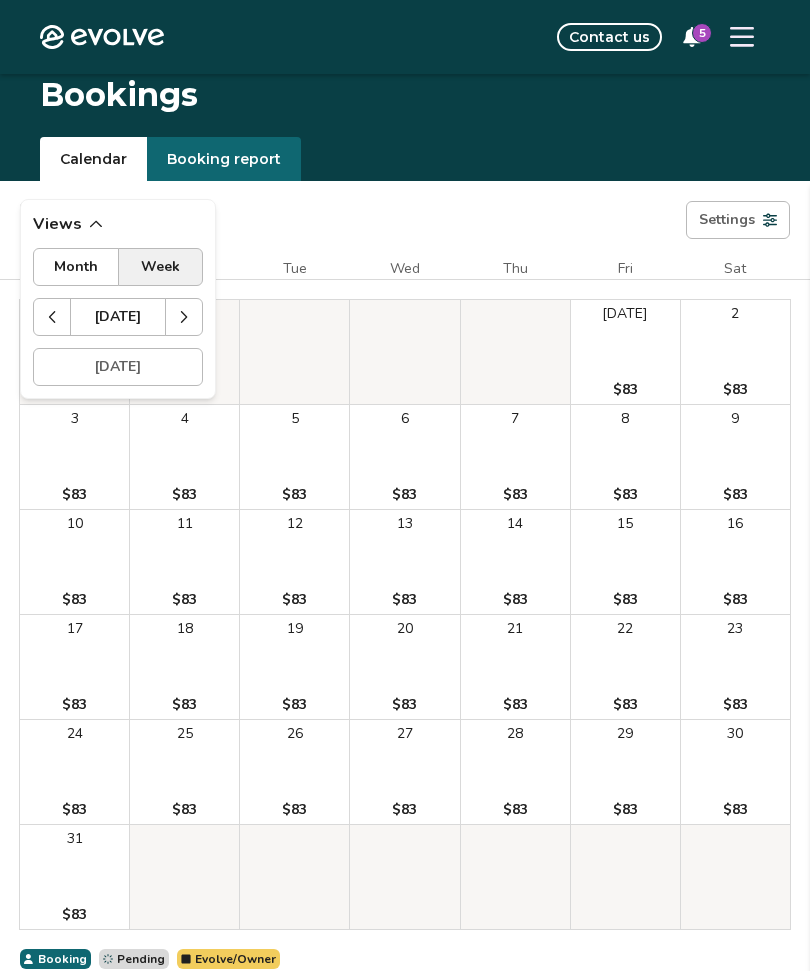 click on "Evolve/Owner" at bounding box center [235, 959] 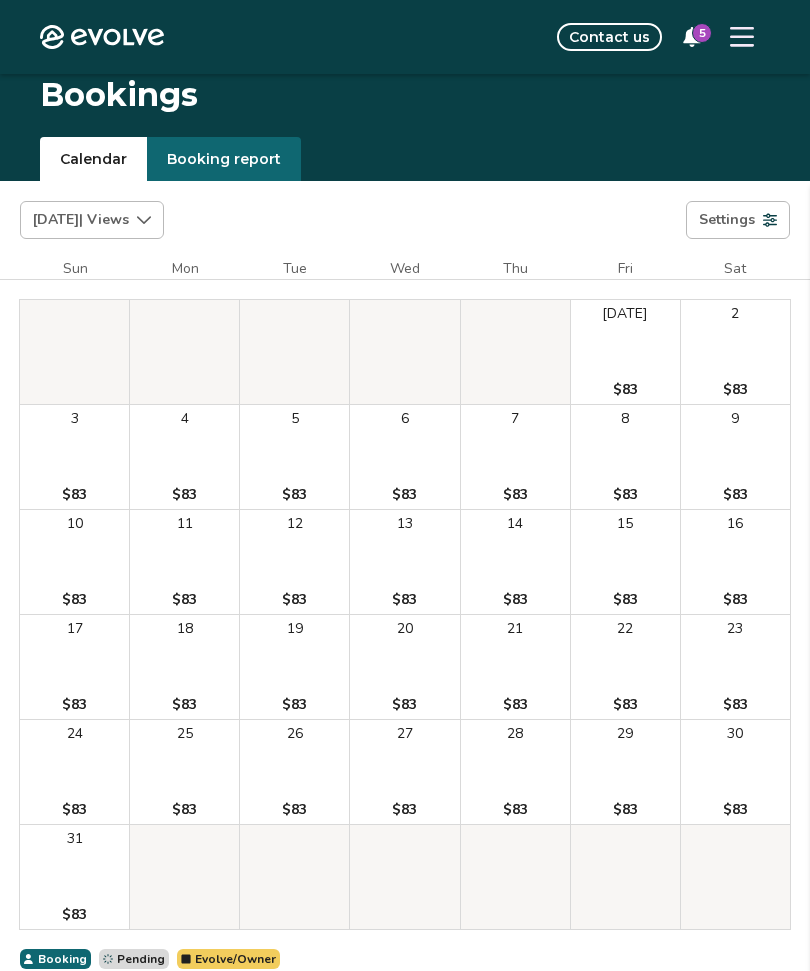 click on "7 $83" at bounding box center [515, 457] 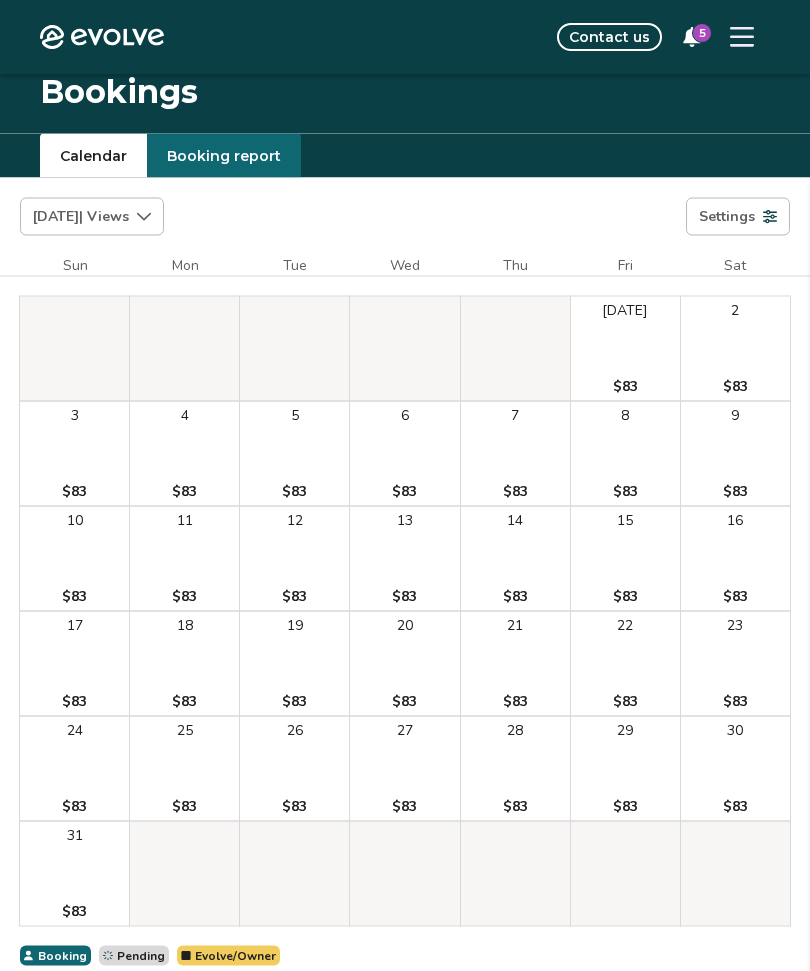 click on "5" at bounding box center (692, 37) 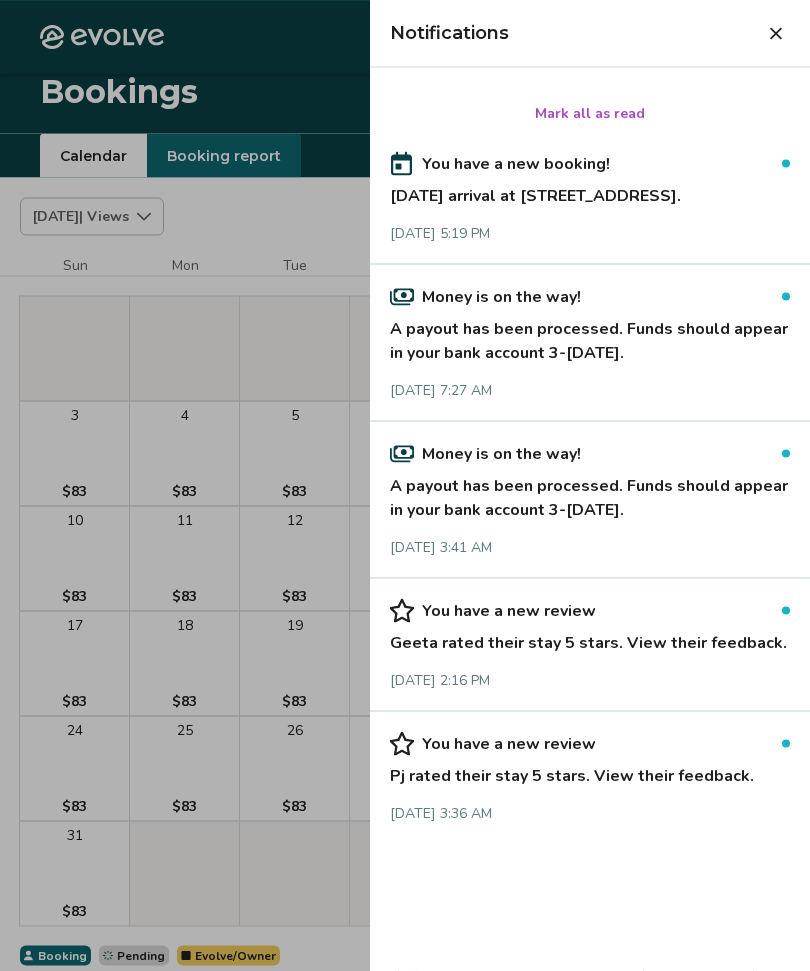 scroll, scrollTop: 5, scrollLeft: 0, axis: vertical 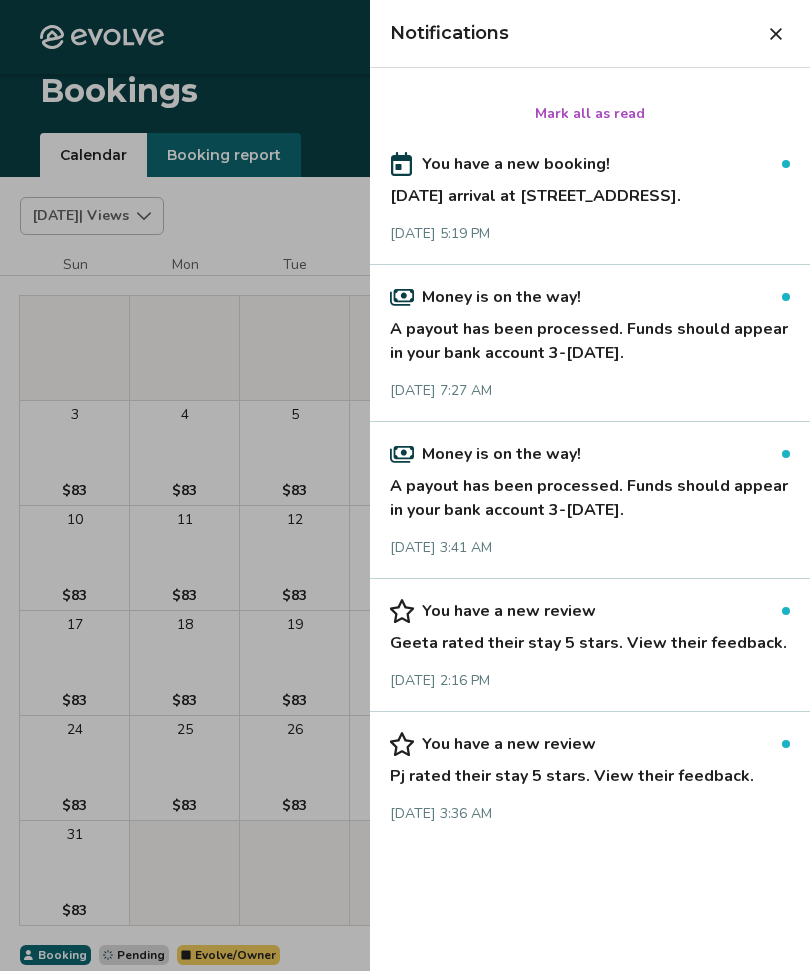 click on "Geeta rated their stay 5 stars. View their feedback." at bounding box center [590, 639] 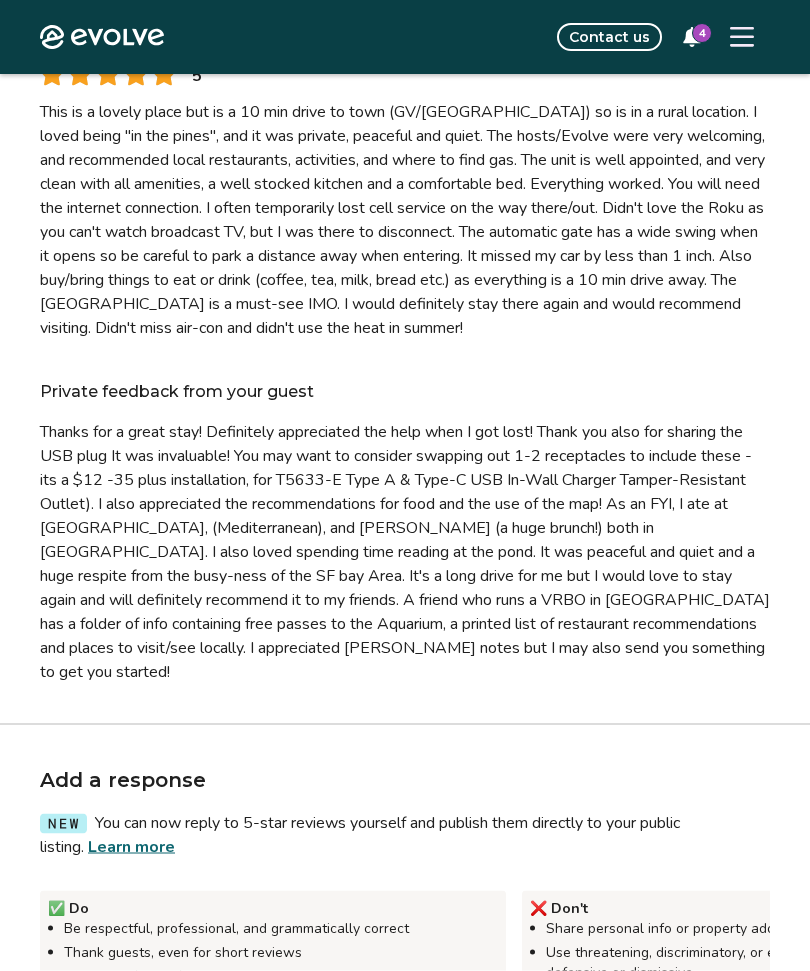 scroll, scrollTop: 180, scrollLeft: 0, axis: vertical 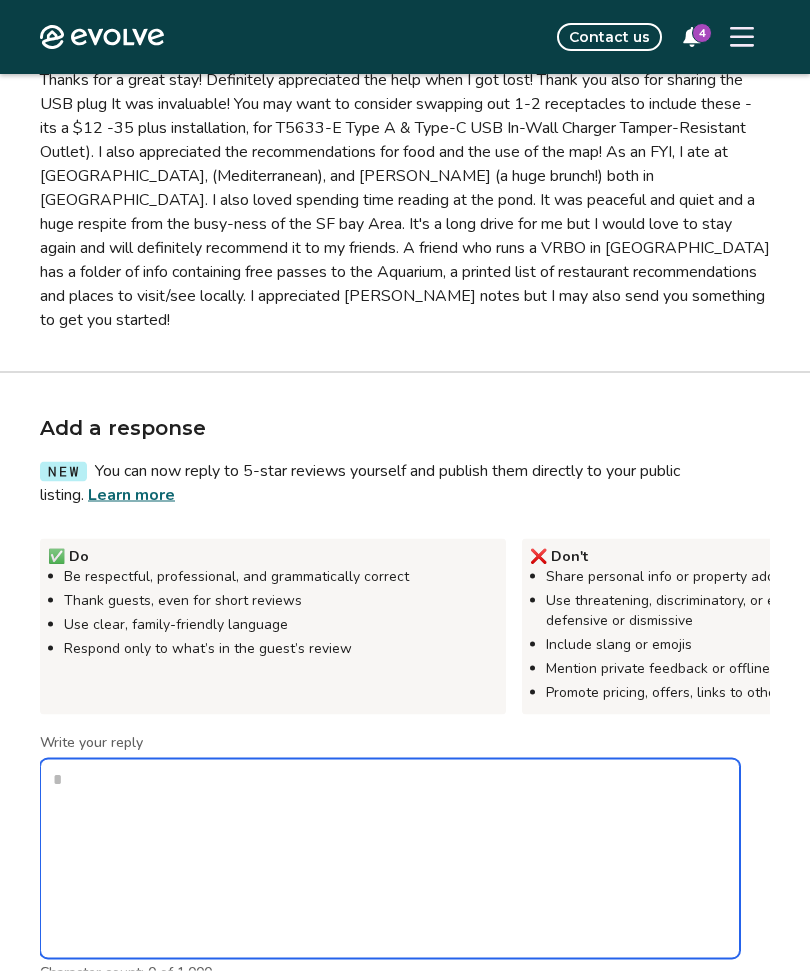 click on "Write your reply" at bounding box center [390, 859] 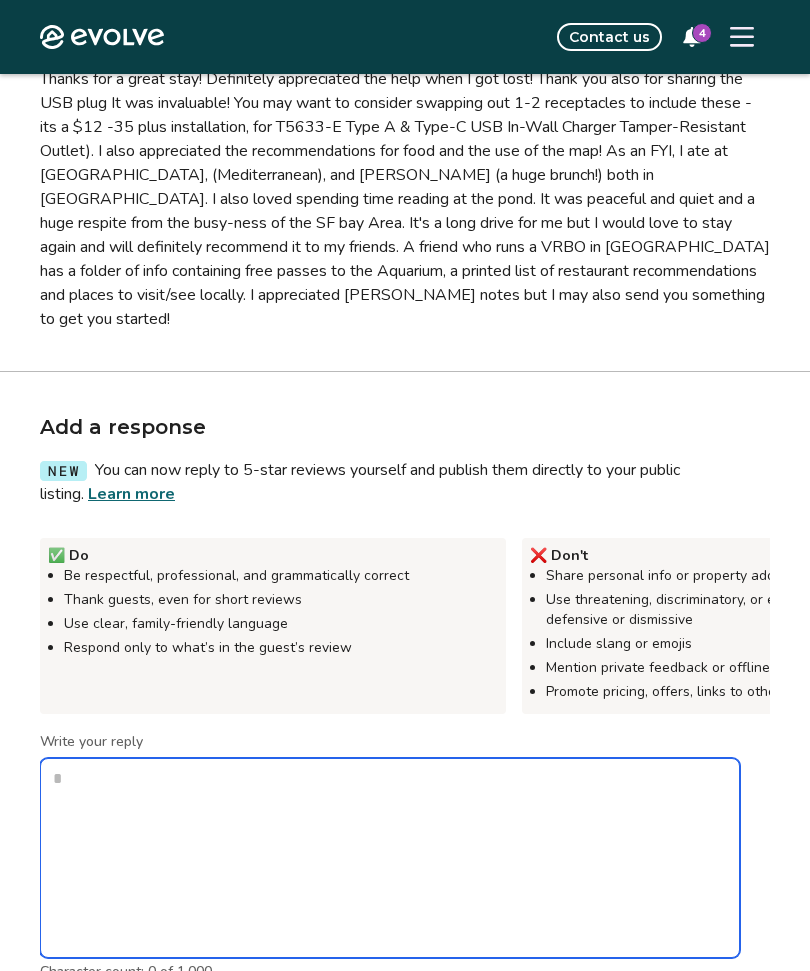 scroll, scrollTop: 754, scrollLeft: 0, axis: vertical 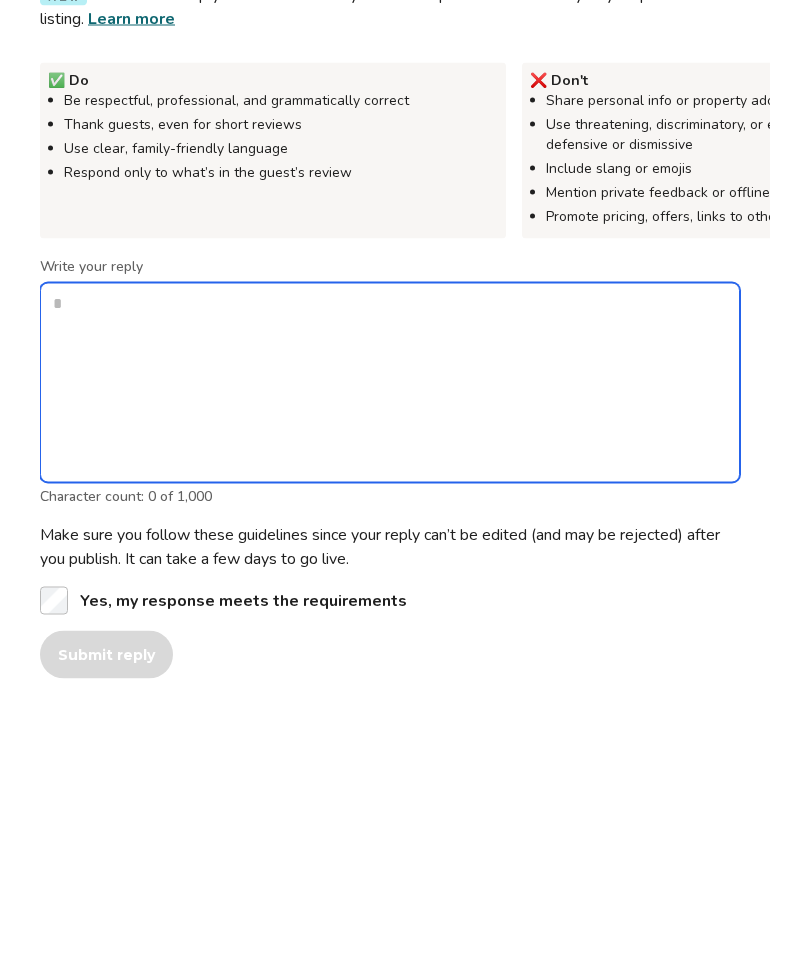 type on "*" 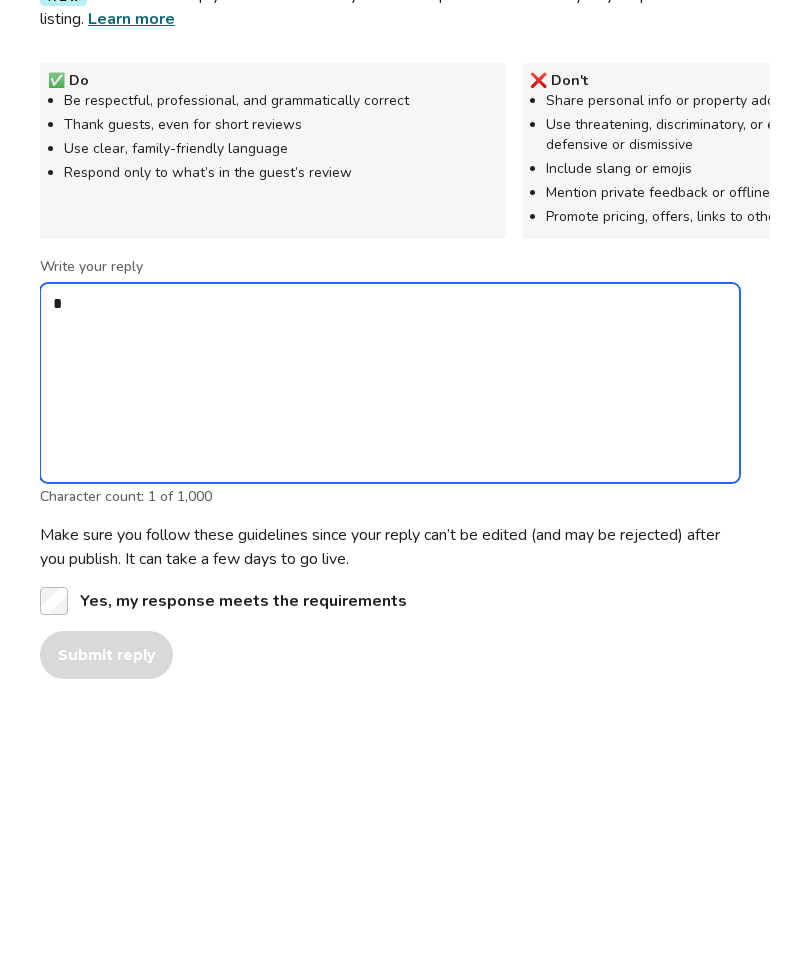 type on "**" 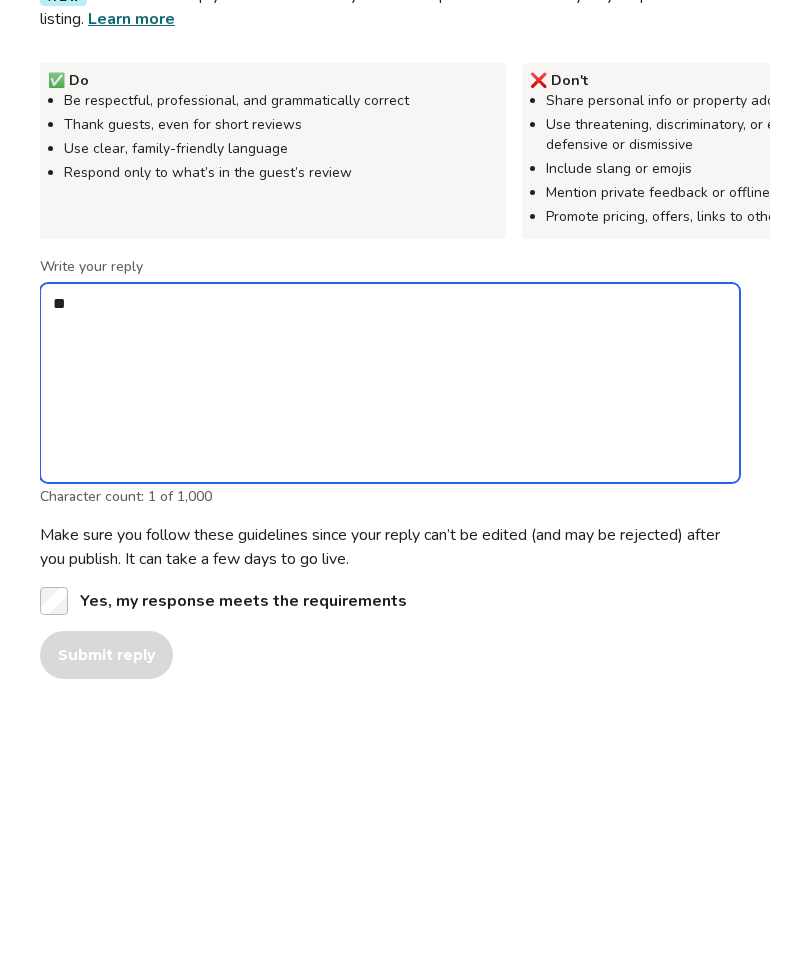 type on "*" 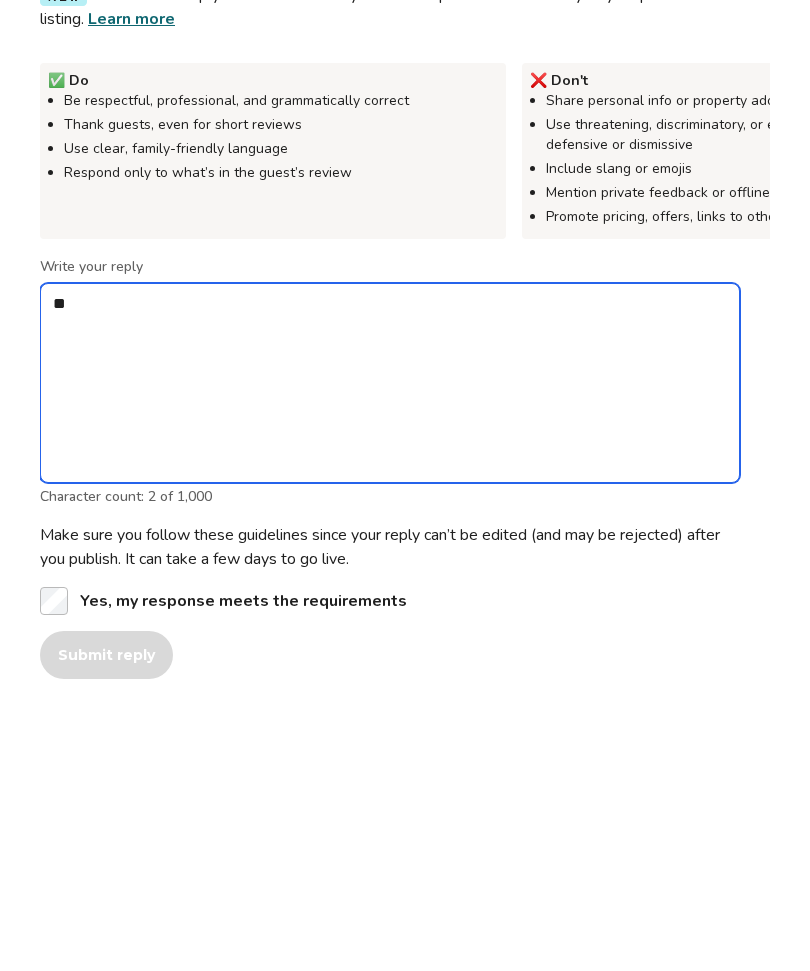 type on "***" 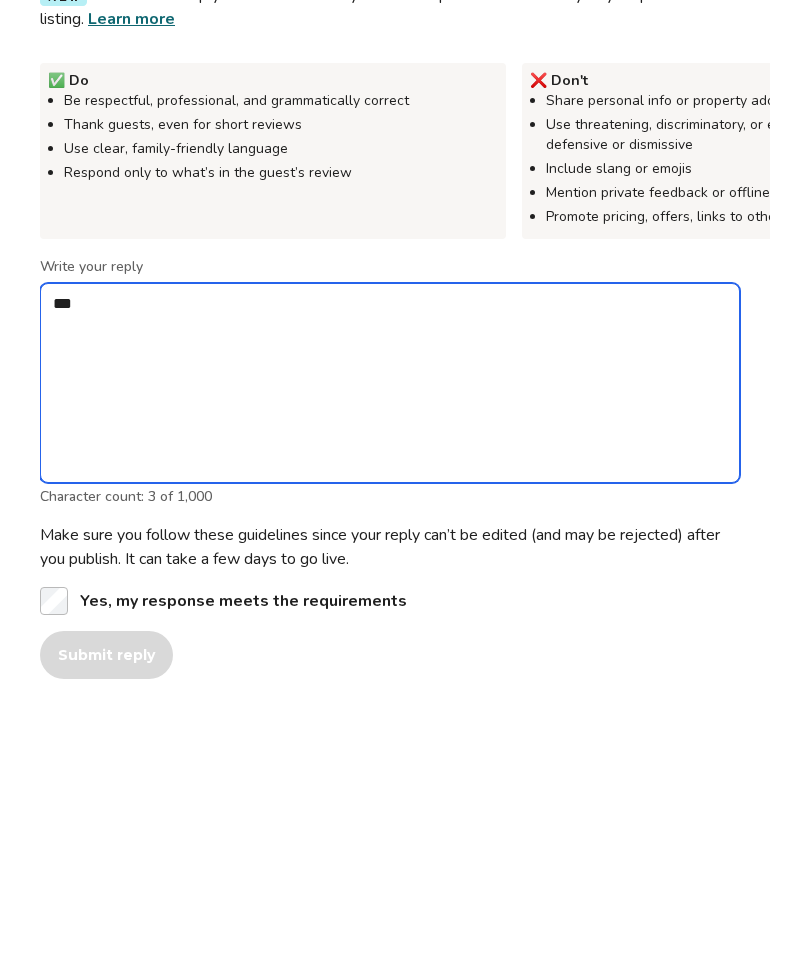 type on "*" 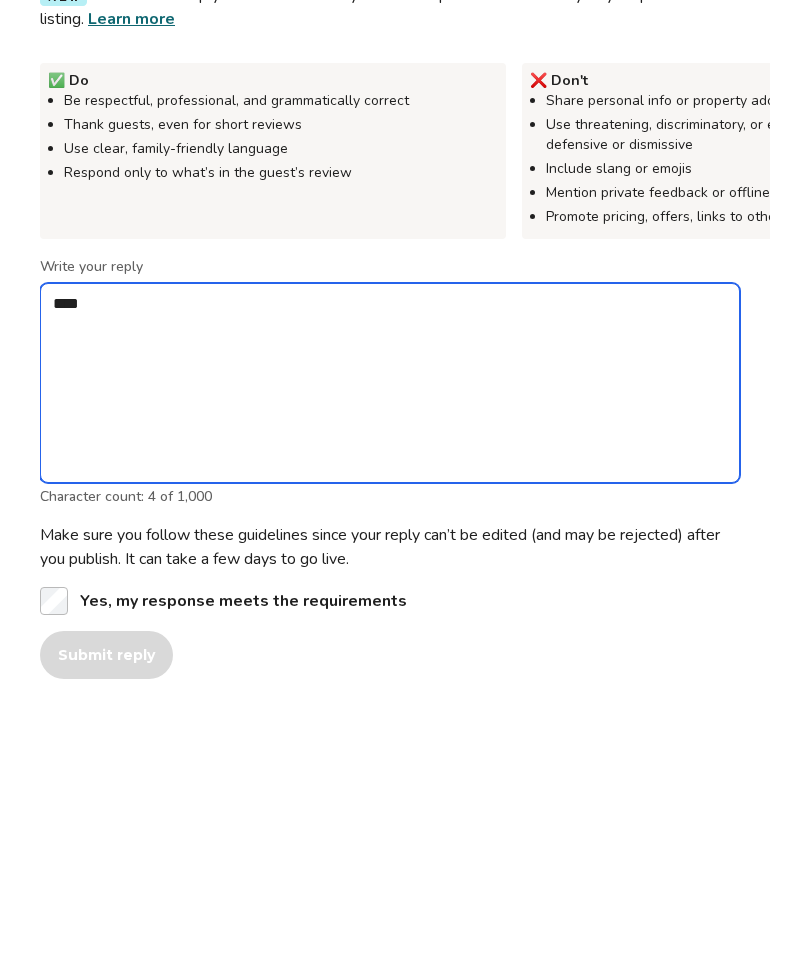 type on "*" 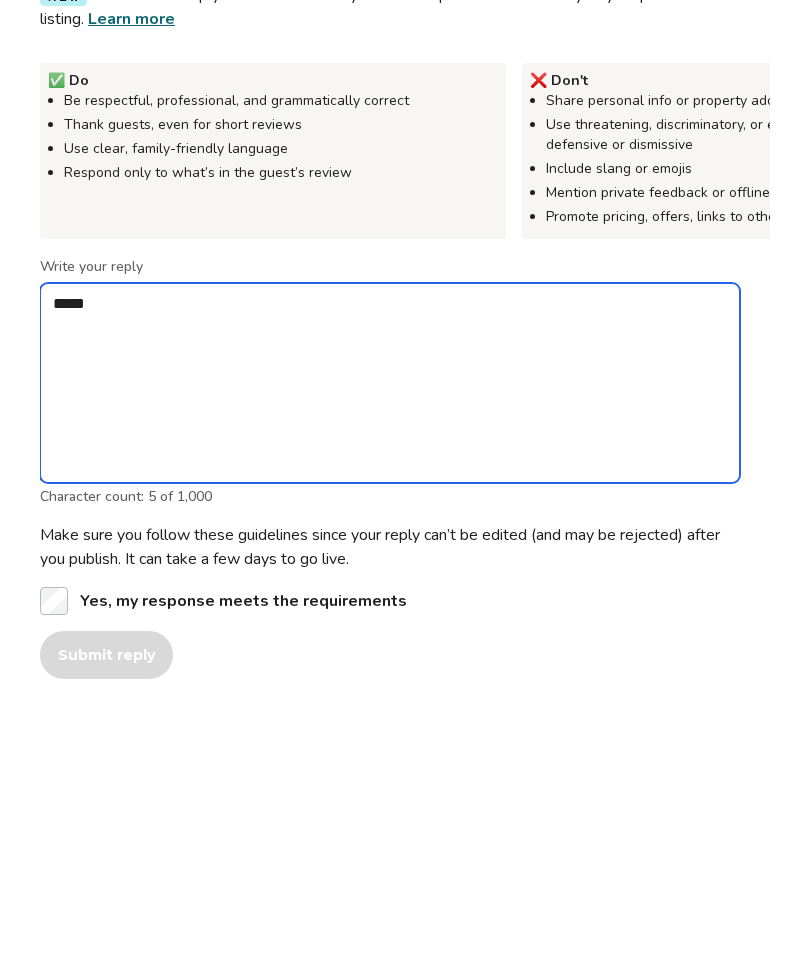 type on "*" 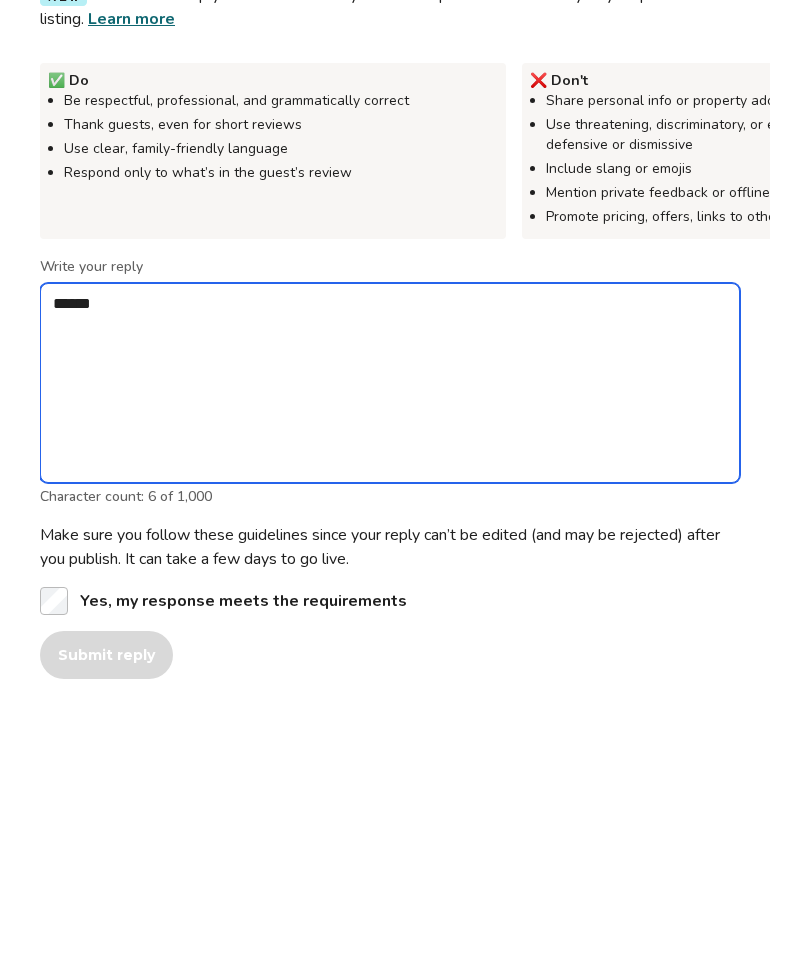 type on "*******" 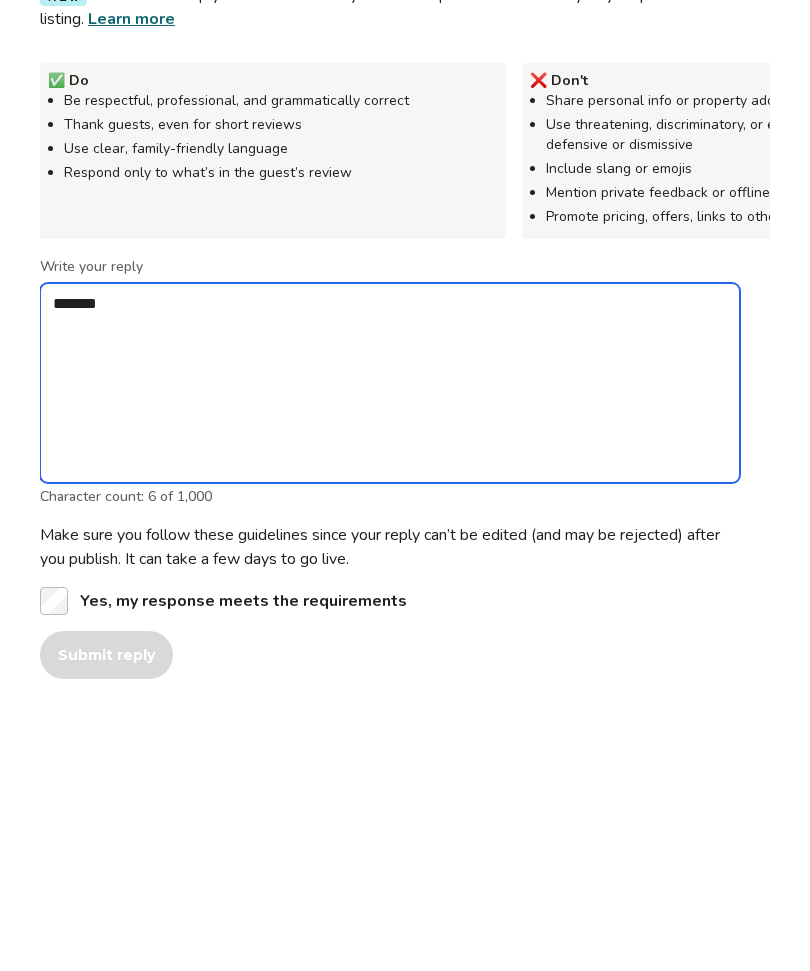 type on "*" 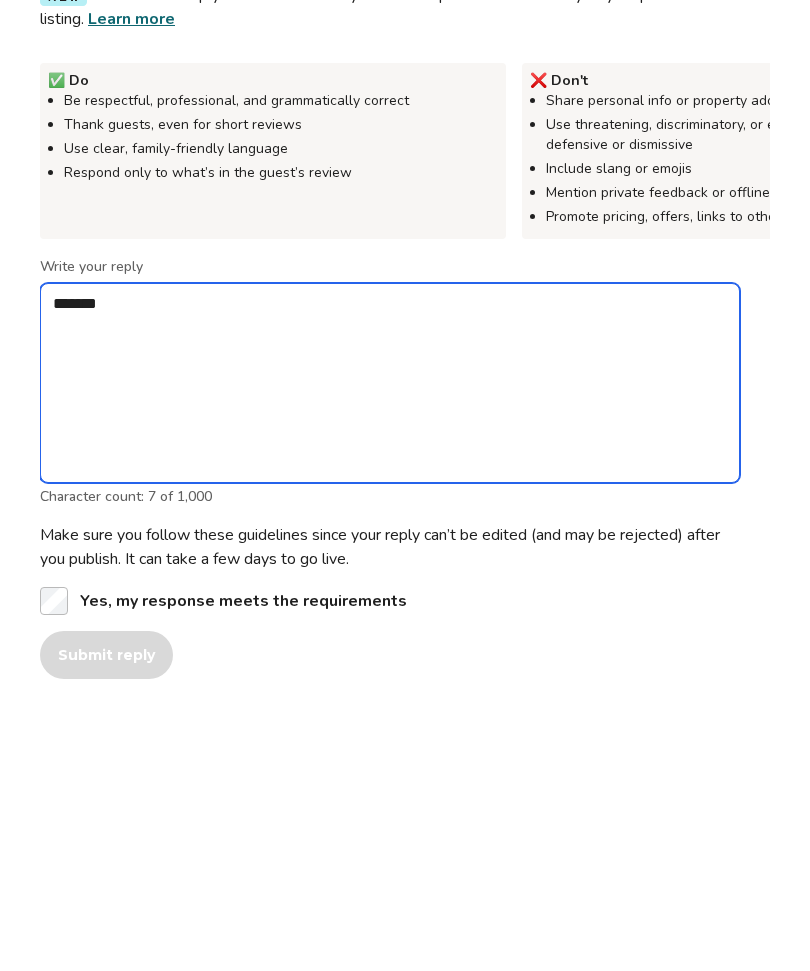 type on "********" 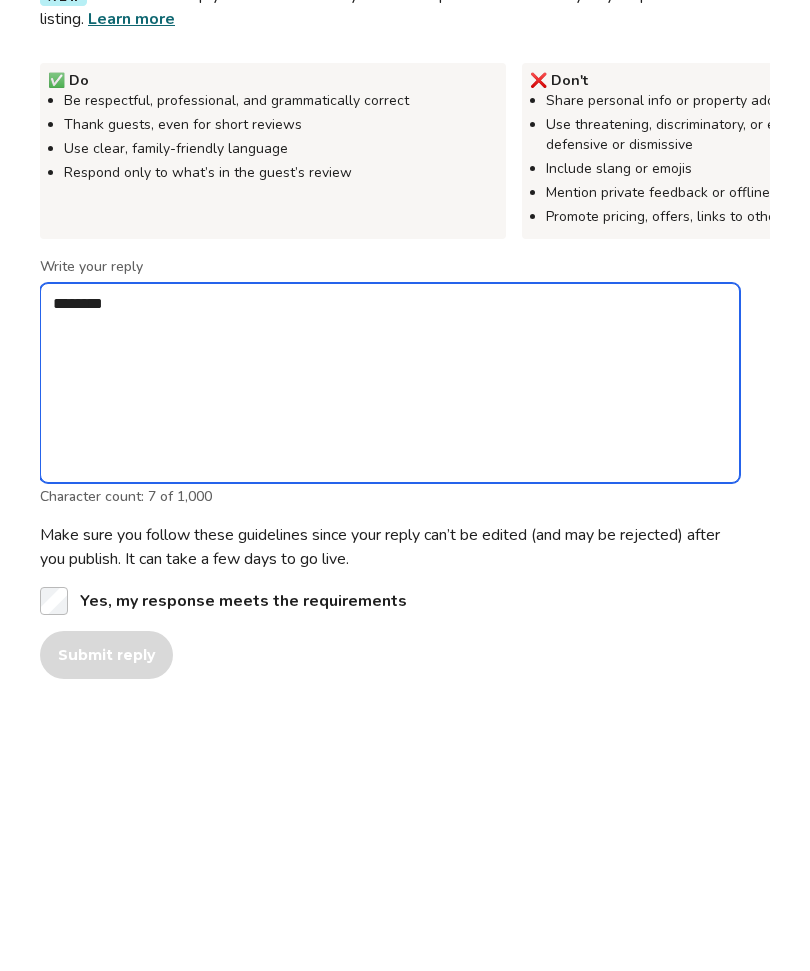 type on "*" 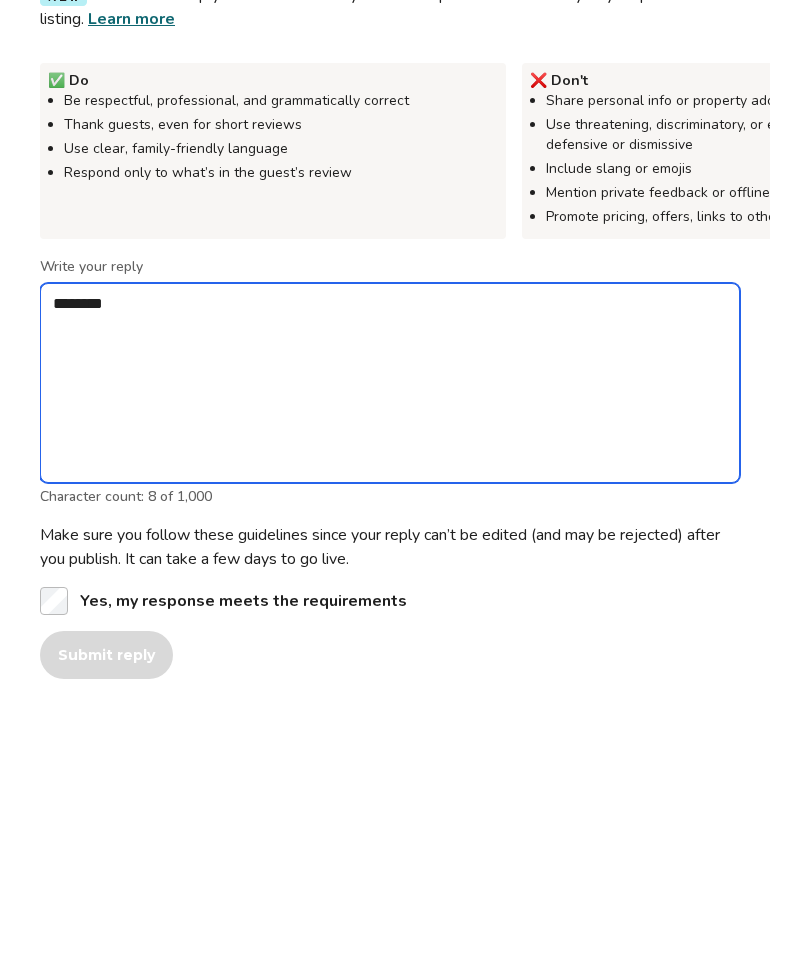type on "*********" 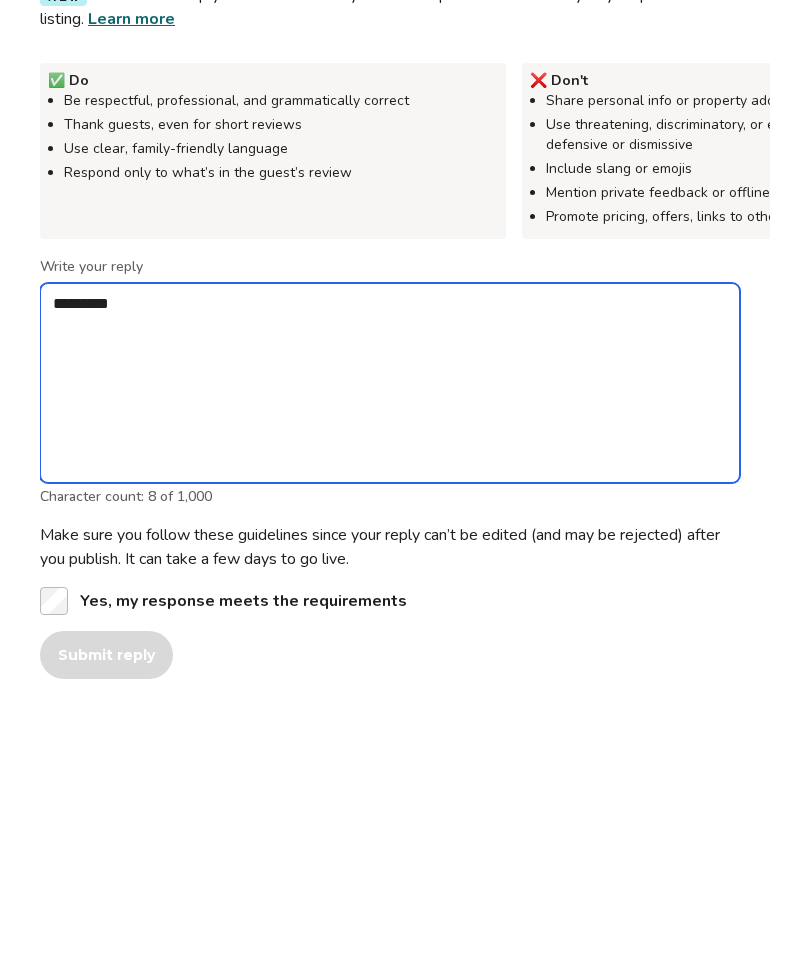 type on "*" 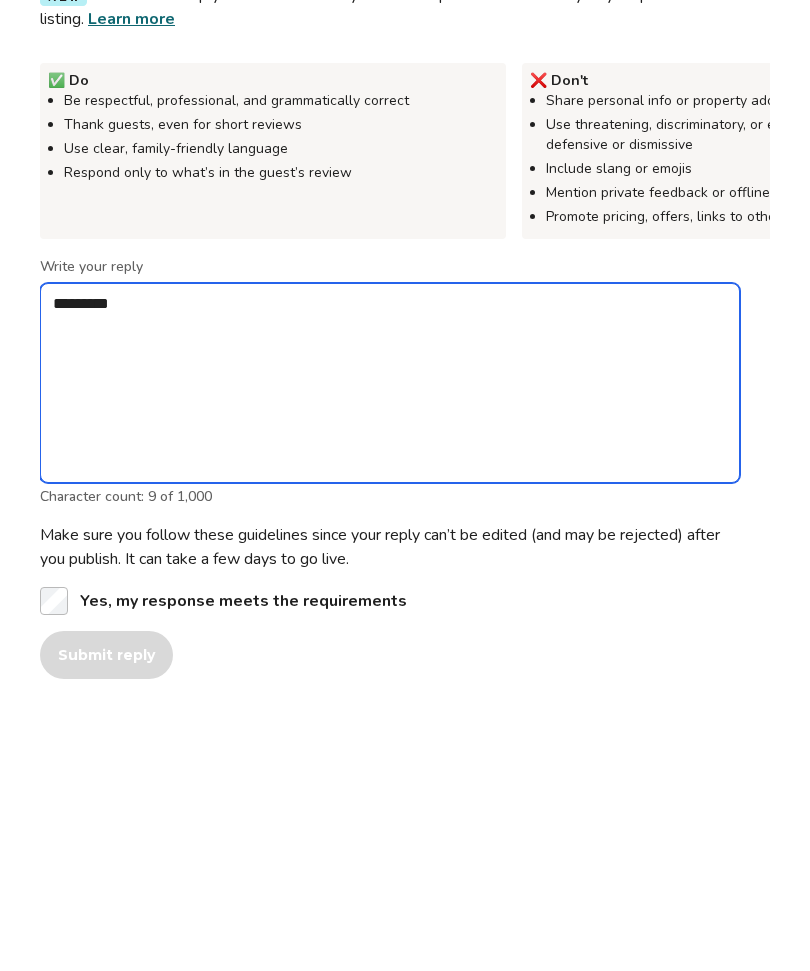 type on "*********" 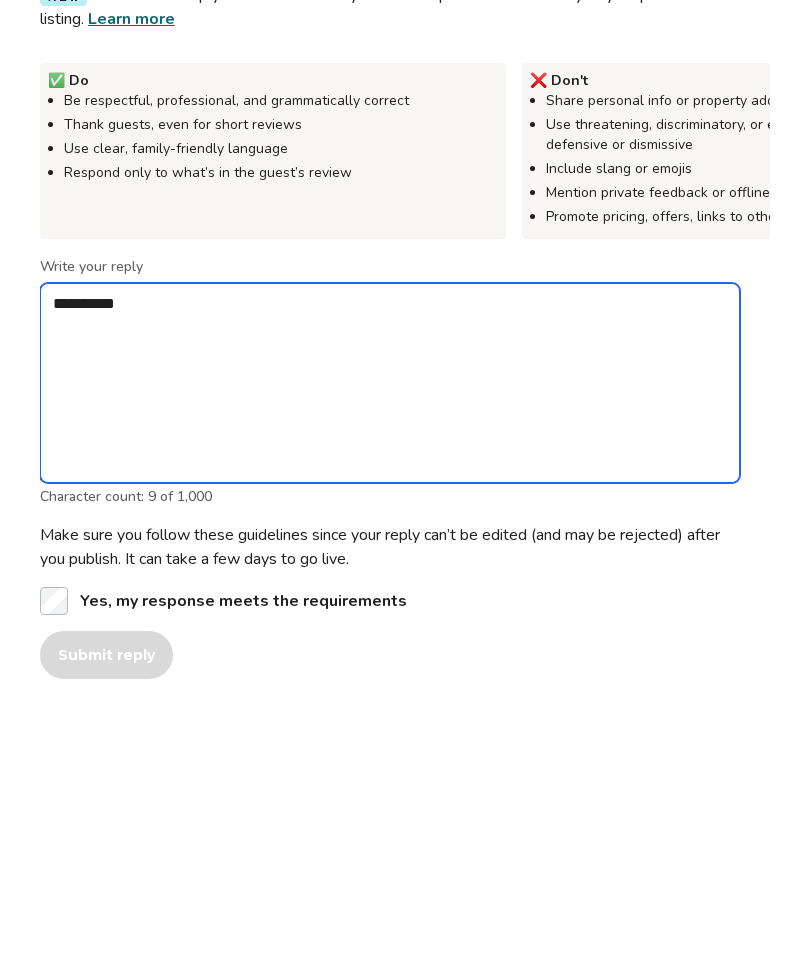 type on "*" 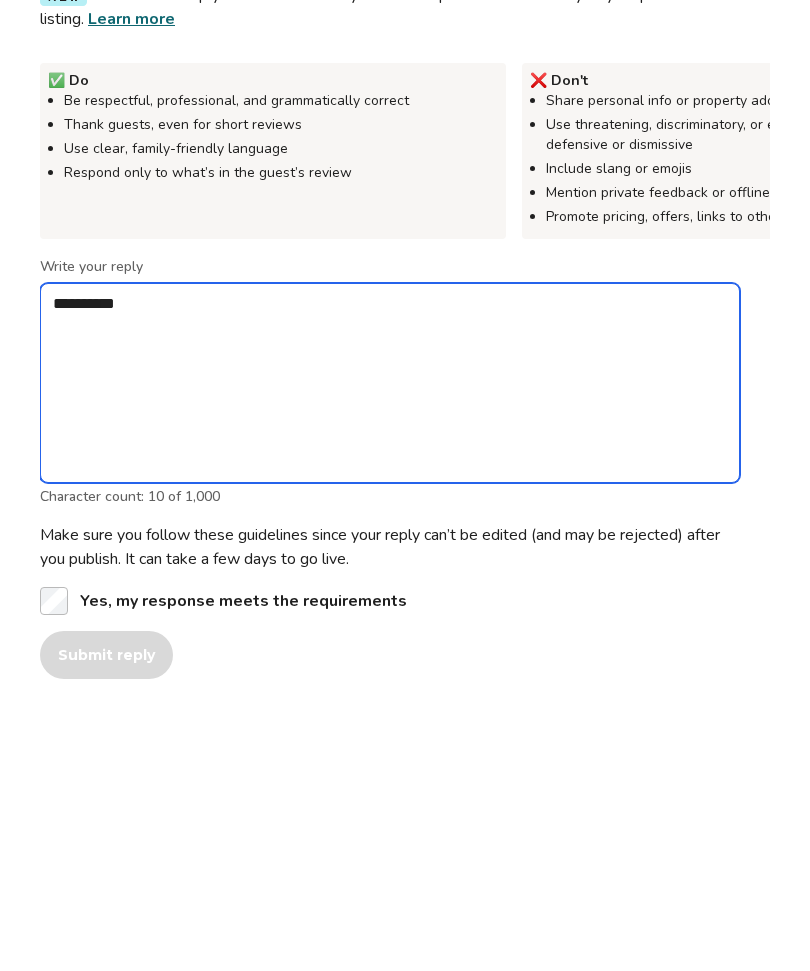 type on "**********" 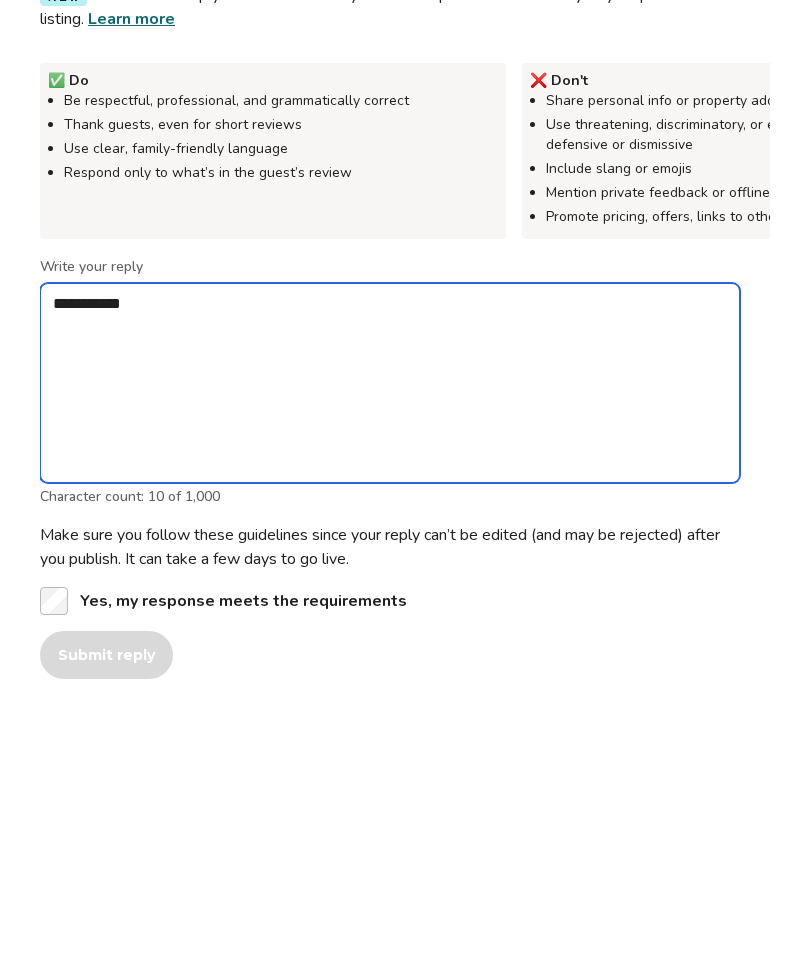 type on "*" 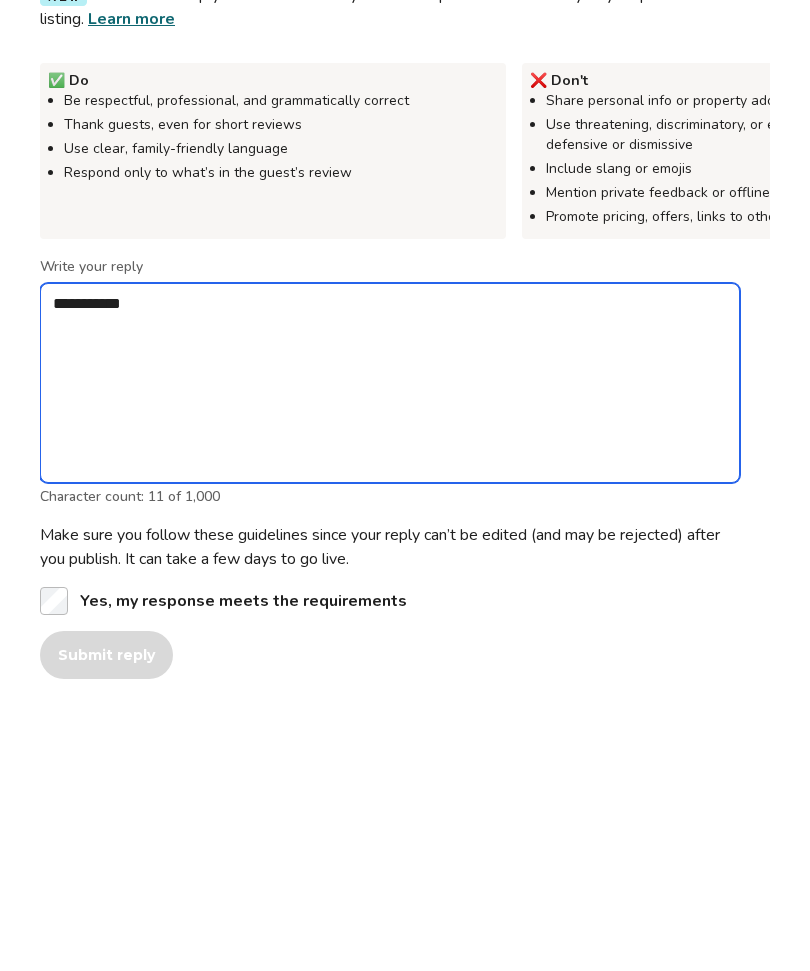 type on "**********" 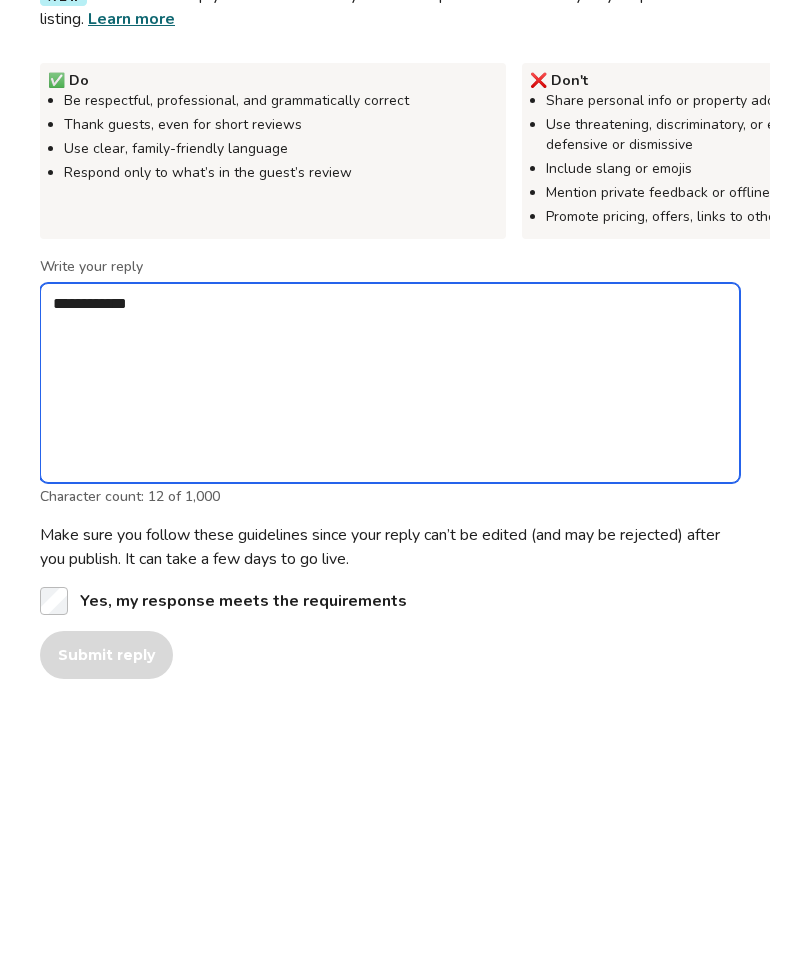 type on "*" 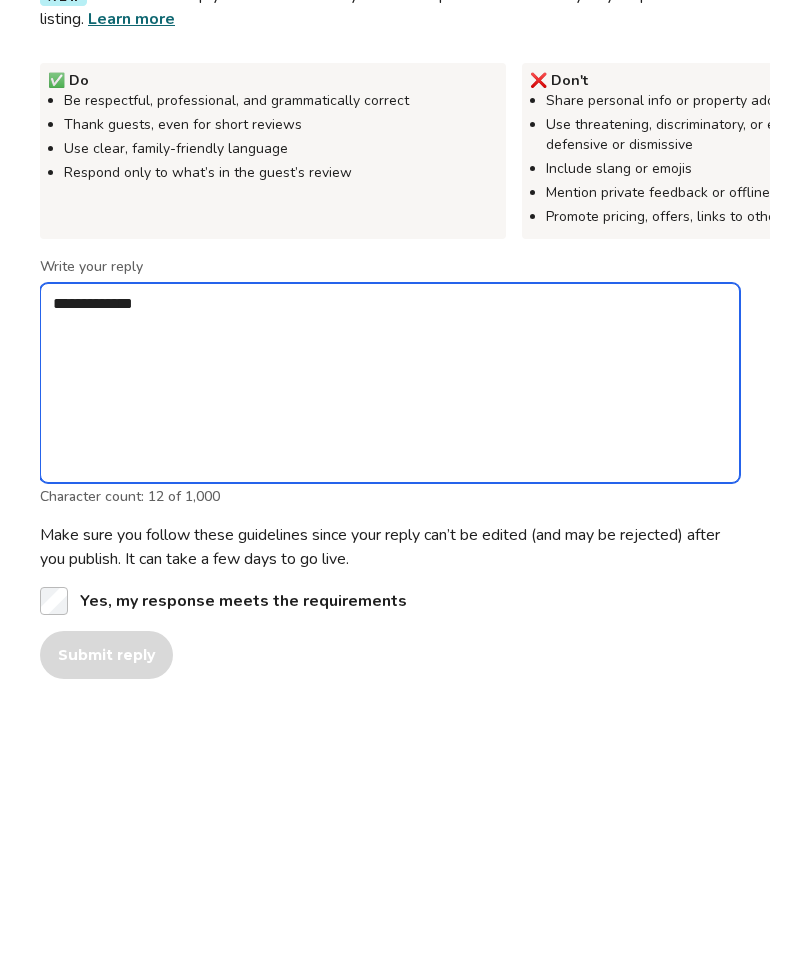type on "**********" 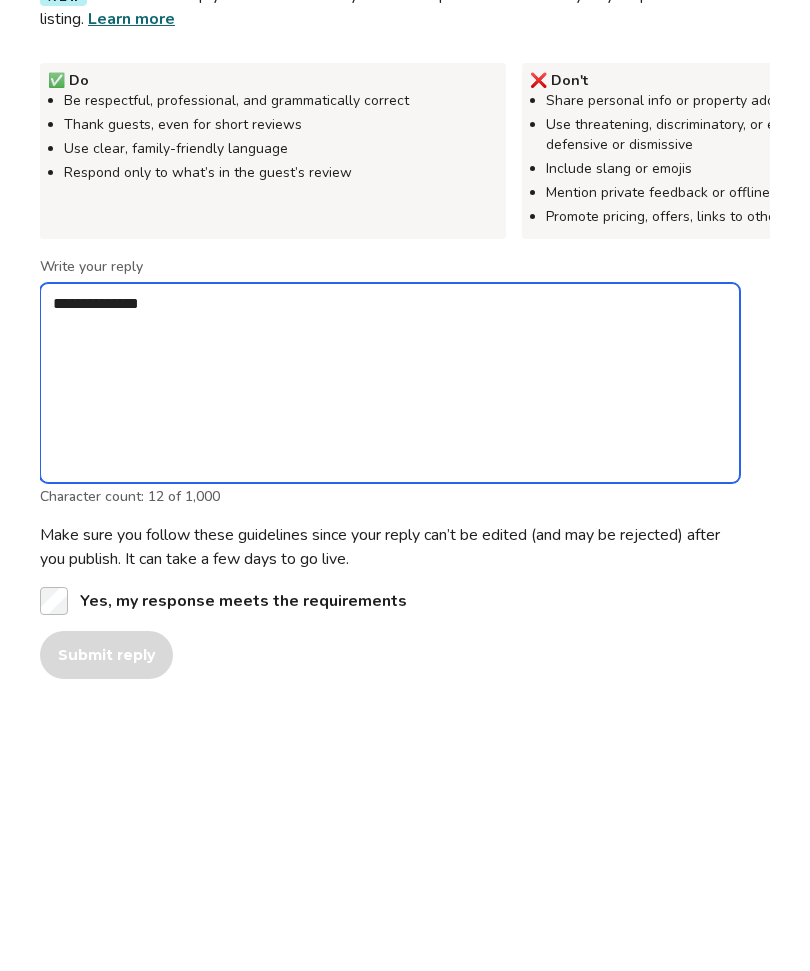 type on "*" 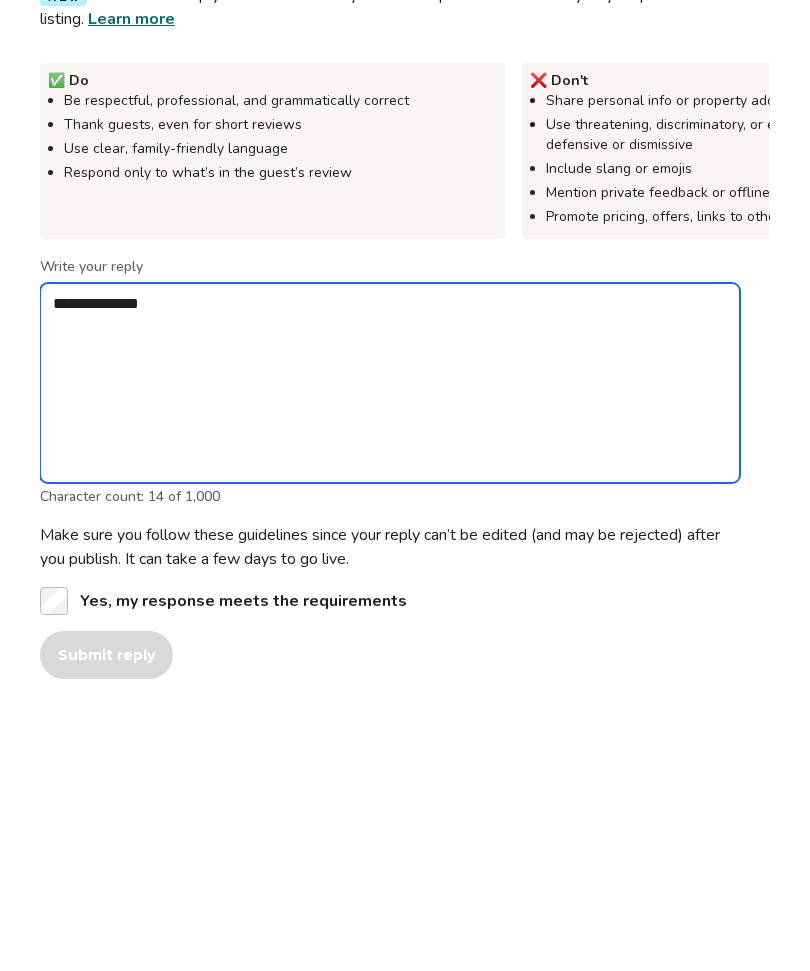 type on "**********" 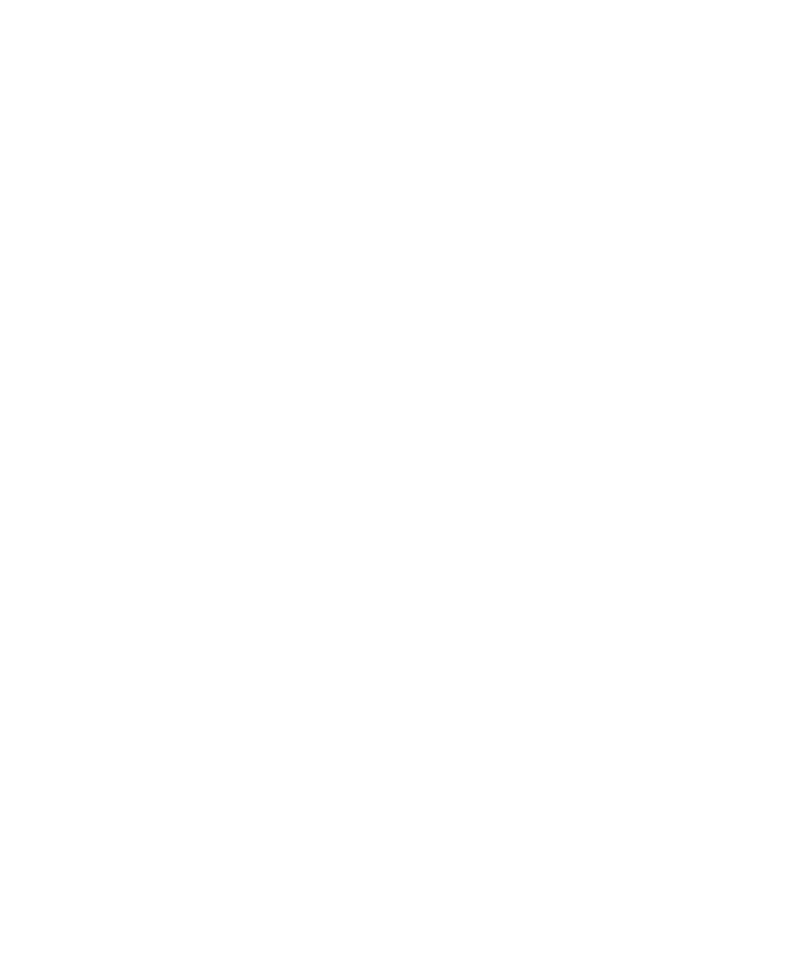 scroll, scrollTop: 0, scrollLeft: 0, axis: both 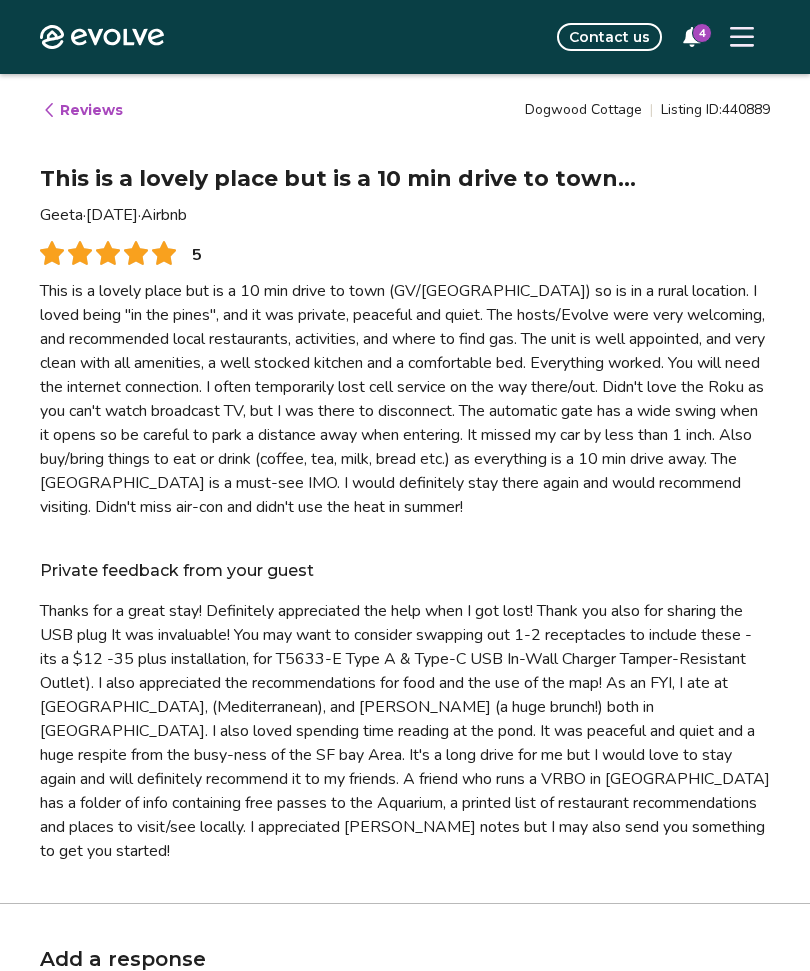 type on "*" 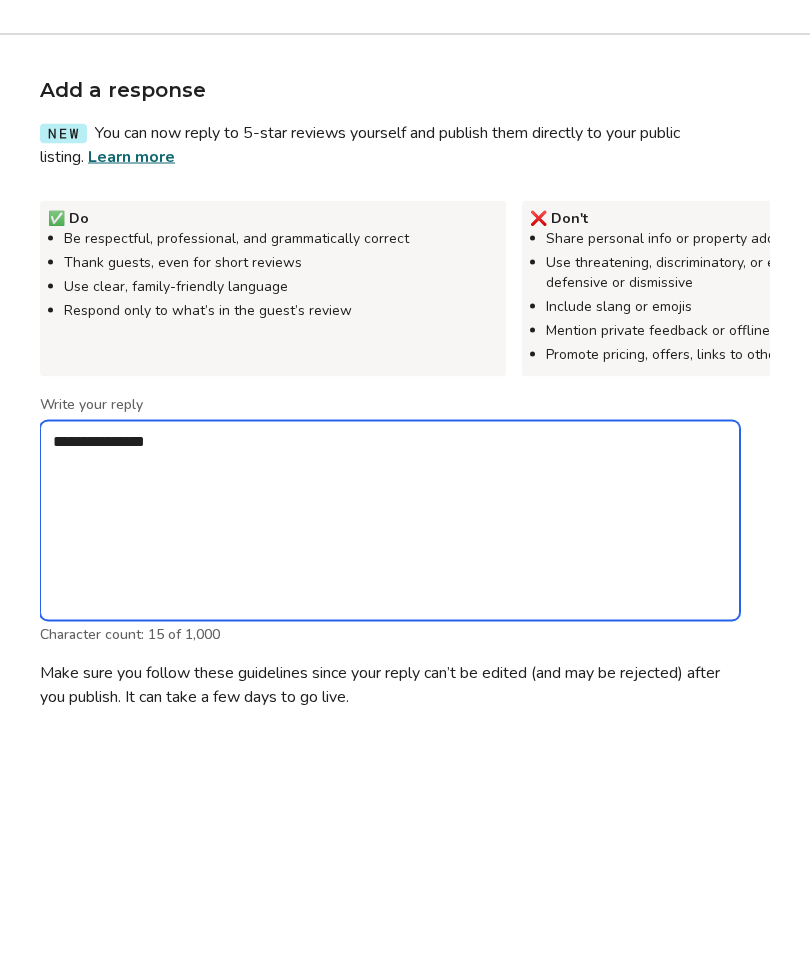type on "**********" 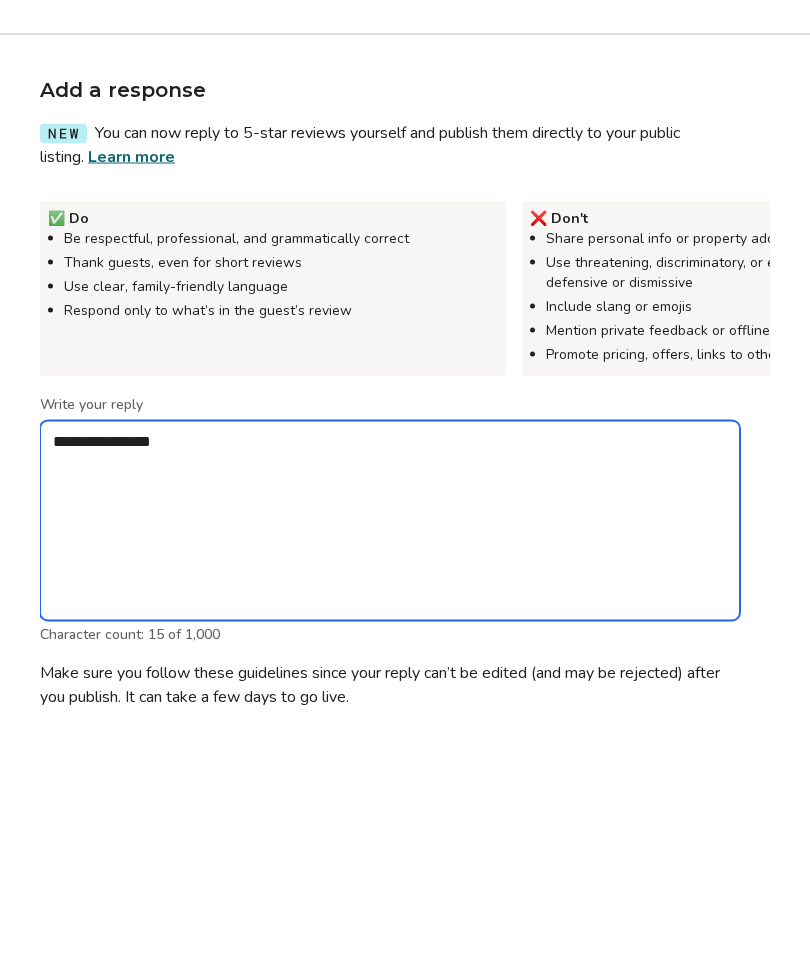 type on "*" 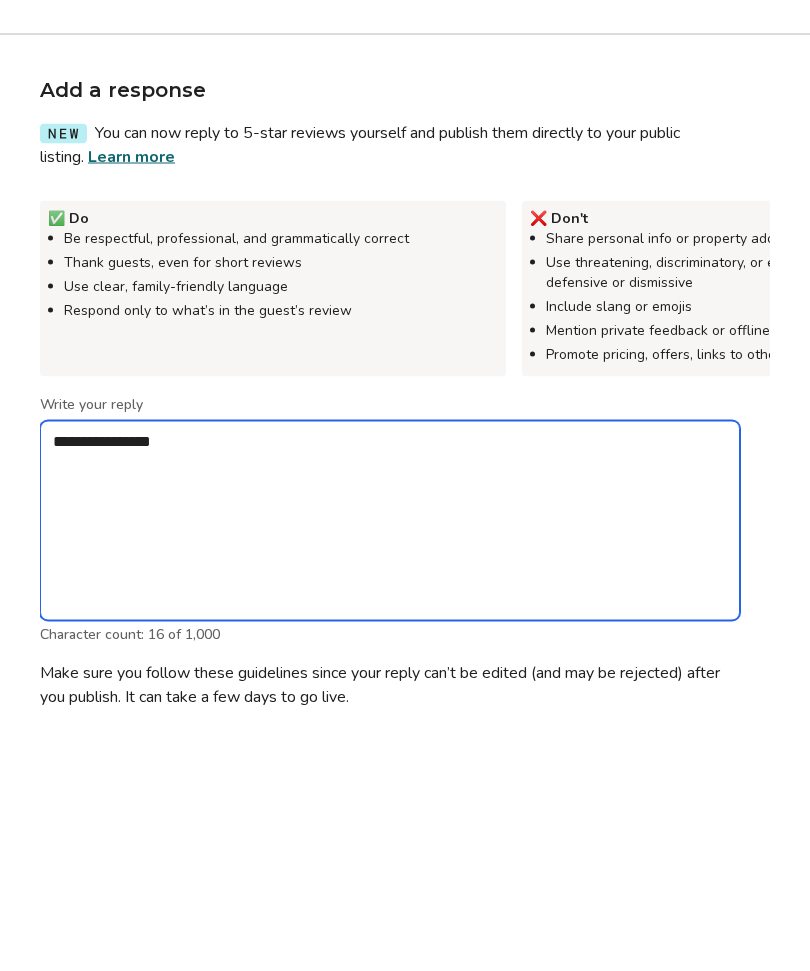 type on "**********" 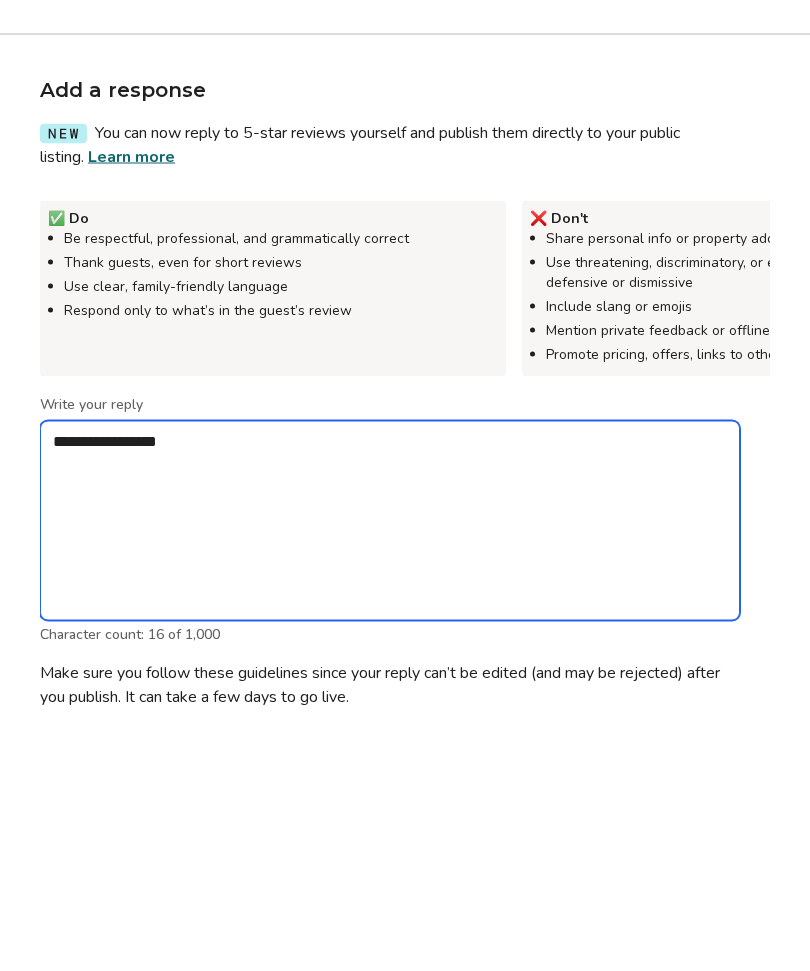 type on "*" 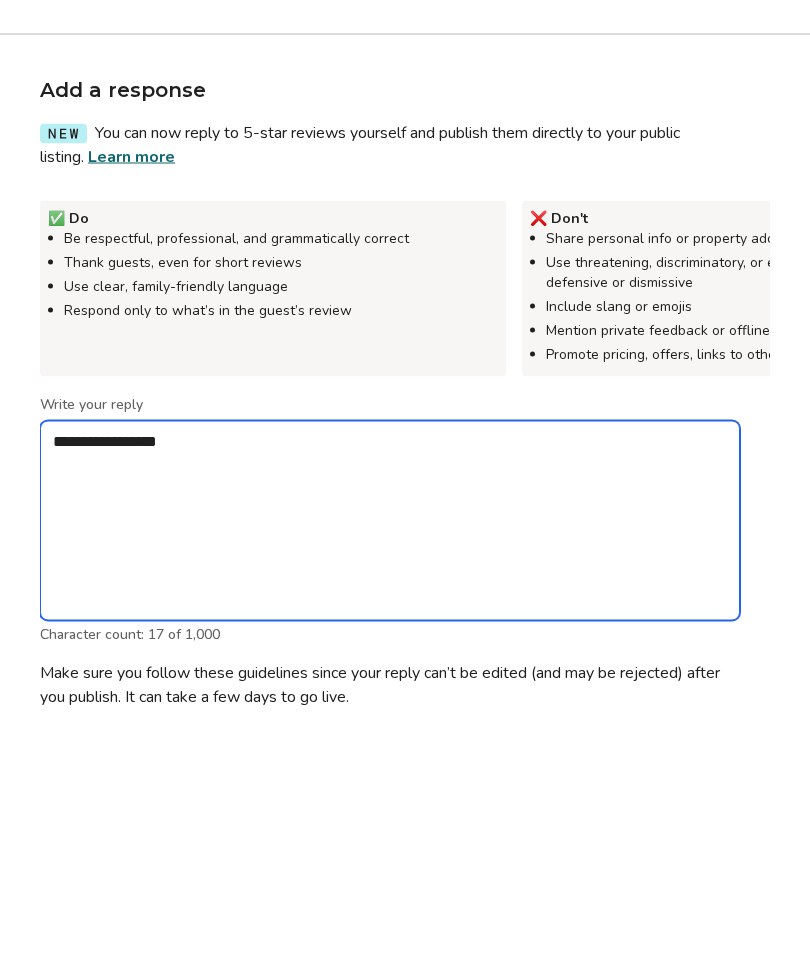 type on "**********" 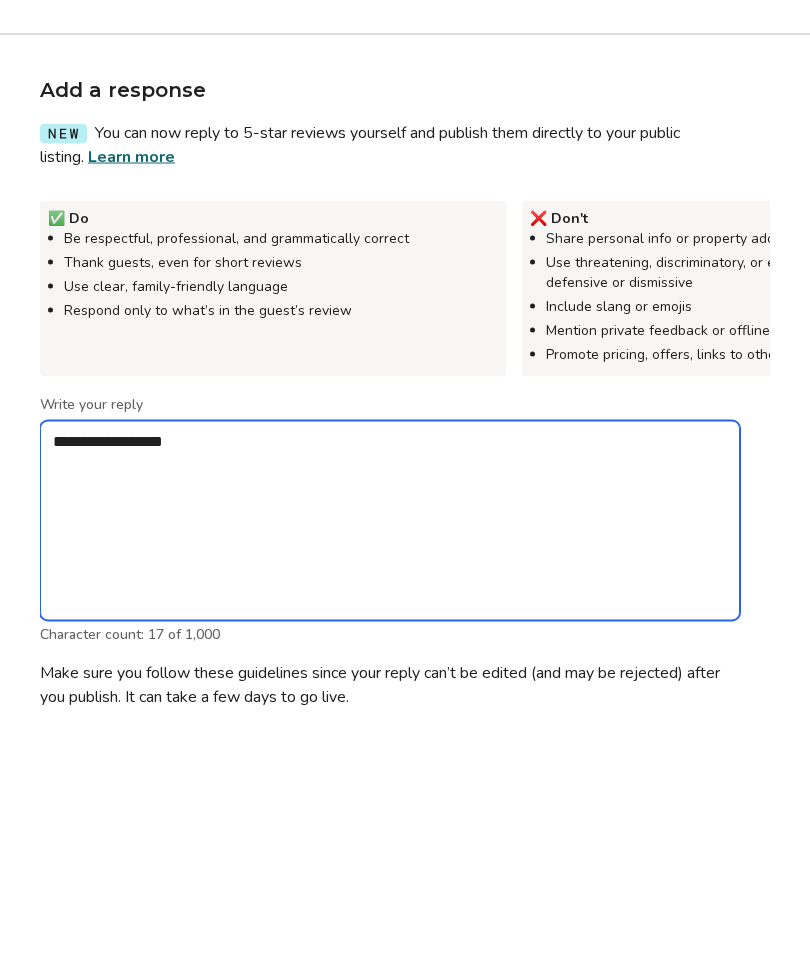 type on "*" 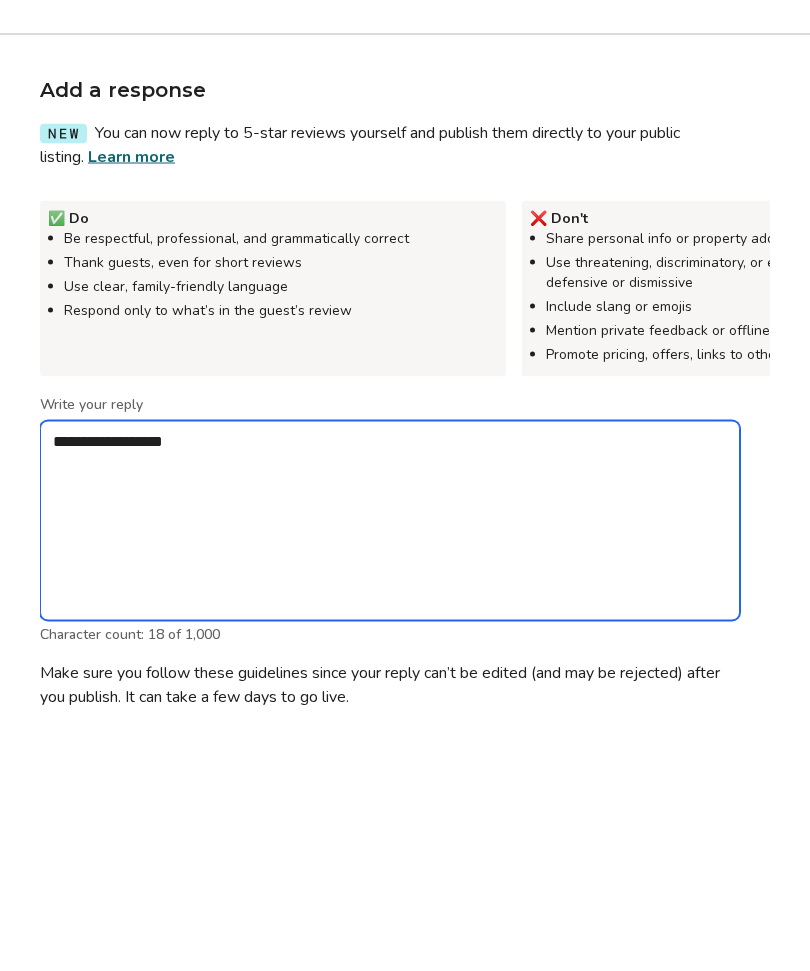 type on "**********" 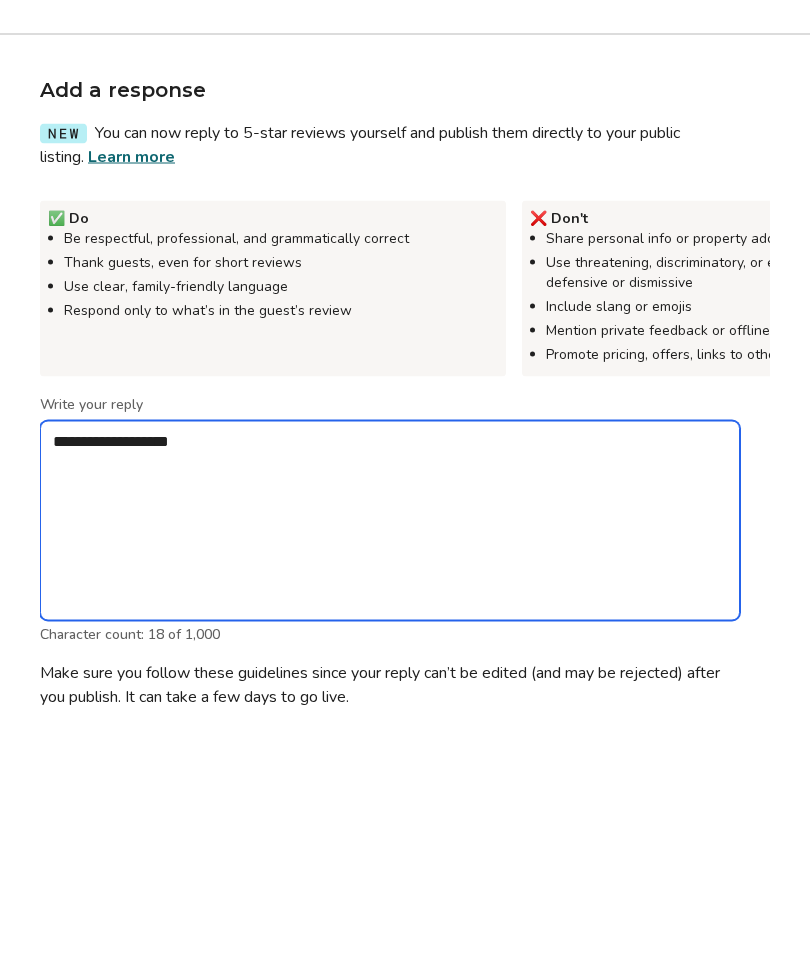 type on "*" 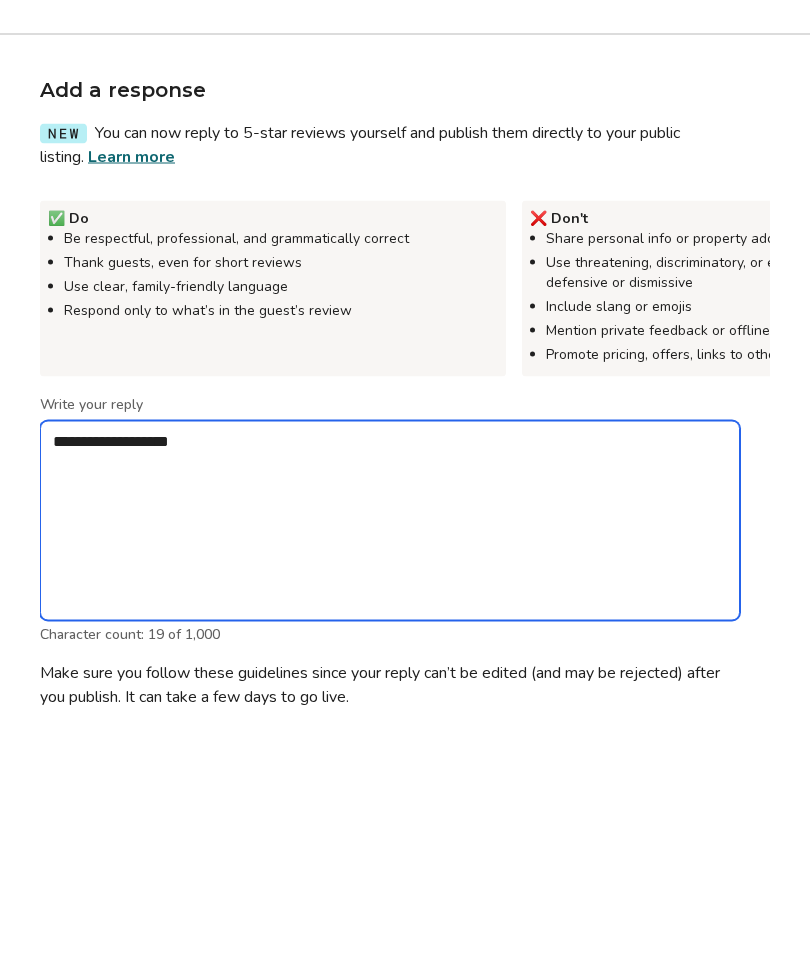 type on "**********" 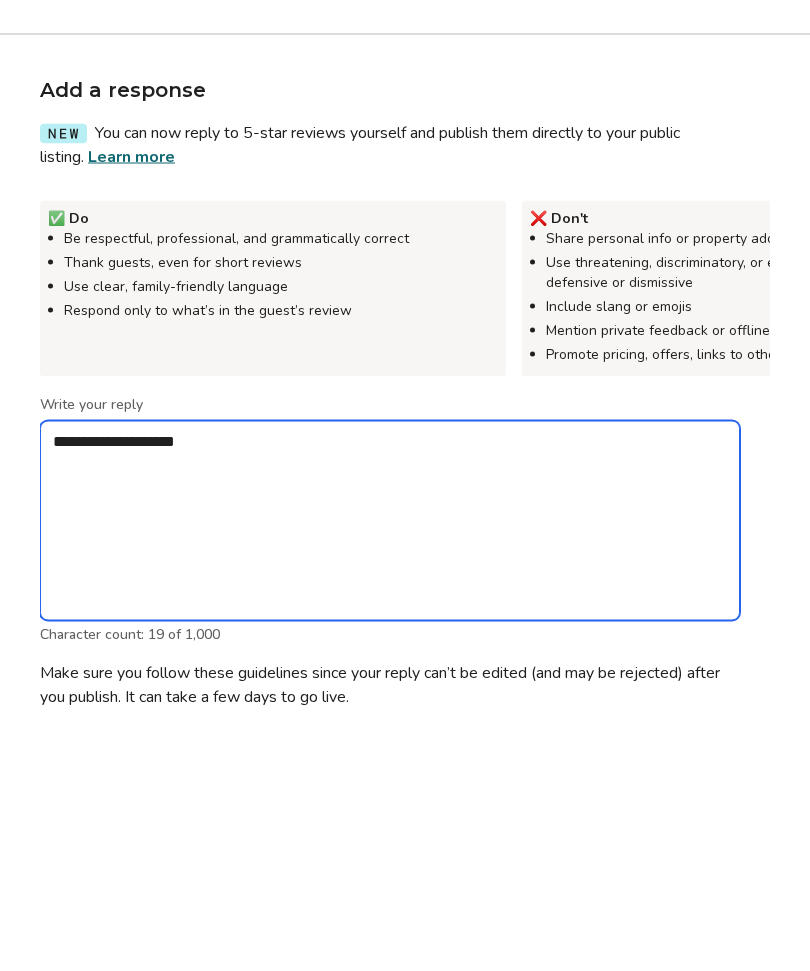 type on "*" 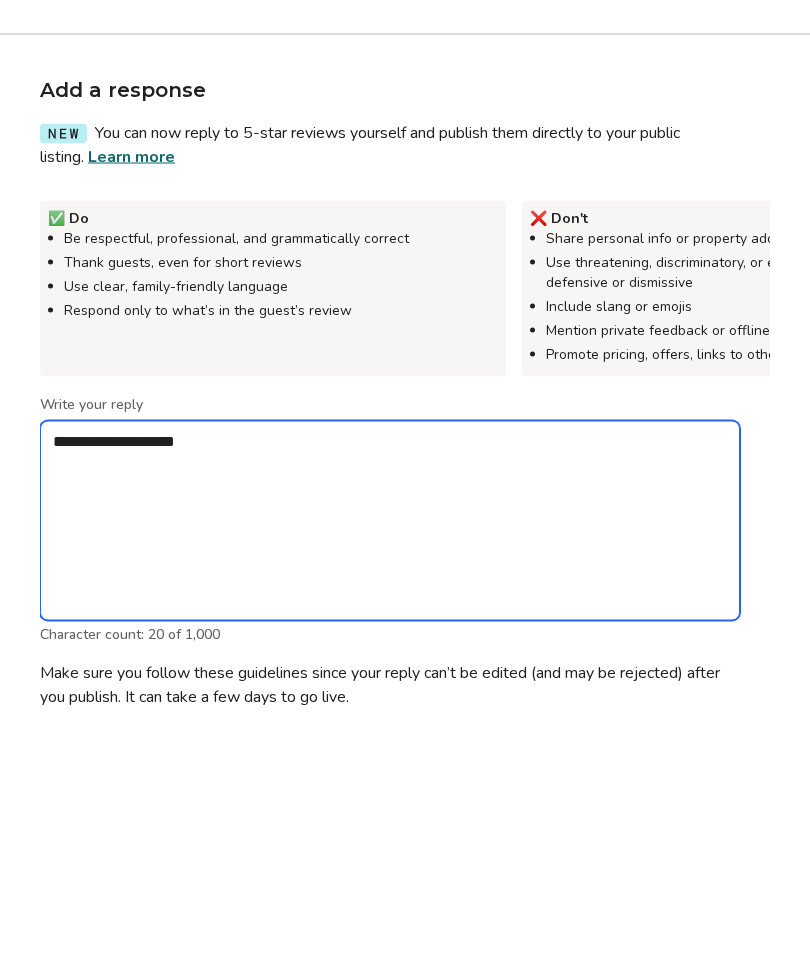 type on "**********" 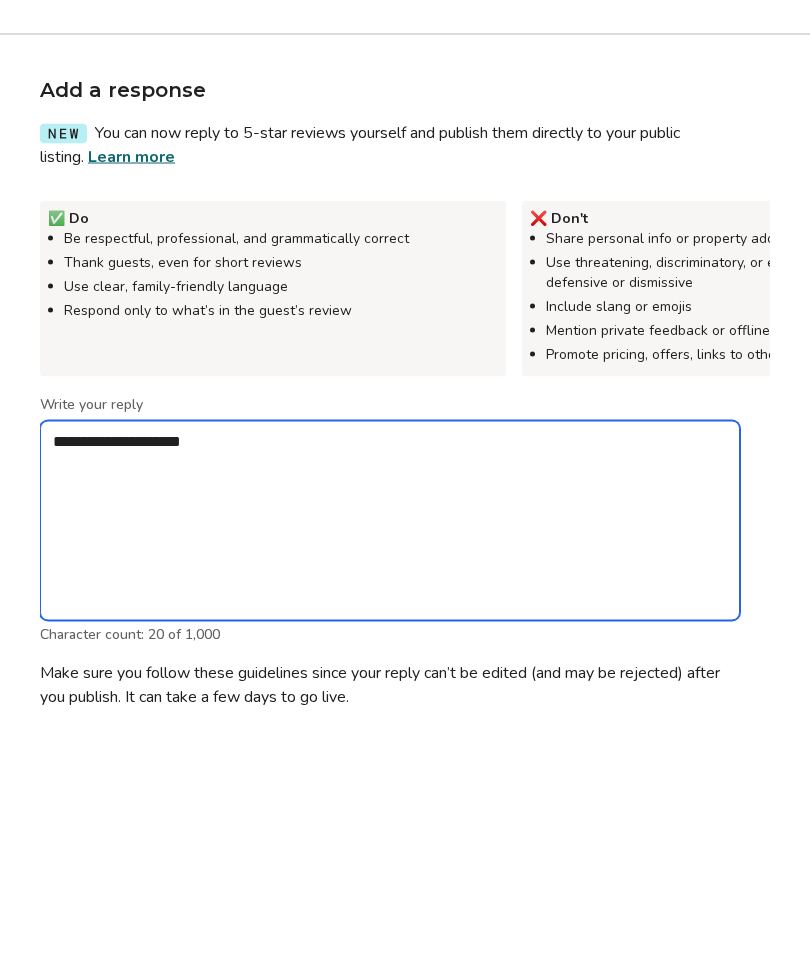type on "*" 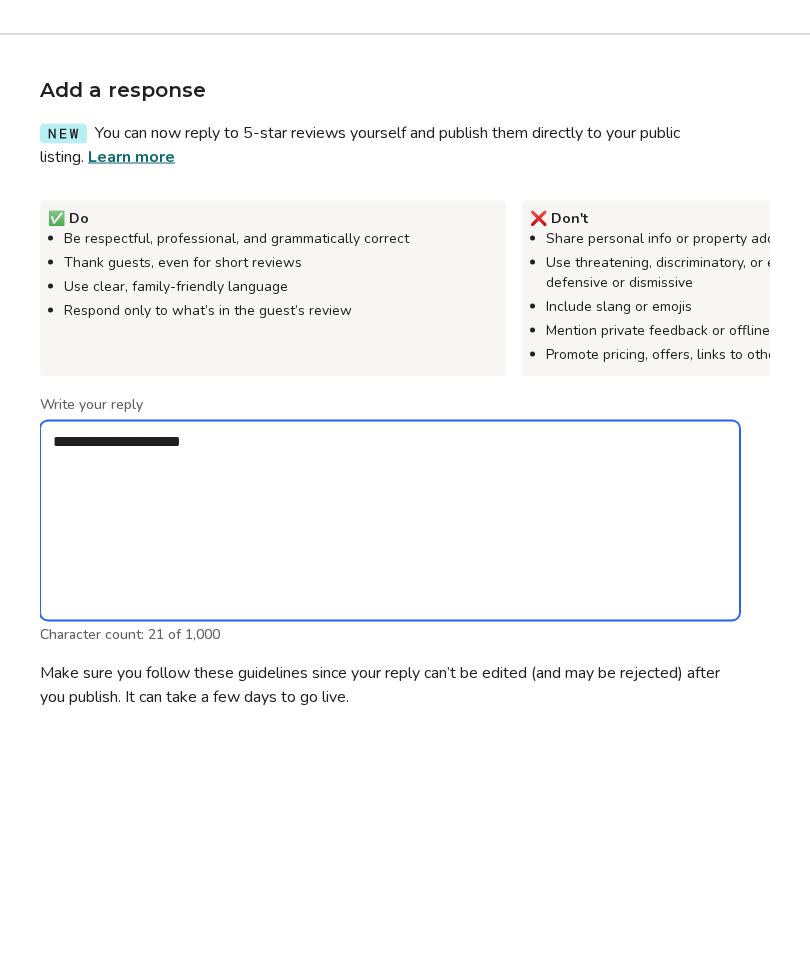 type on "**********" 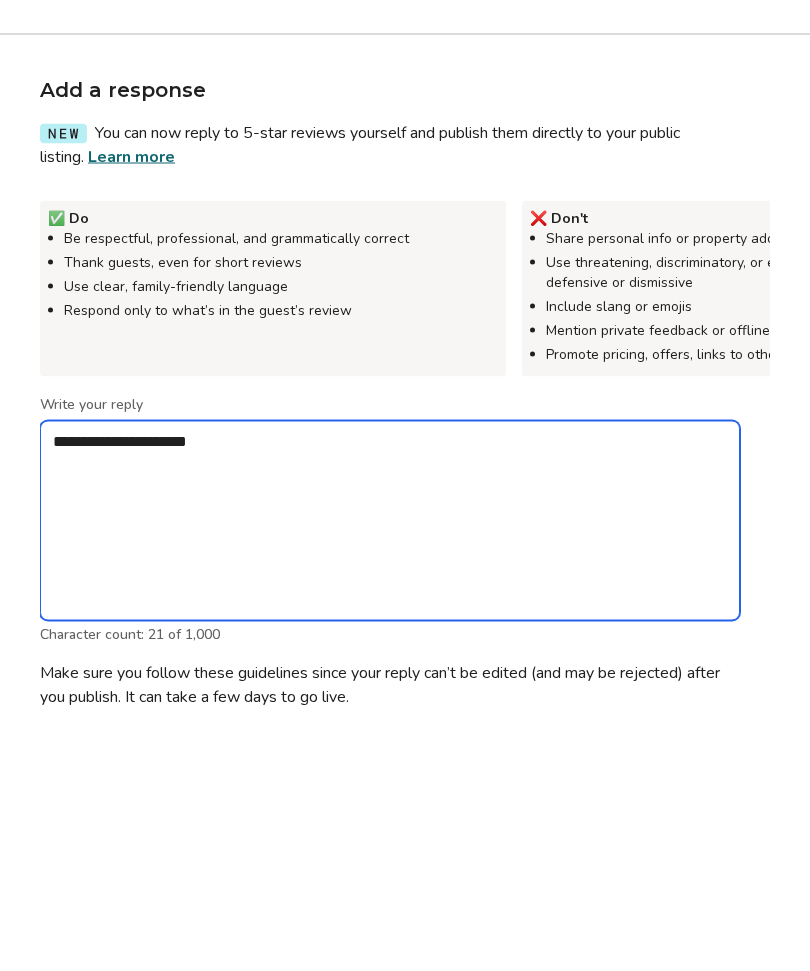 type on "*" 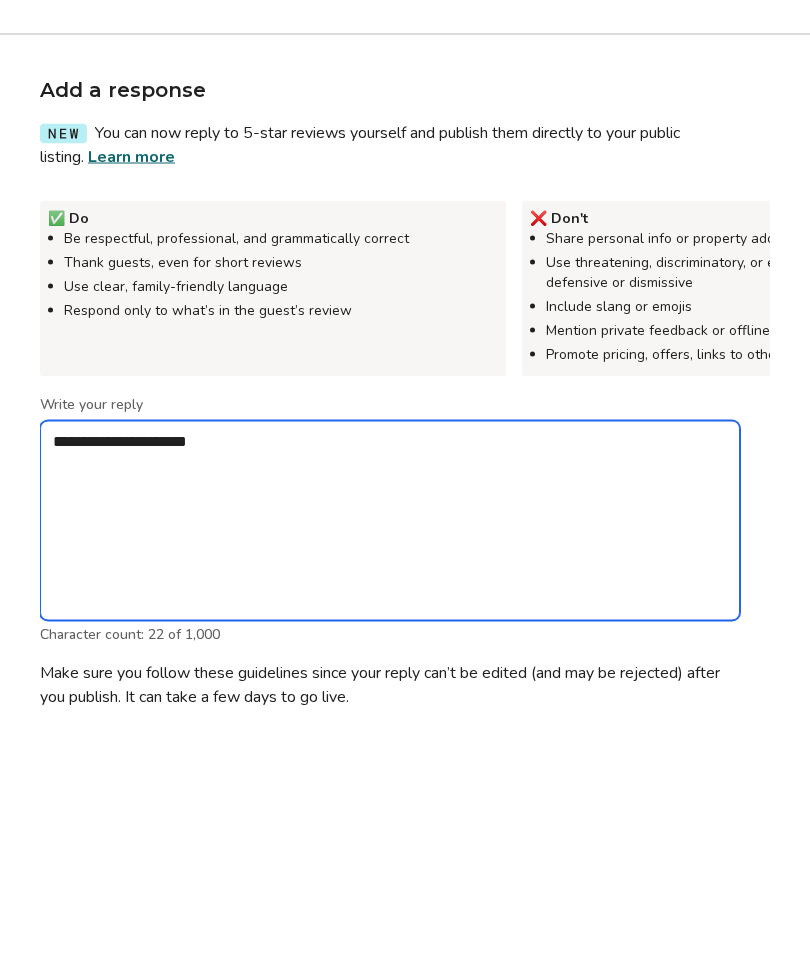 type on "**********" 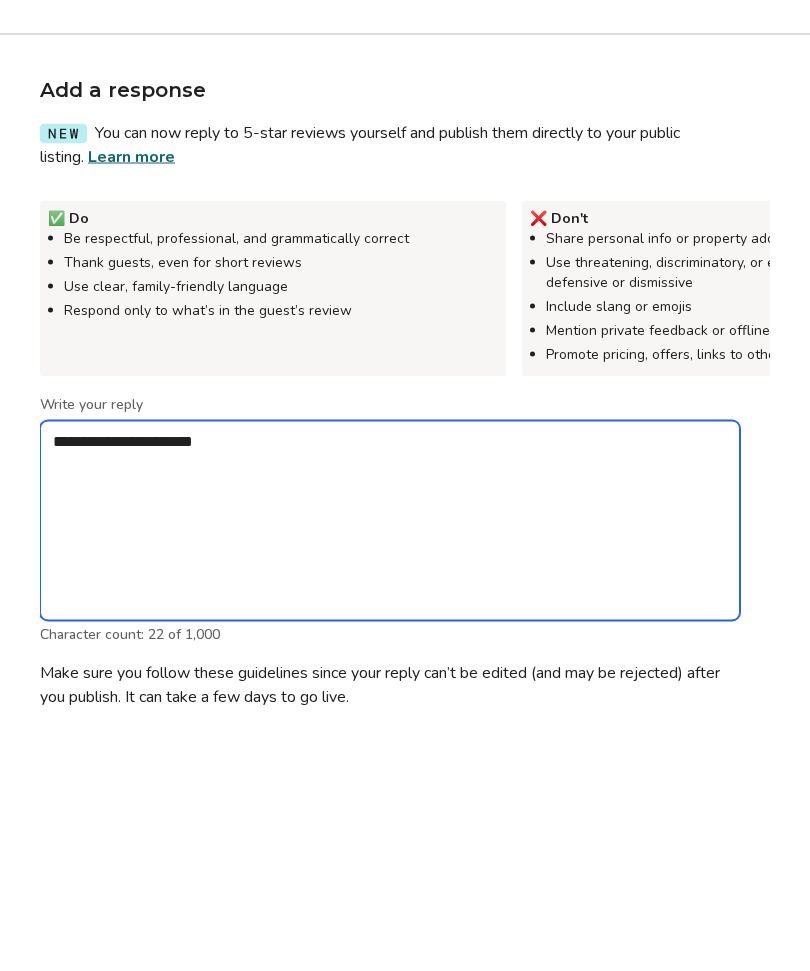type on "*" 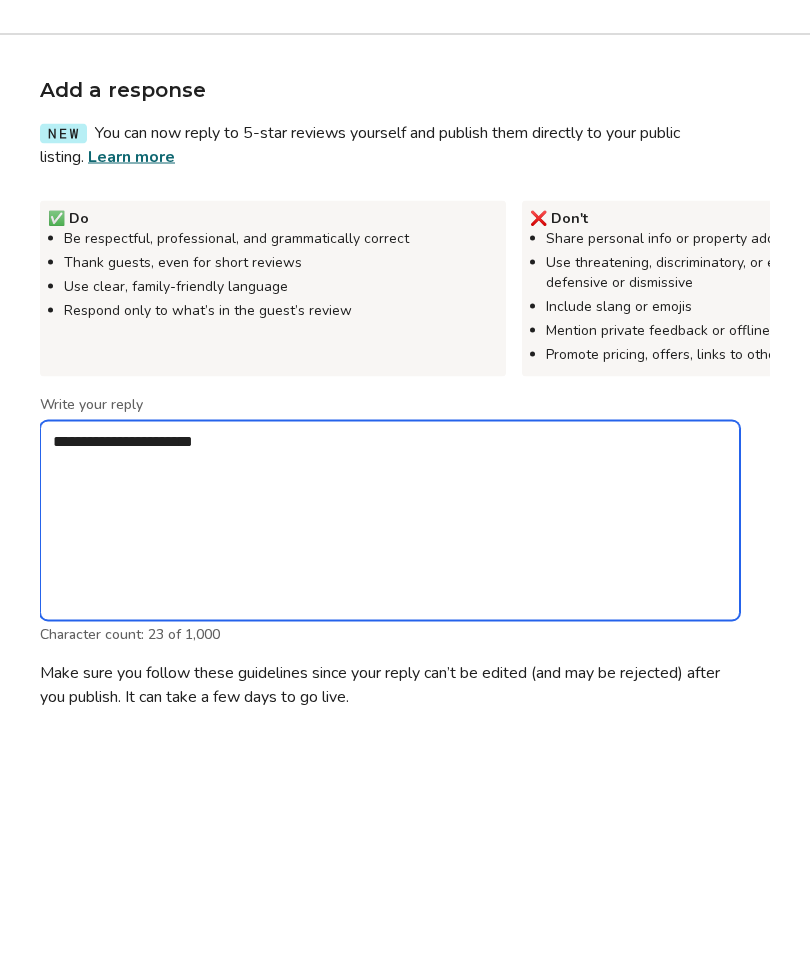 type on "**********" 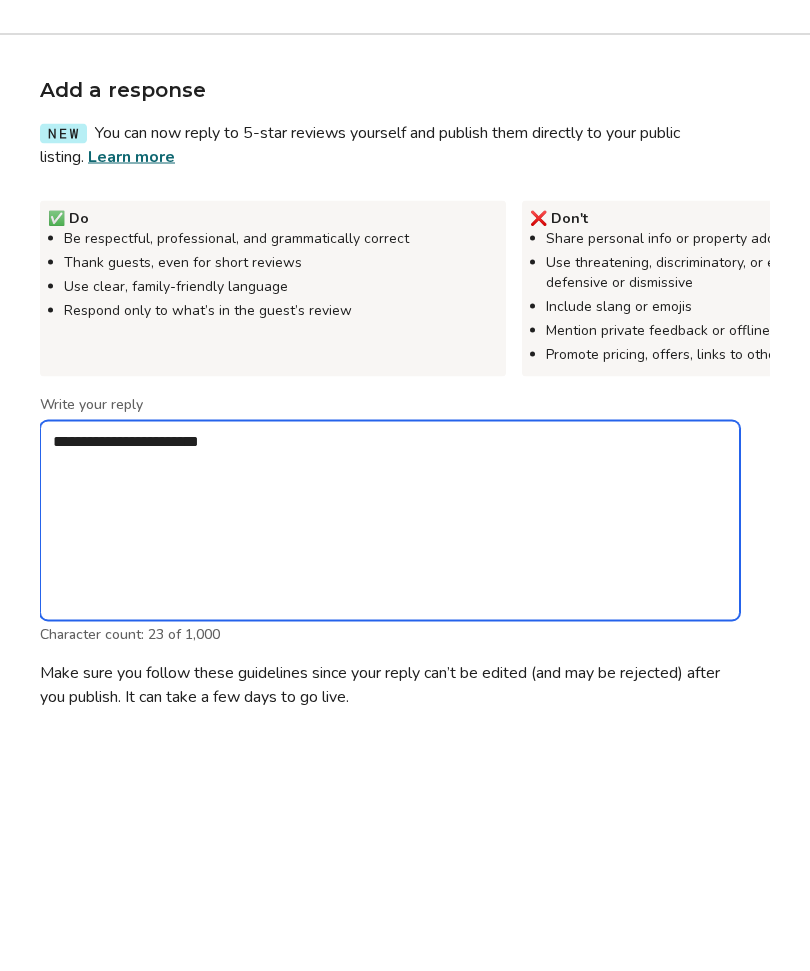 type on "*" 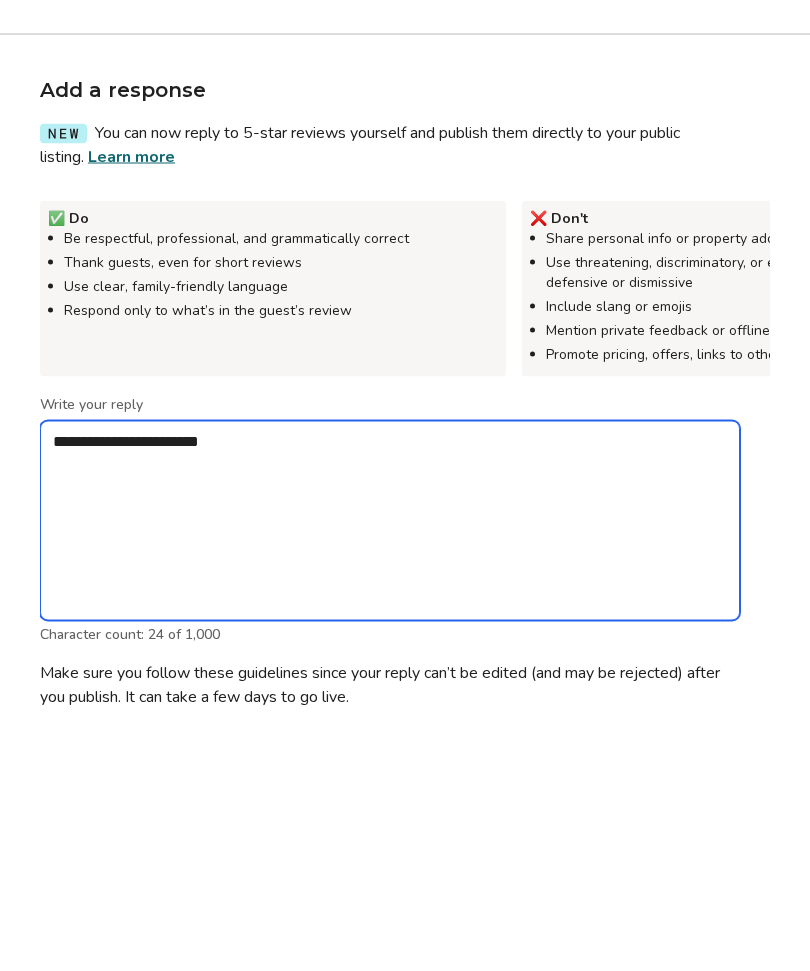 type on "**********" 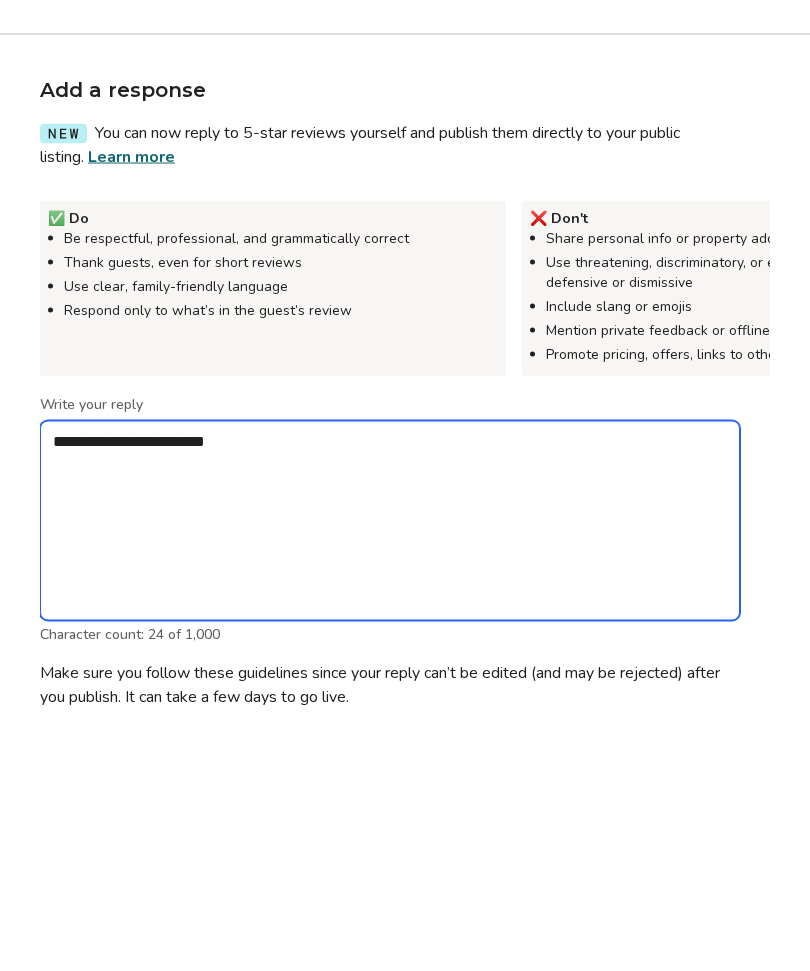 type on "*" 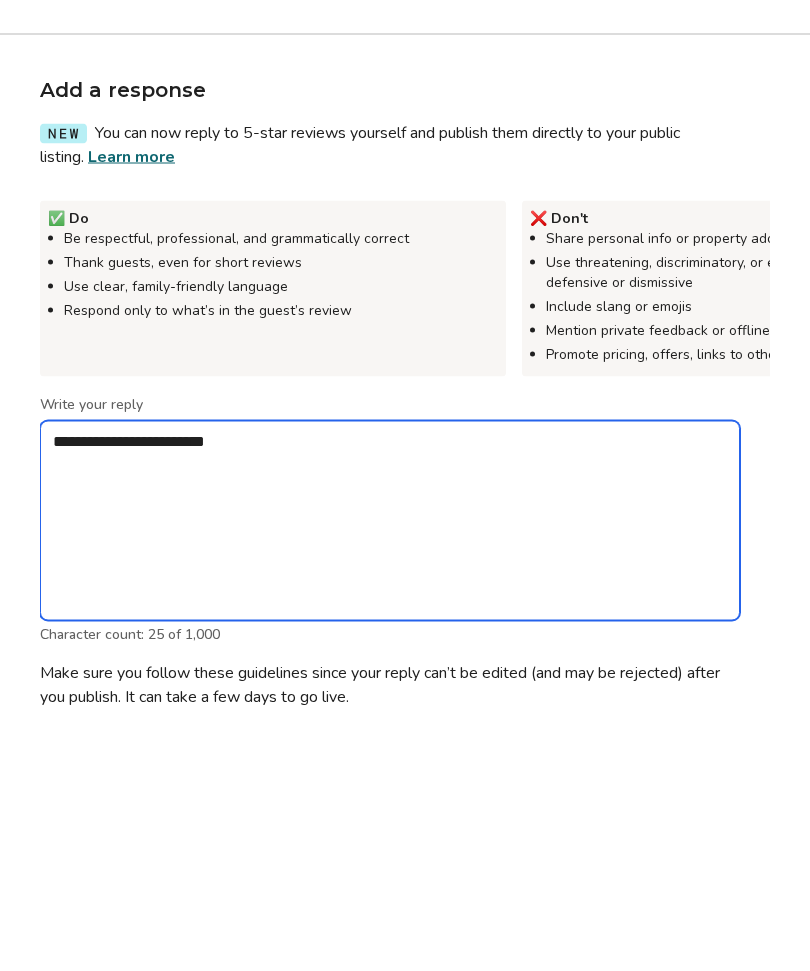 type on "**********" 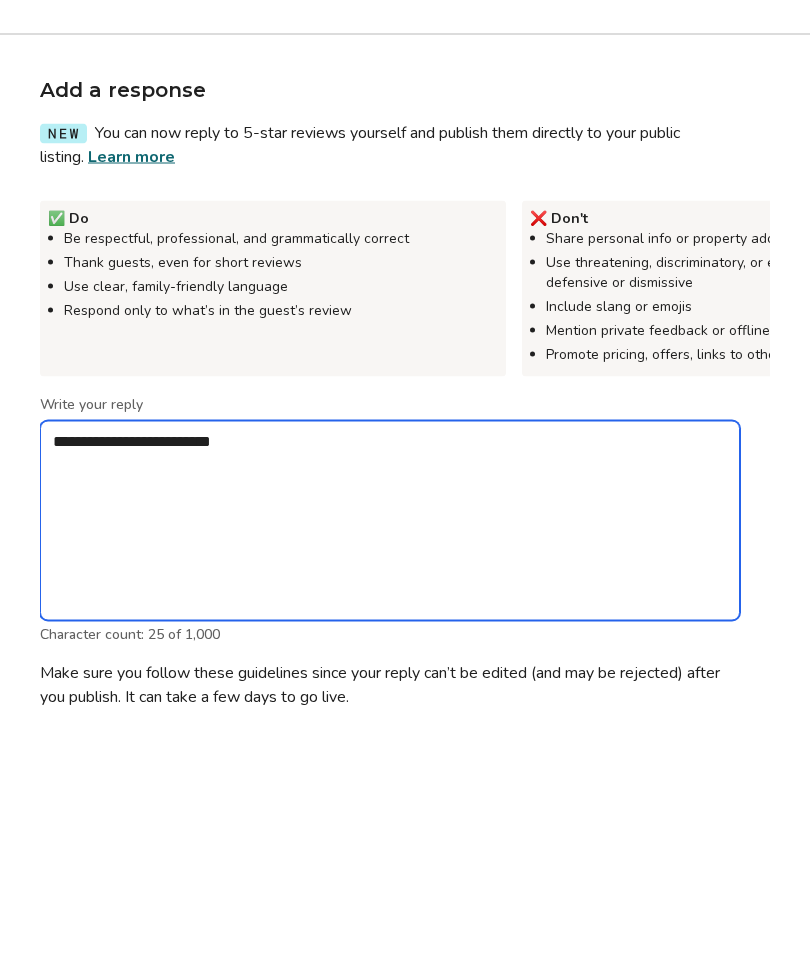 type on "*" 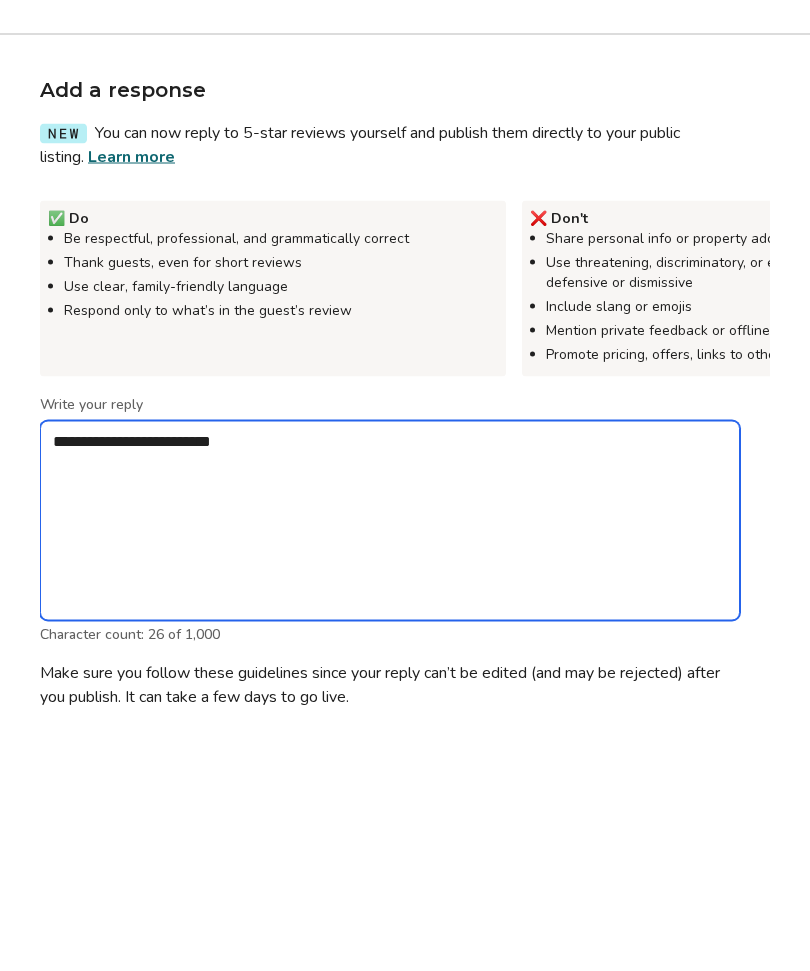 type on "**********" 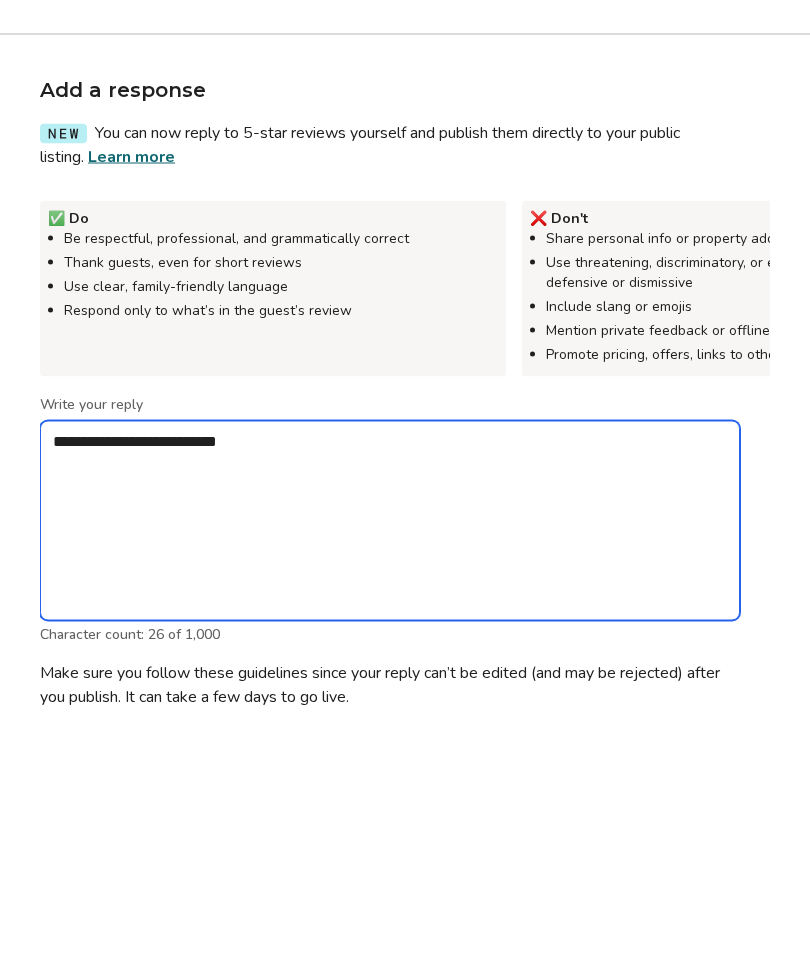 type on "*" 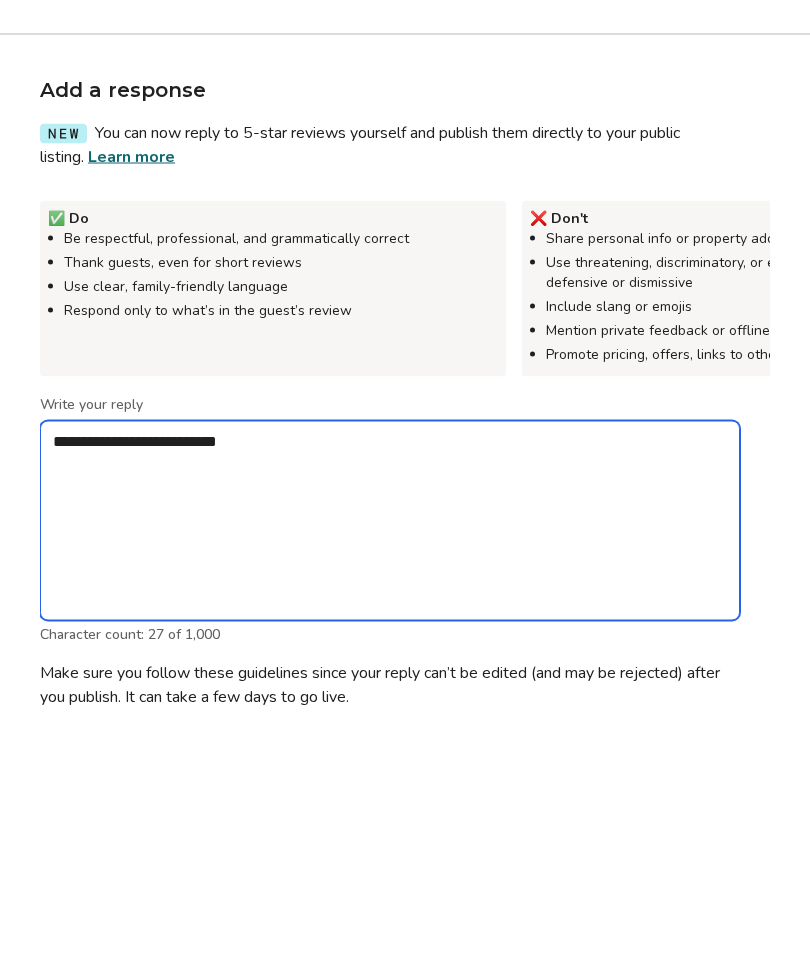 type on "**********" 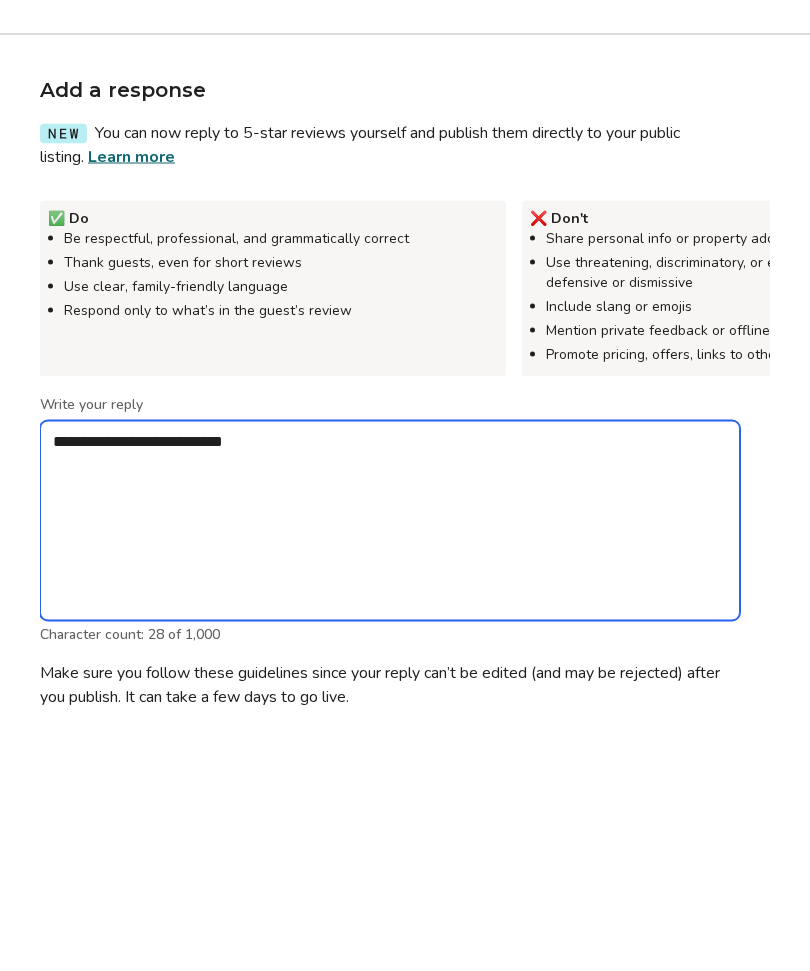 type on "*" 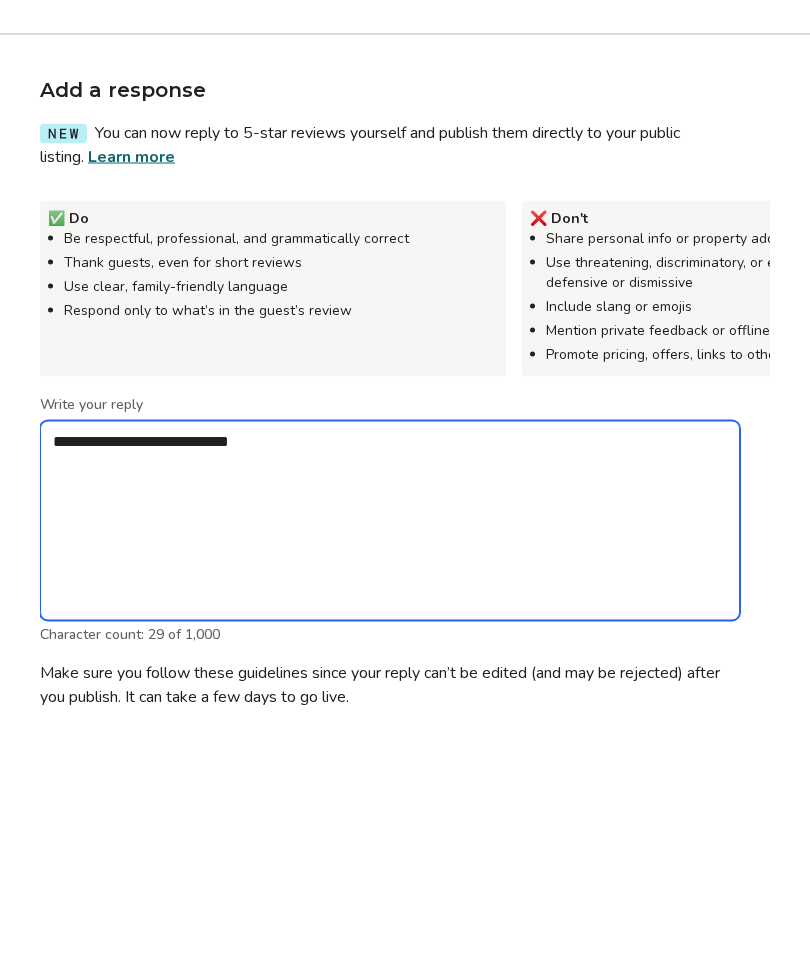 type on "**********" 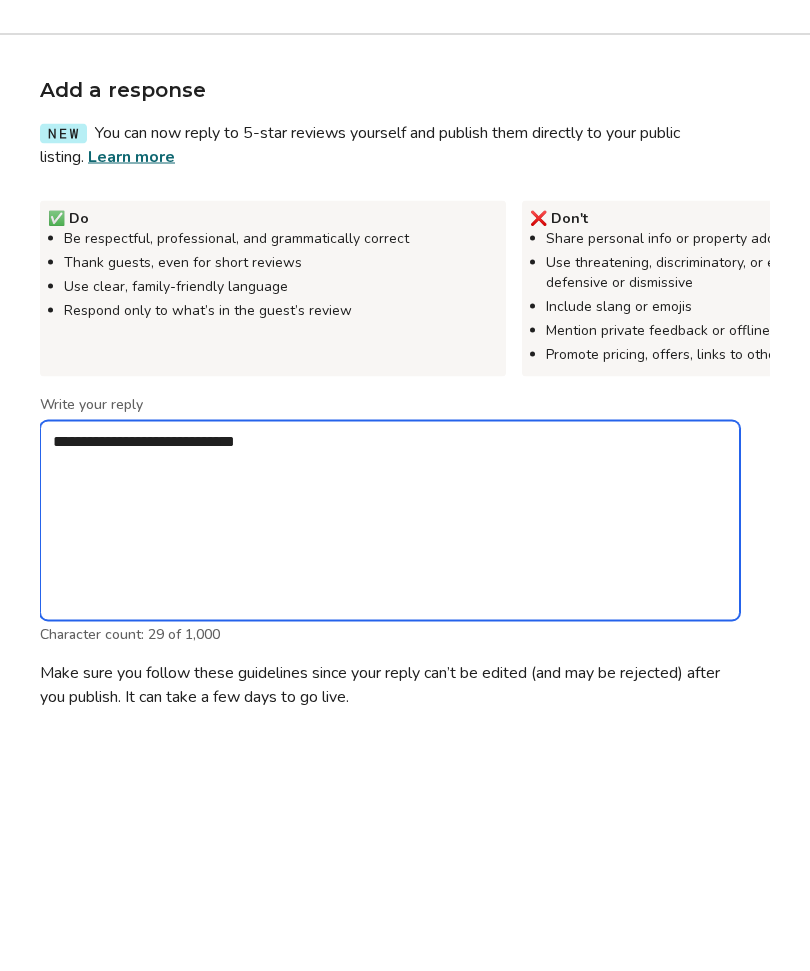 type on "*" 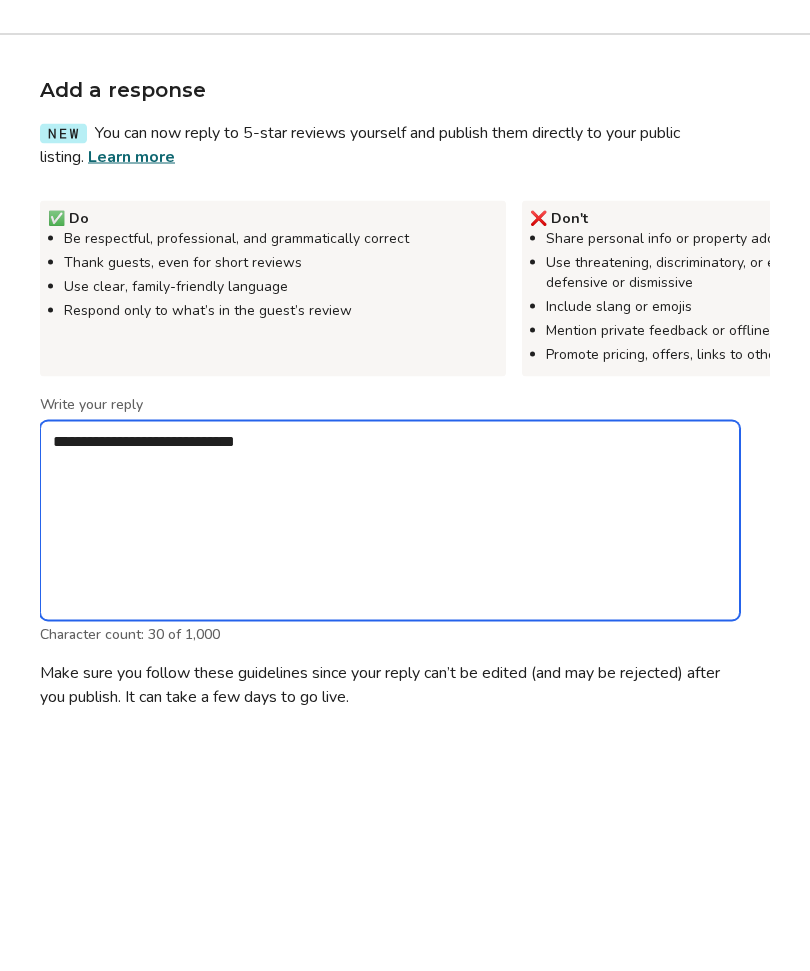 type on "**********" 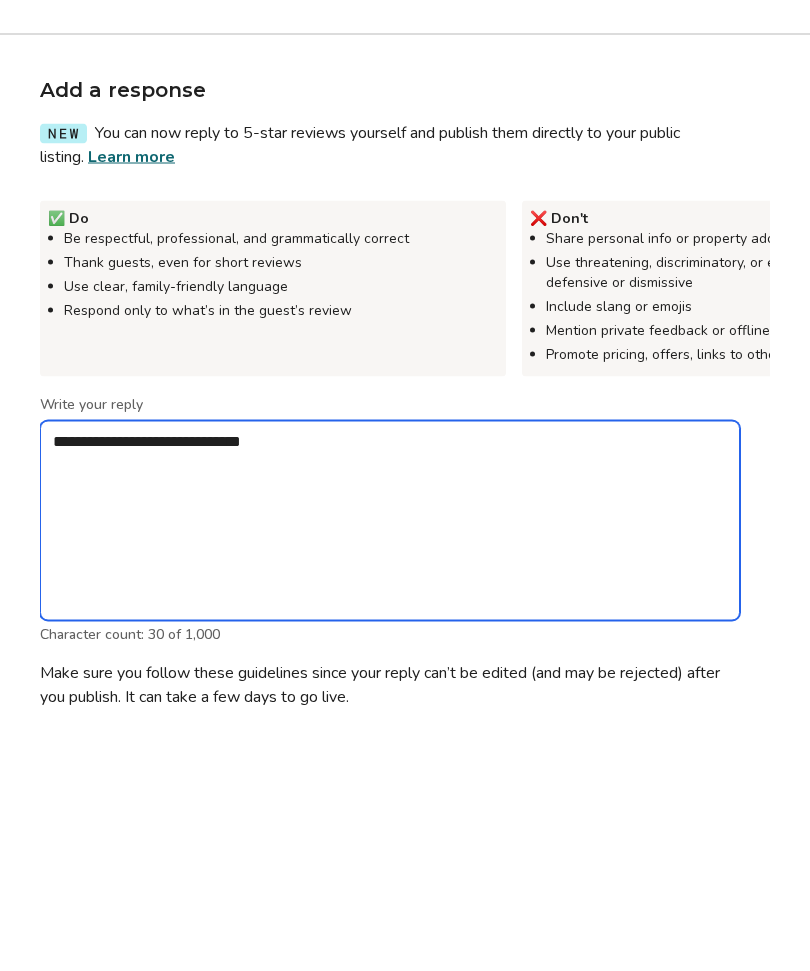 type on "*" 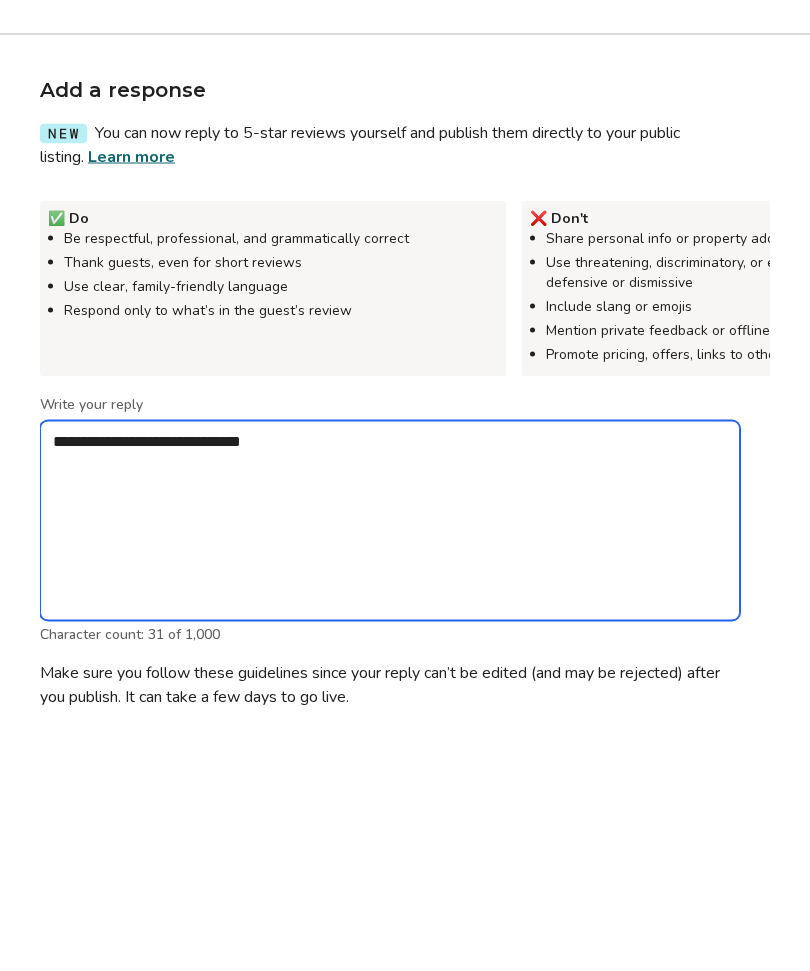 type on "**********" 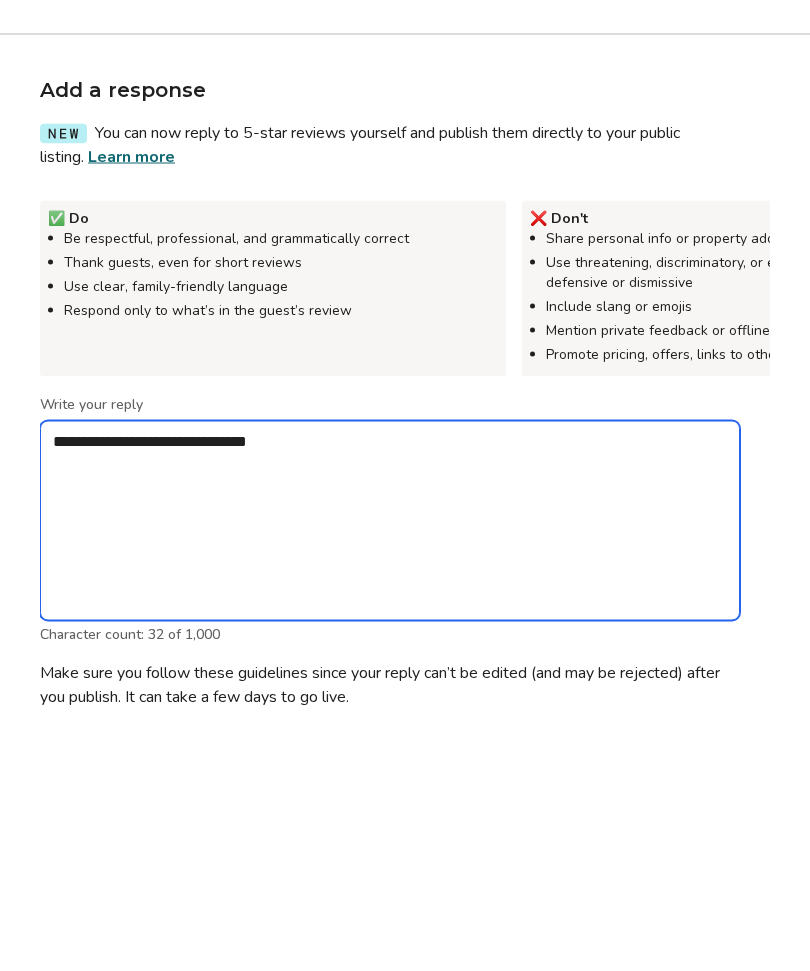 type on "*" 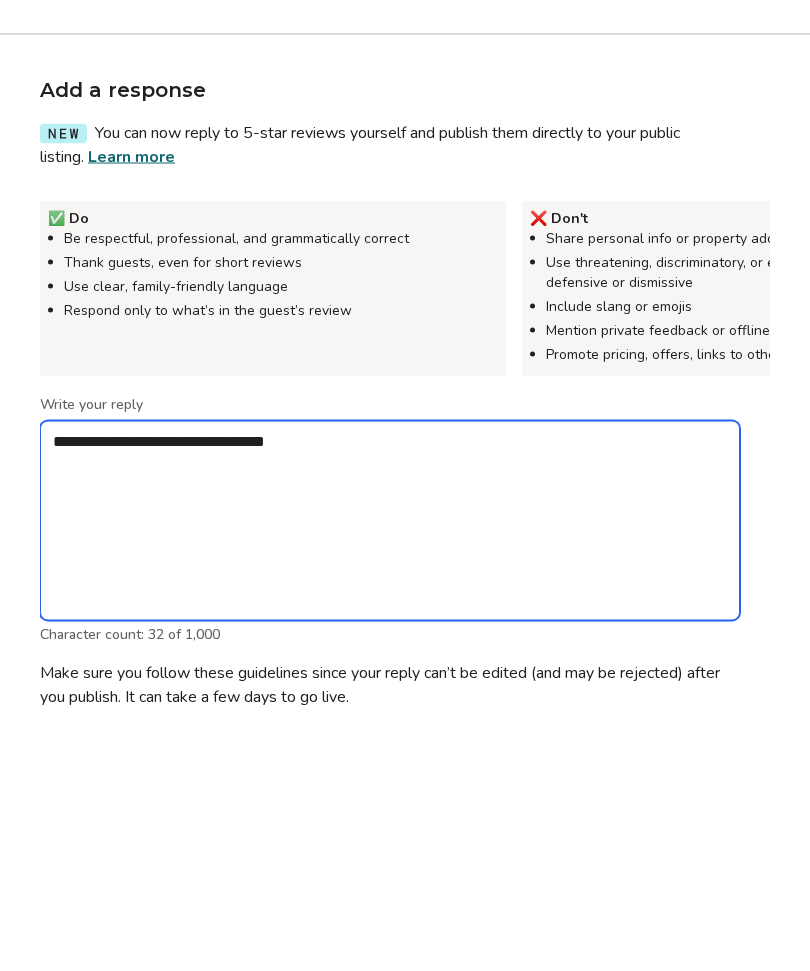 type on "*" 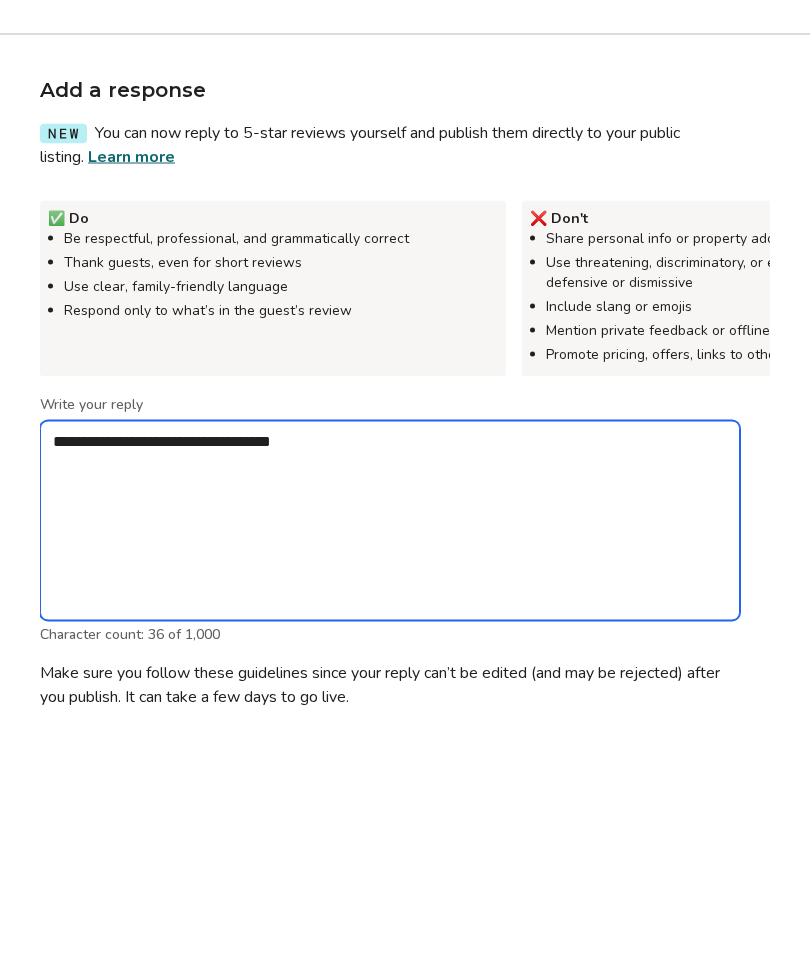 type on "**********" 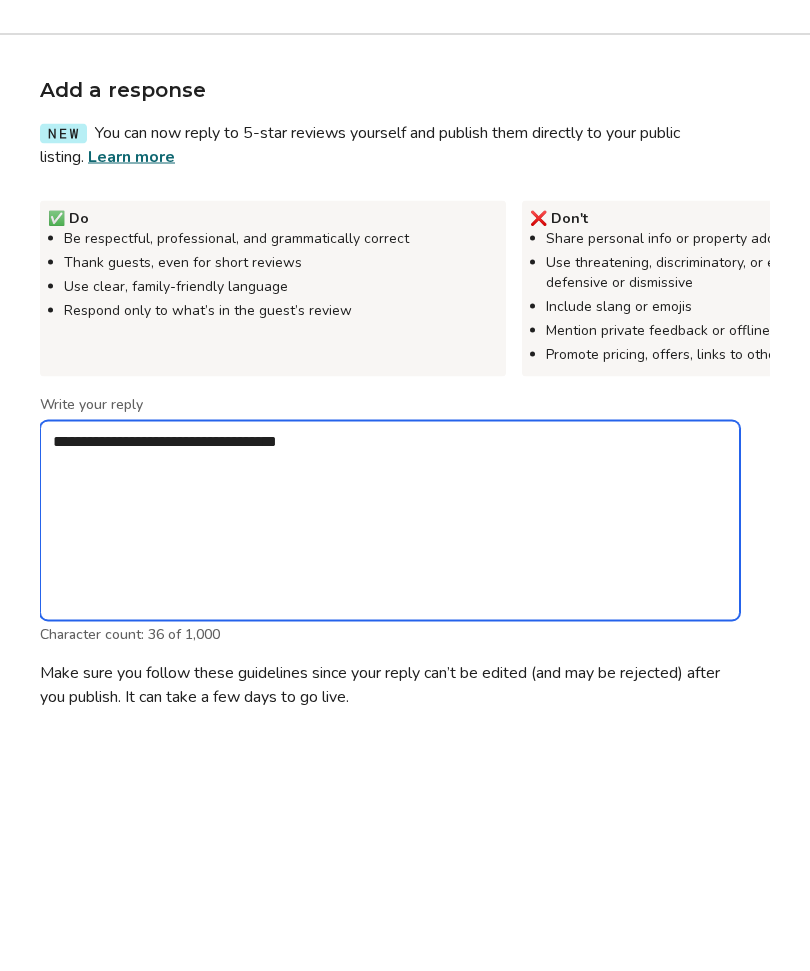 type on "*" 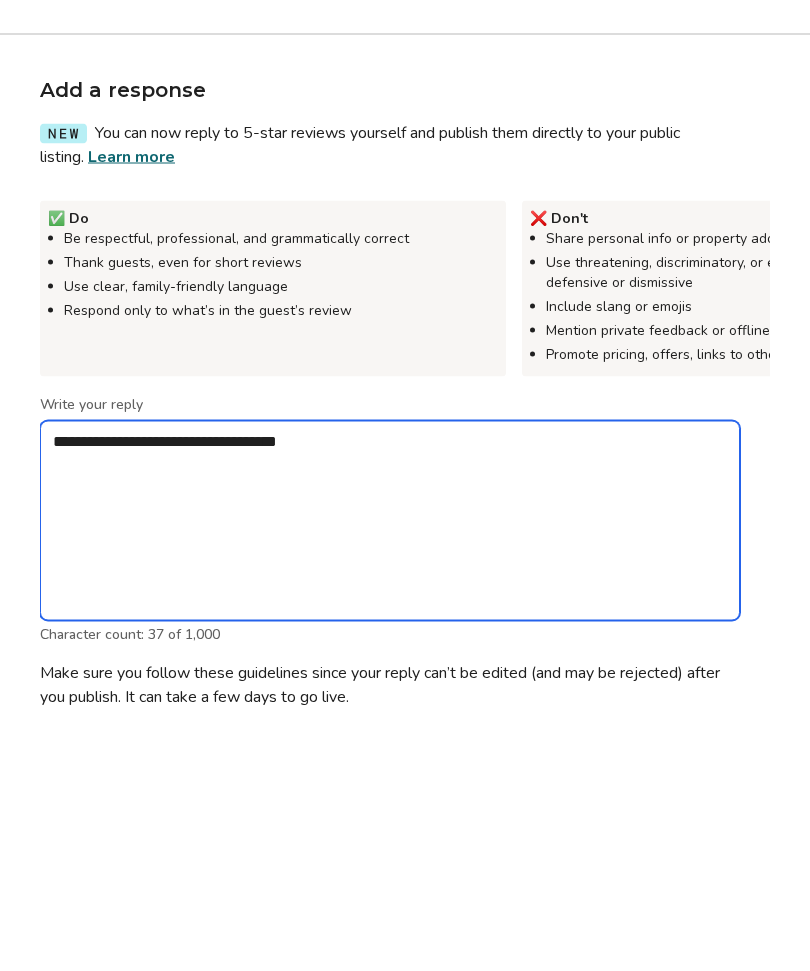 type on "**********" 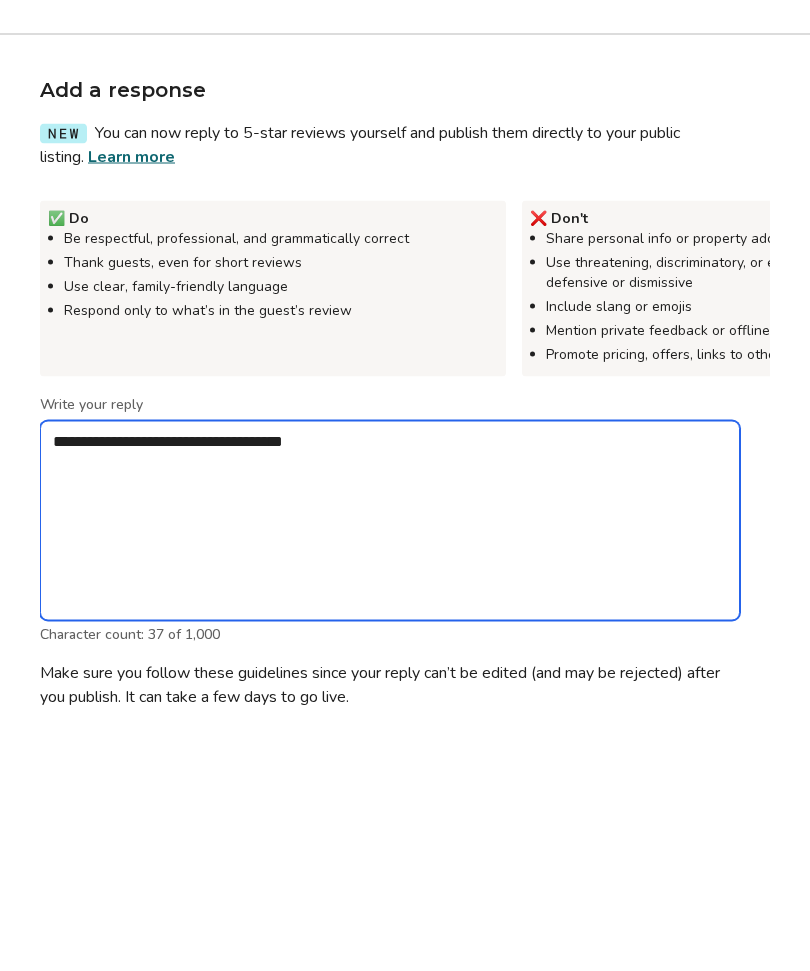 type on "*" 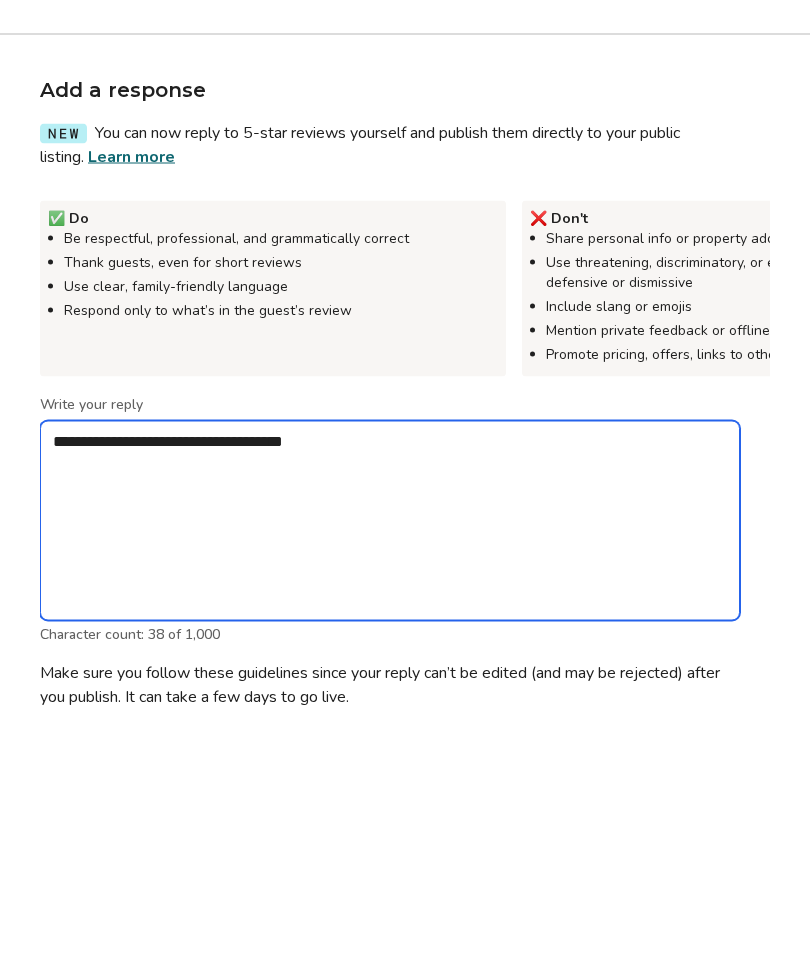 type on "**********" 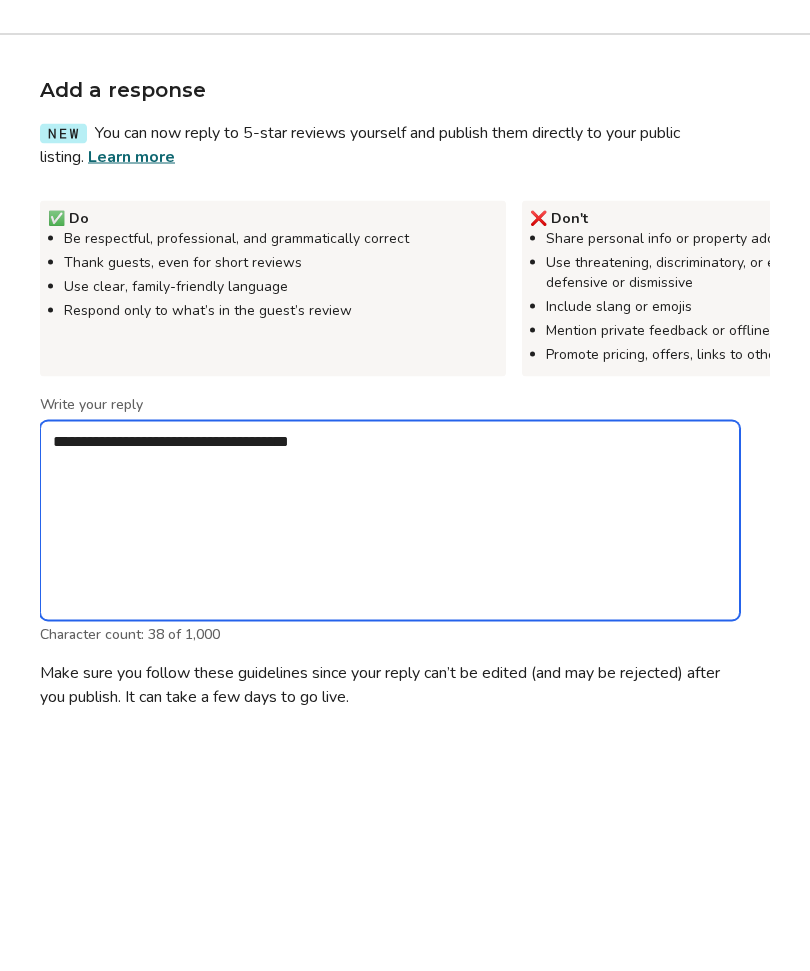 type on "*" 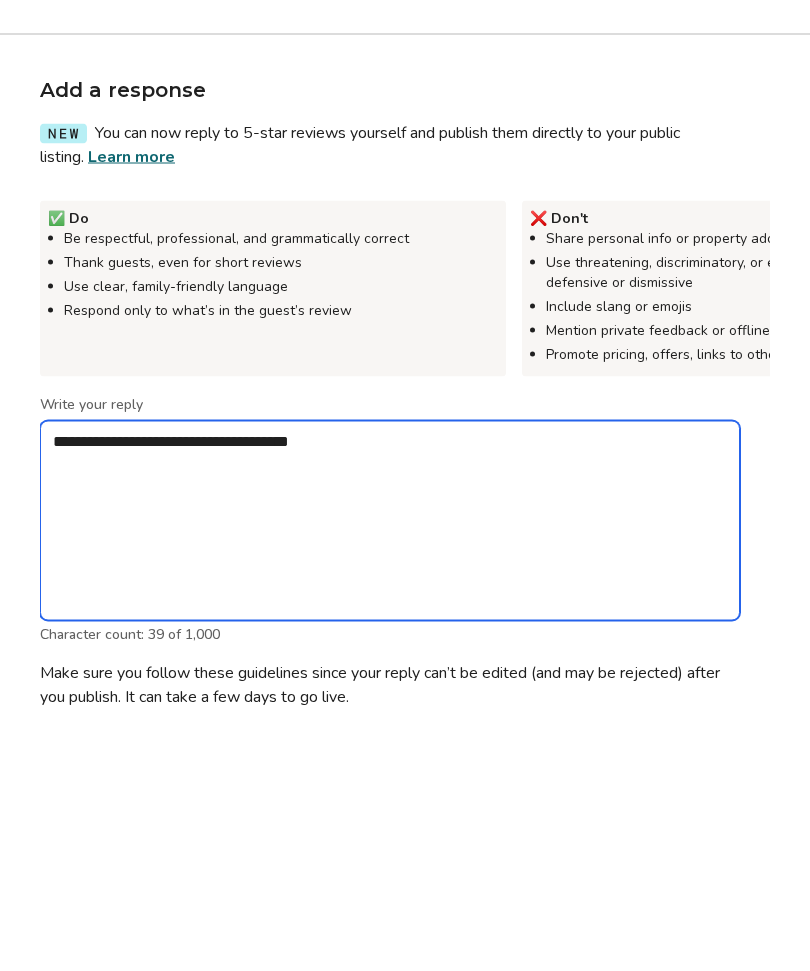 type on "**********" 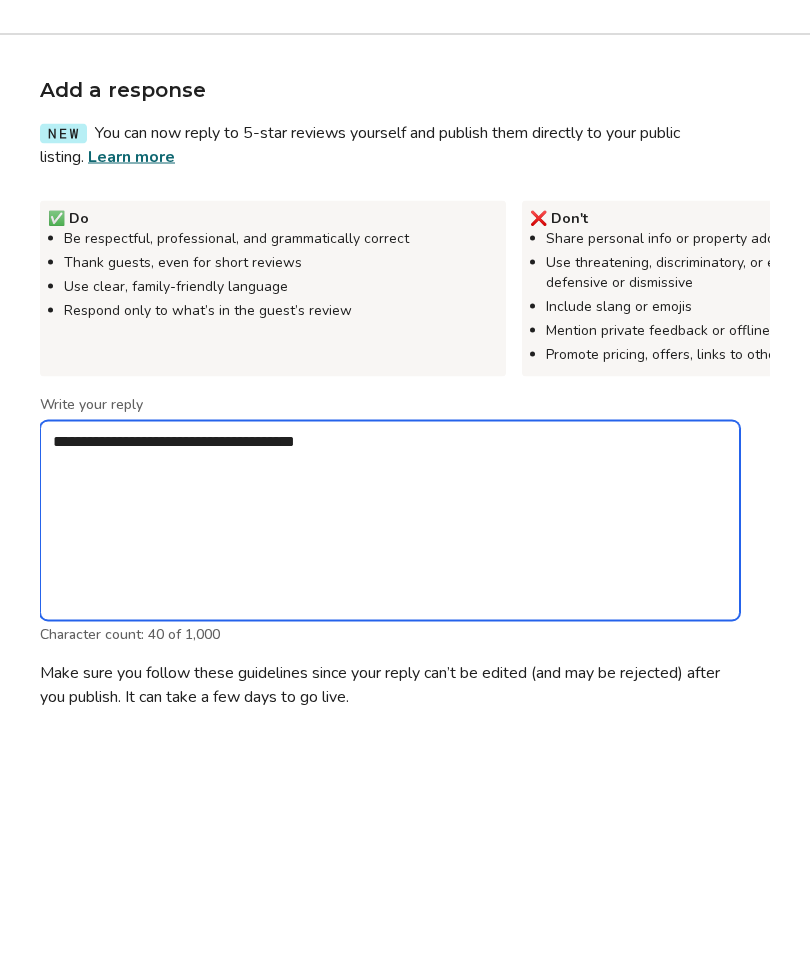 type on "*" 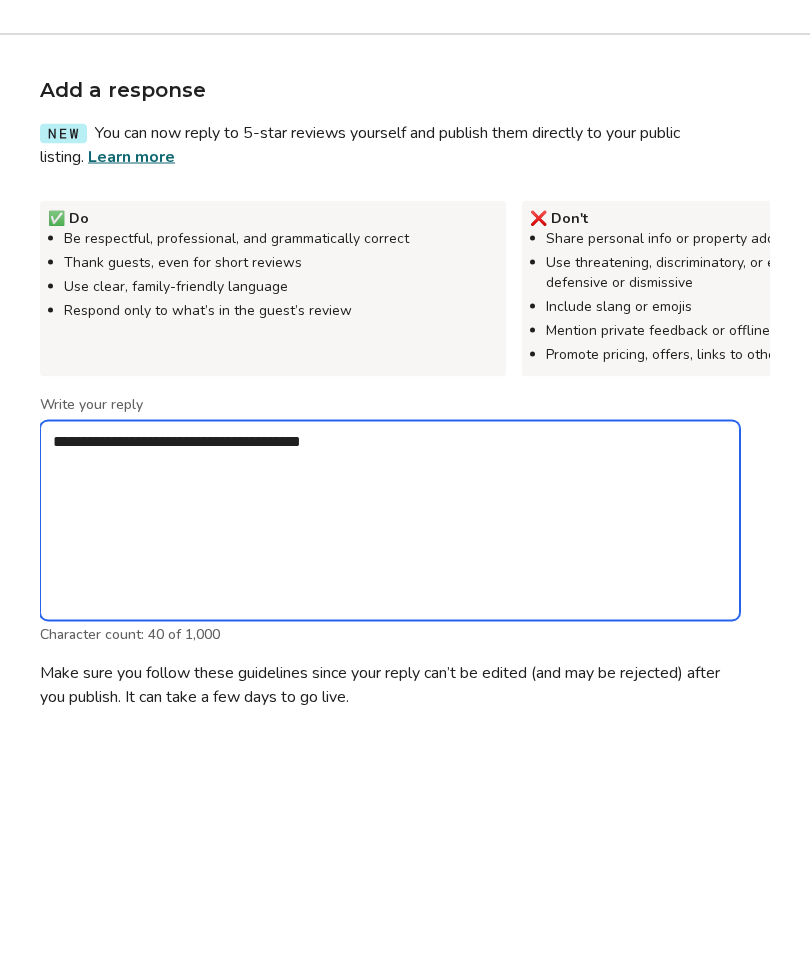 type on "*" 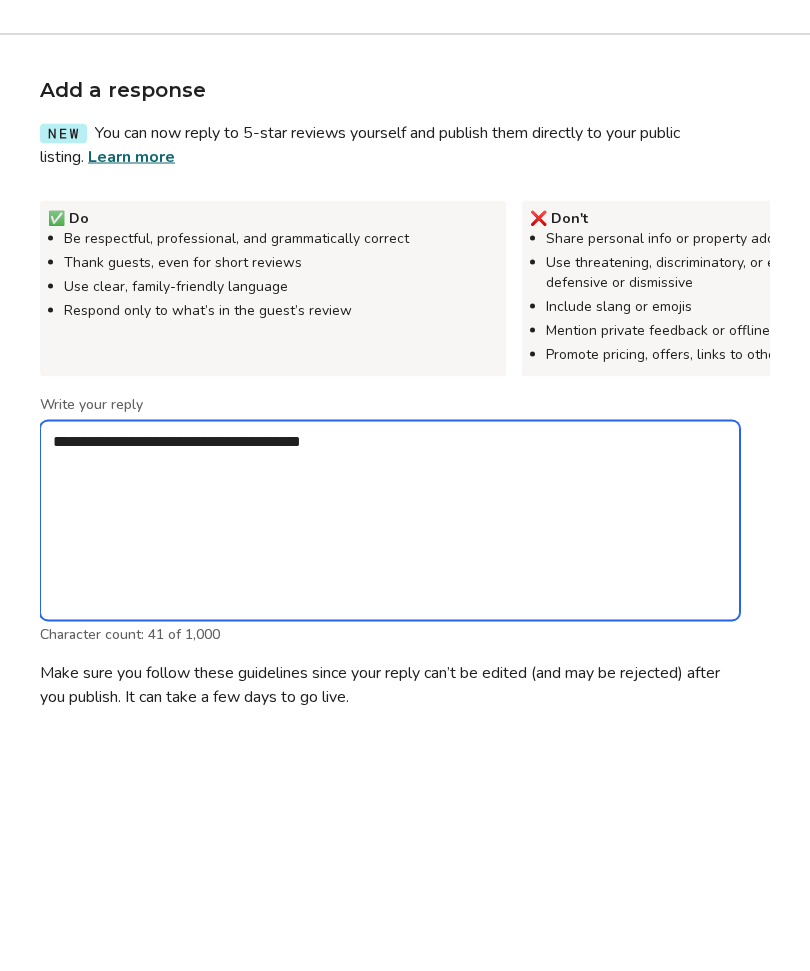 type on "**********" 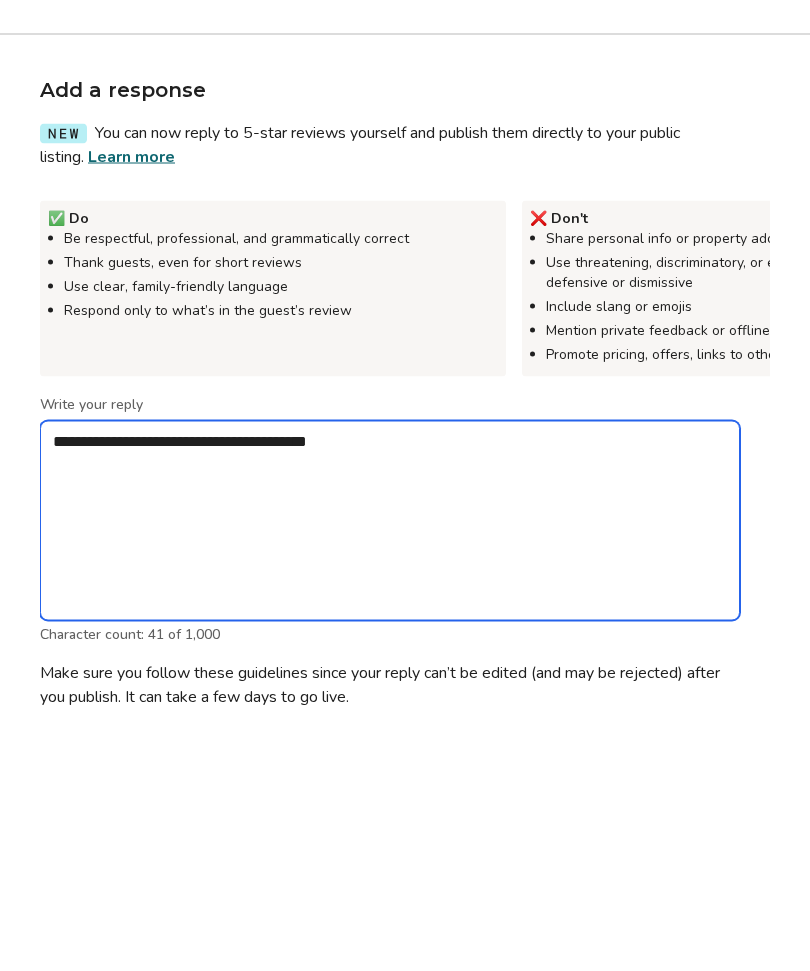 type on "*" 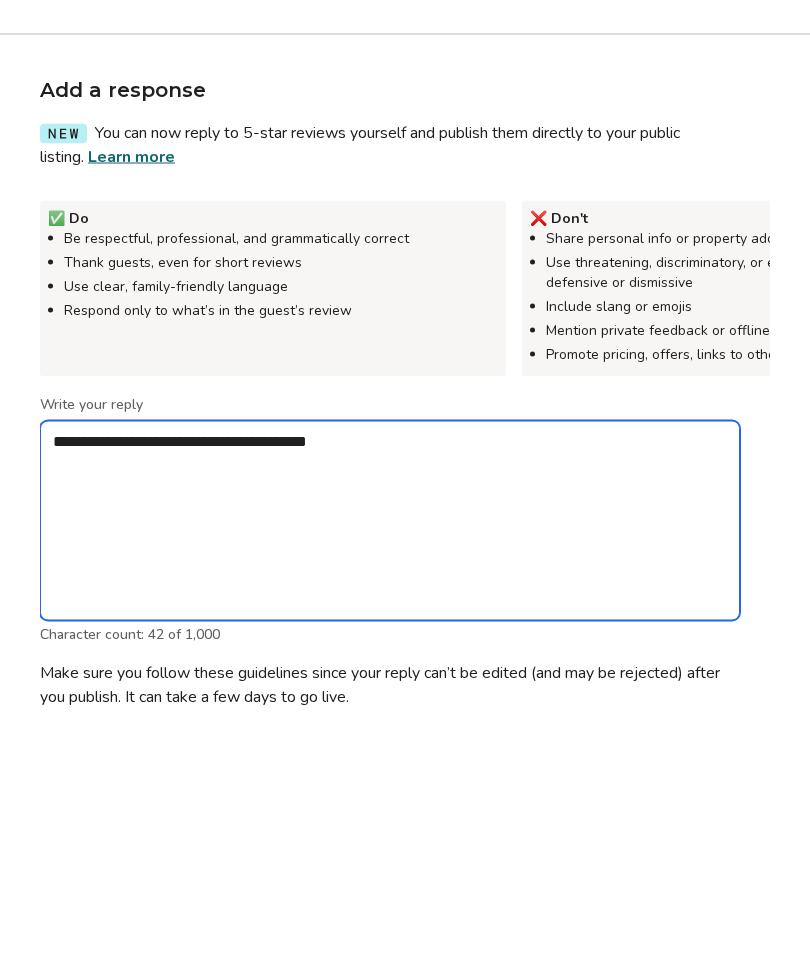 type on "**********" 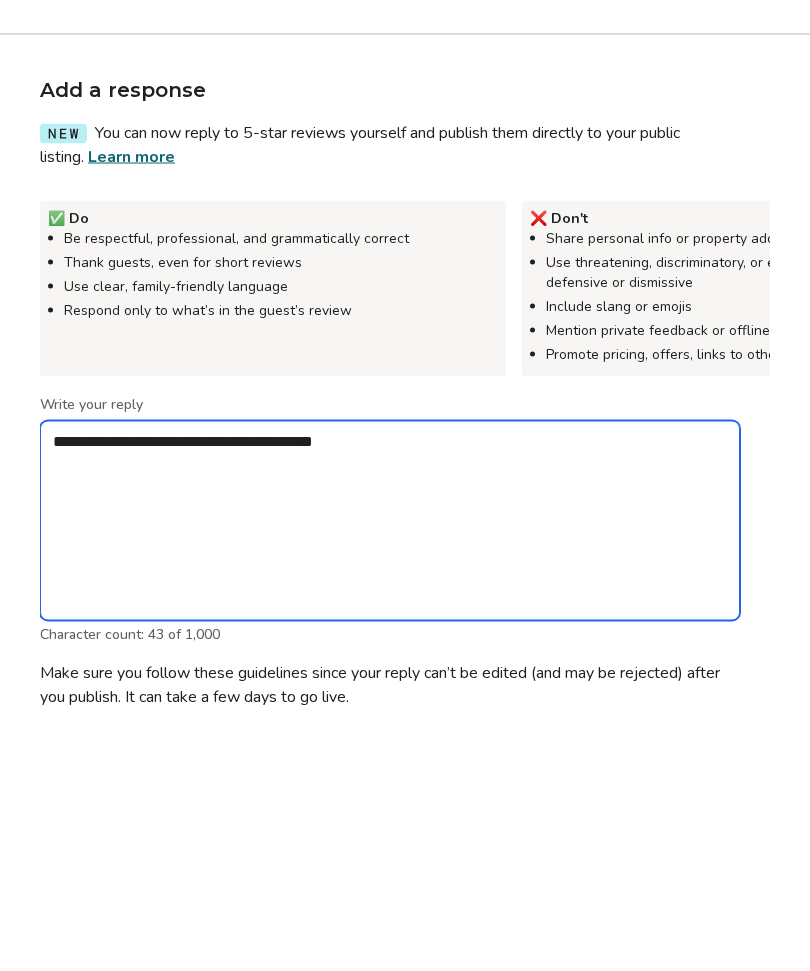 type on "*" 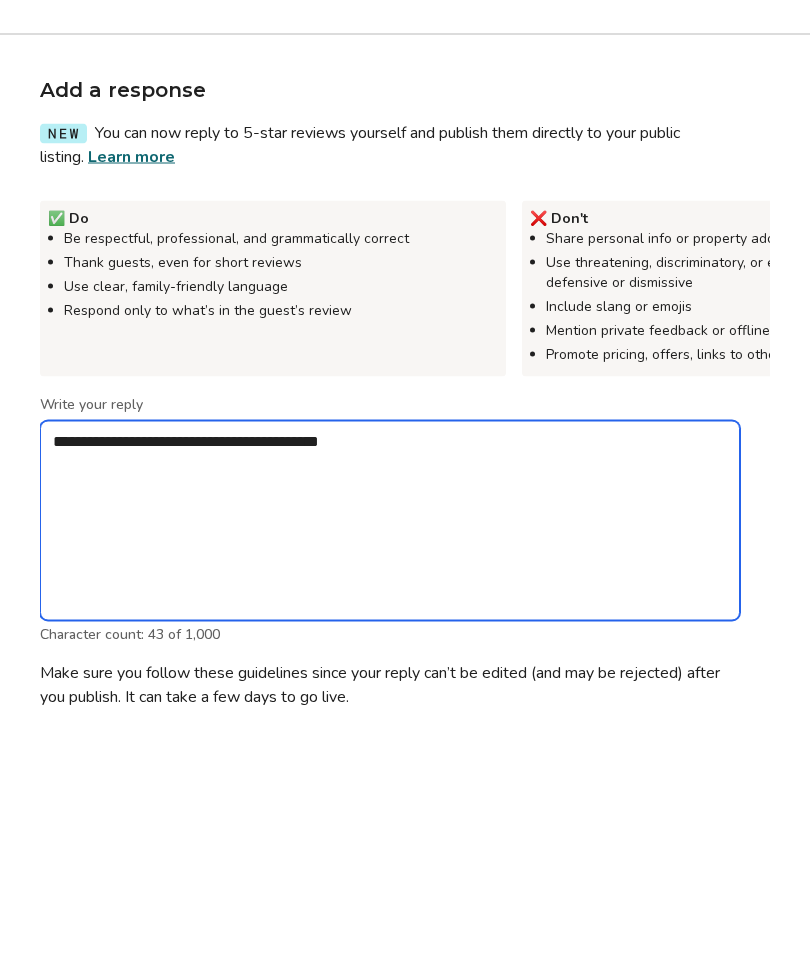 type on "*" 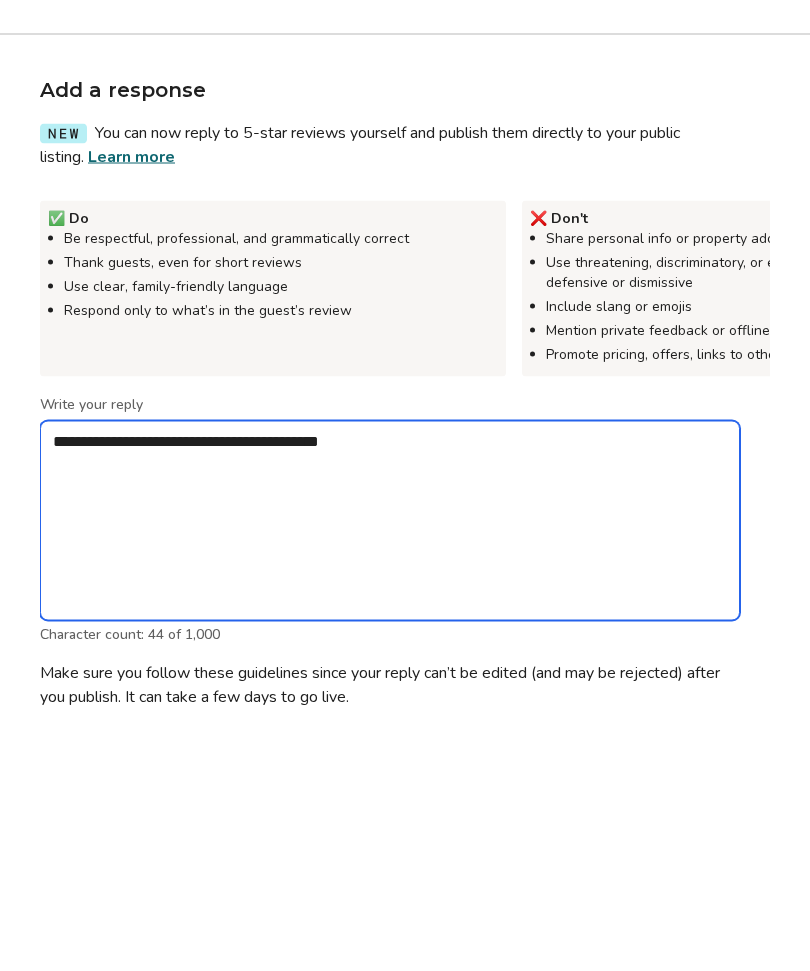 type on "**********" 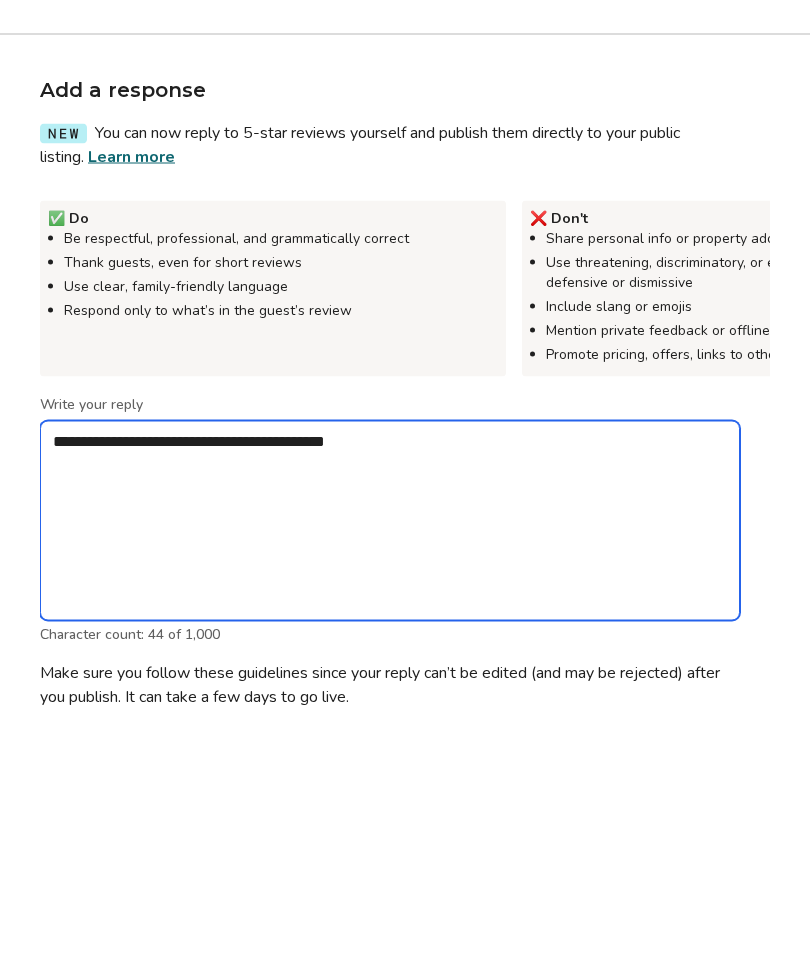 type on "*" 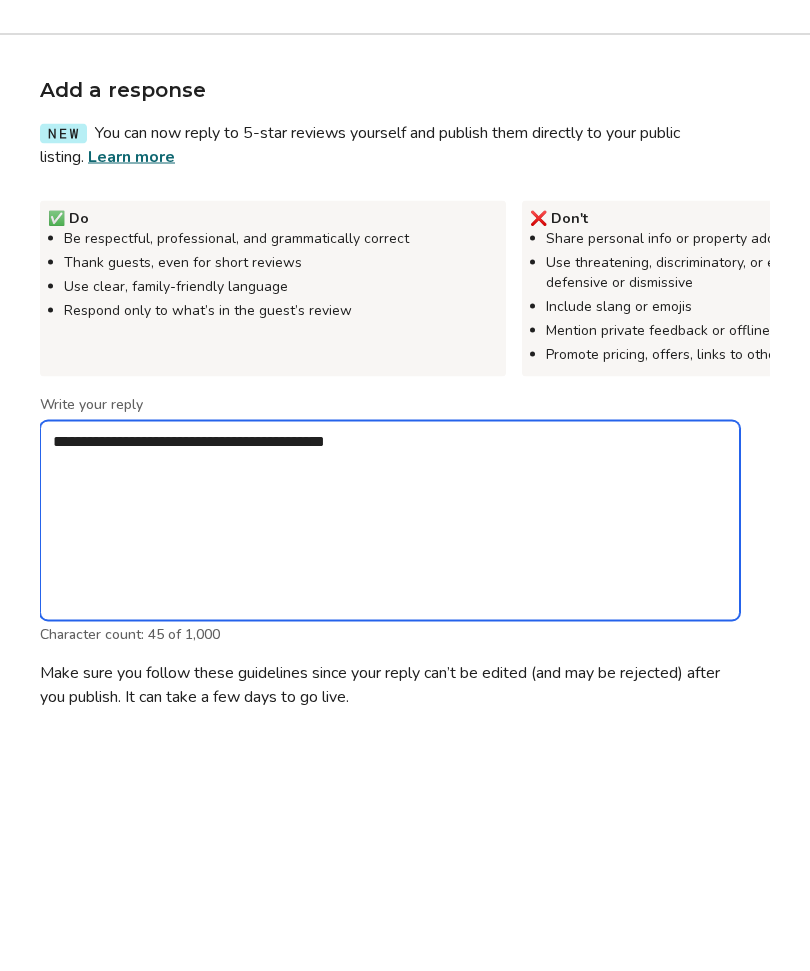 type on "**********" 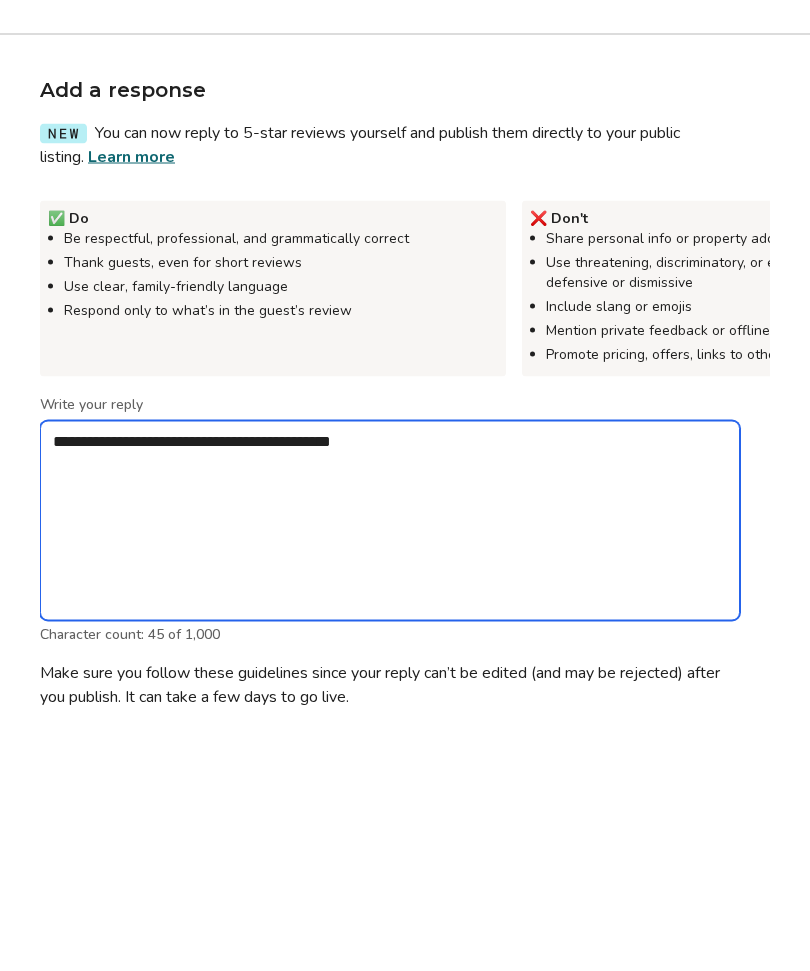 type on "*" 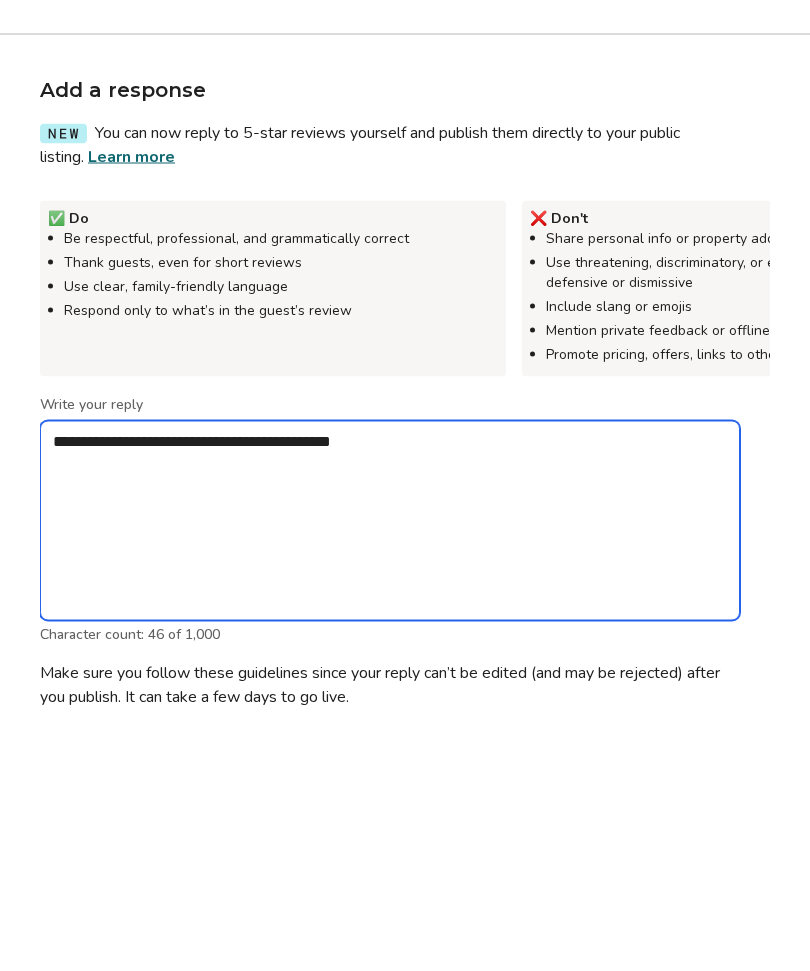type on "**********" 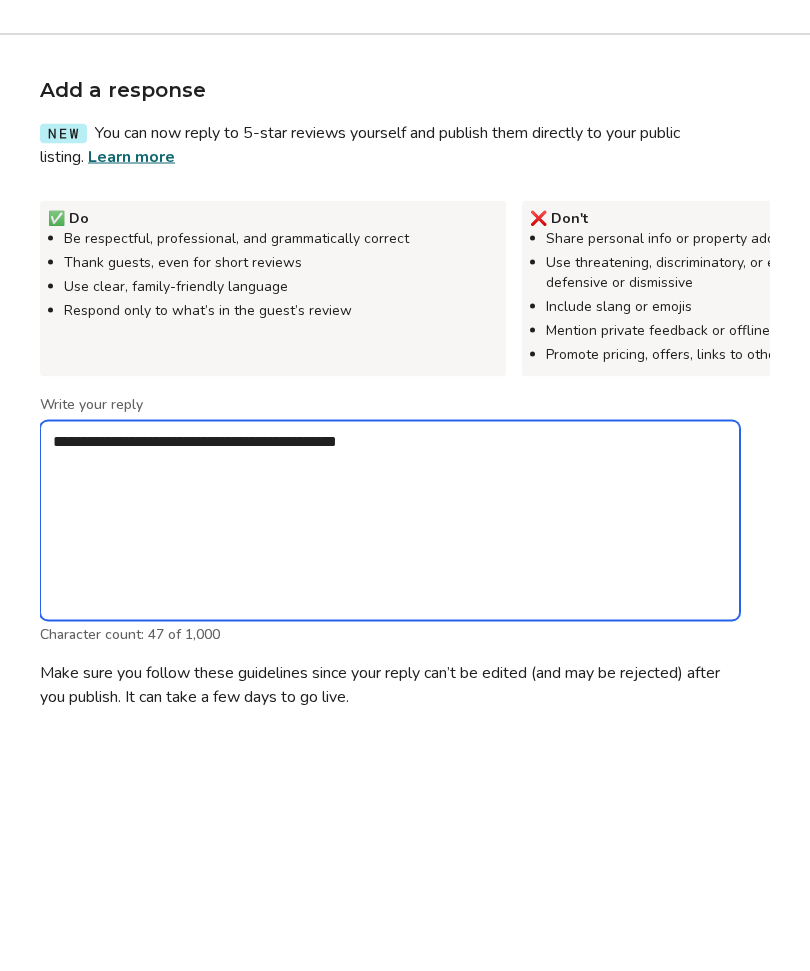 type on "*" 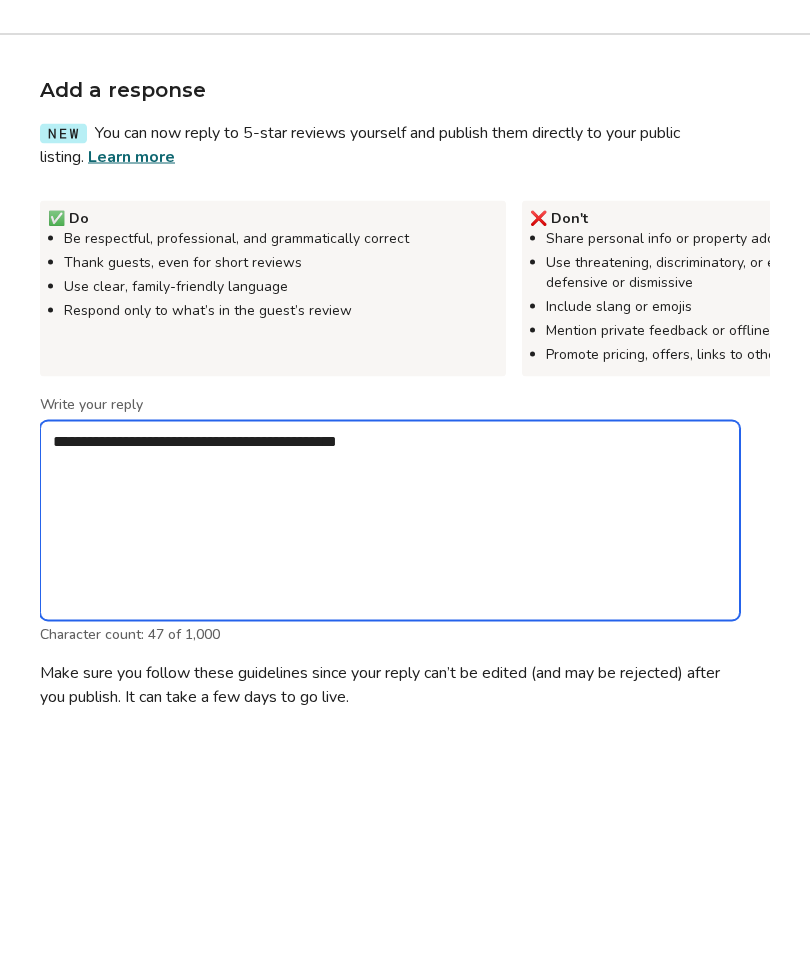 type on "**********" 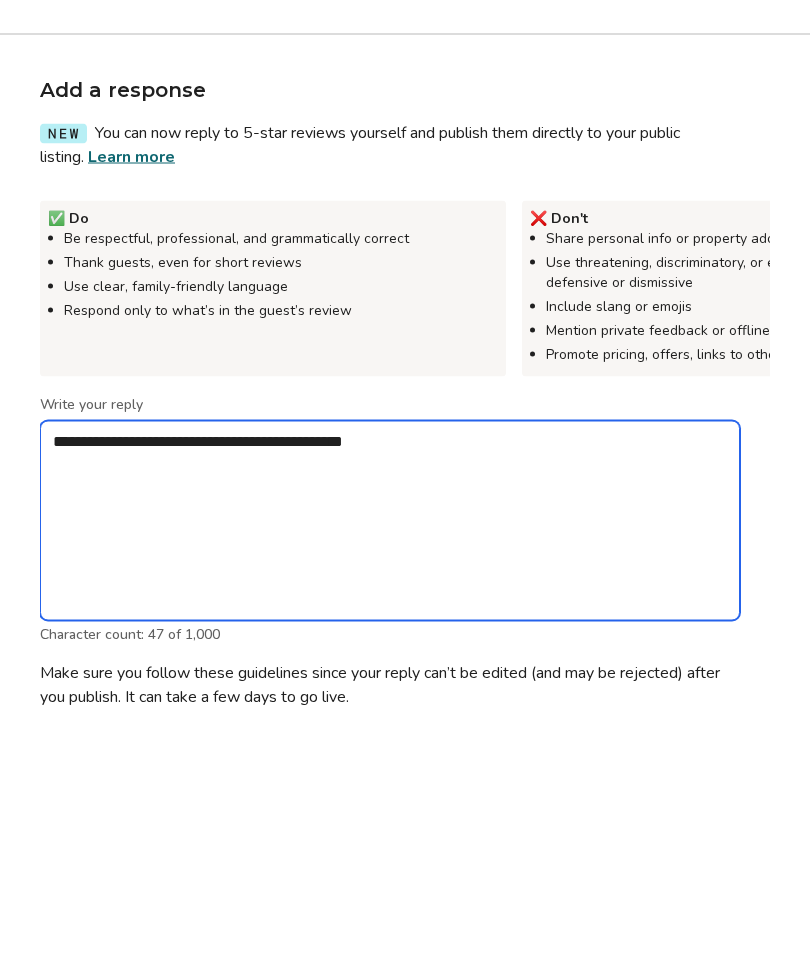 type on "*" 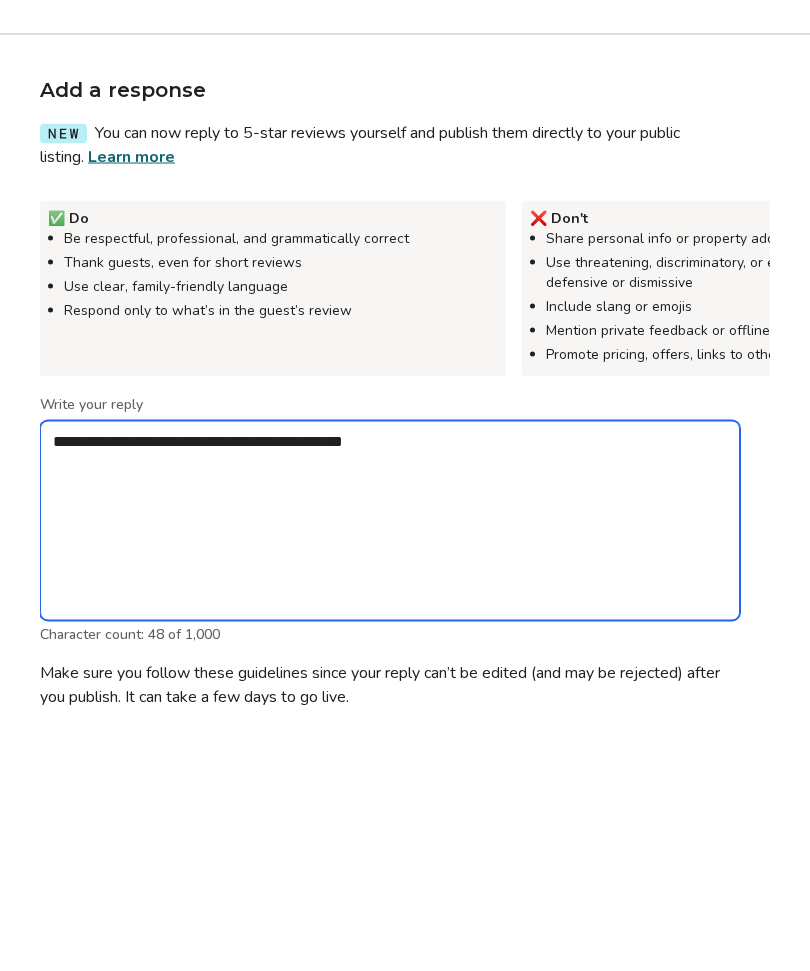 type on "**********" 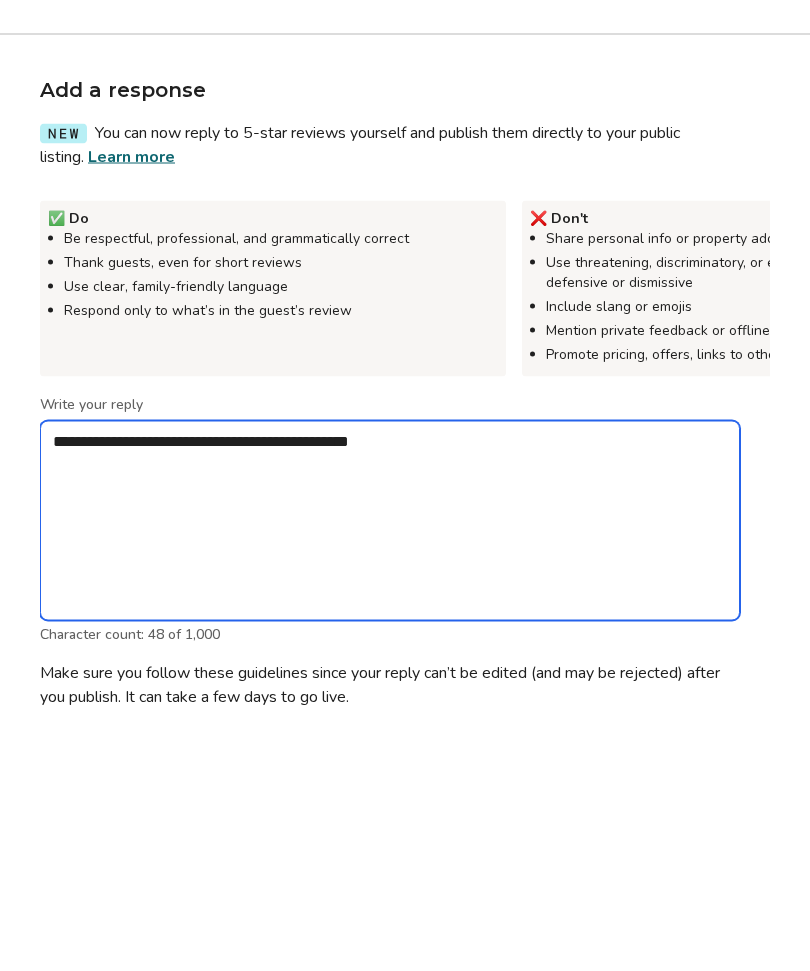 type on "*" 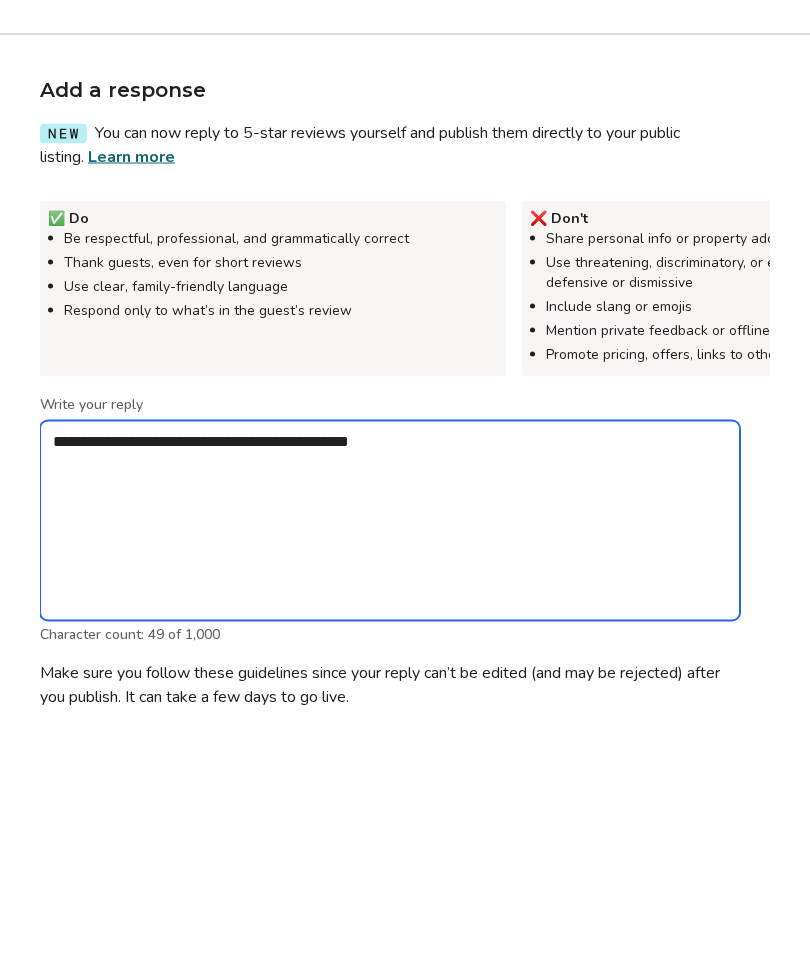 type on "**********" 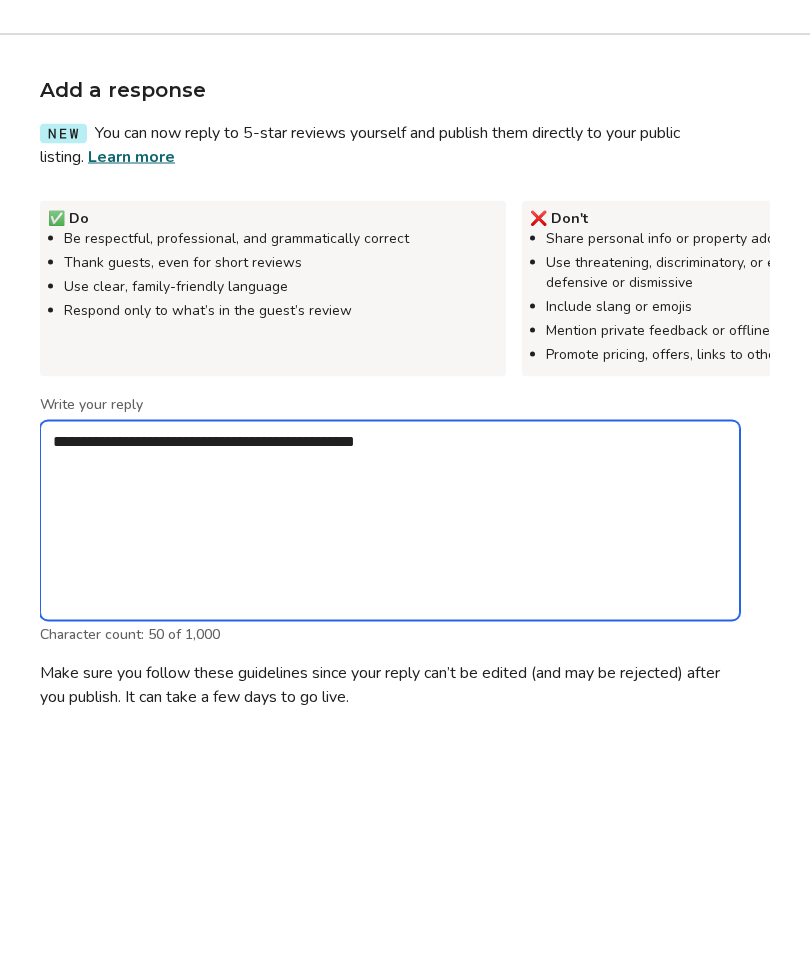 type on "*" 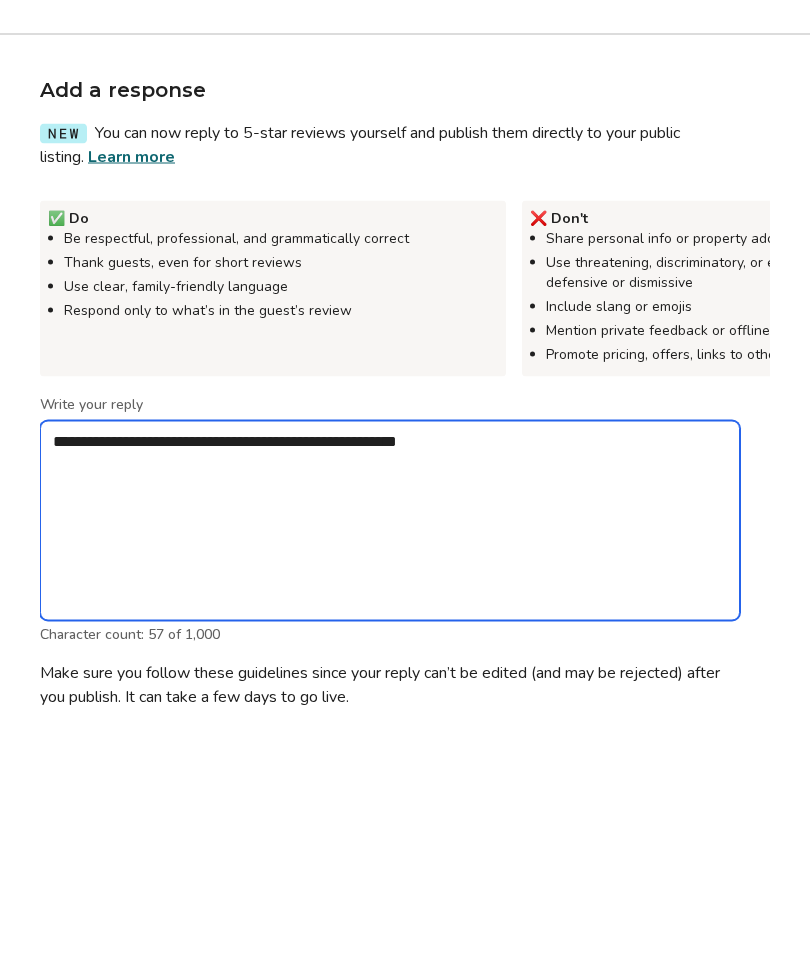 type on "*" 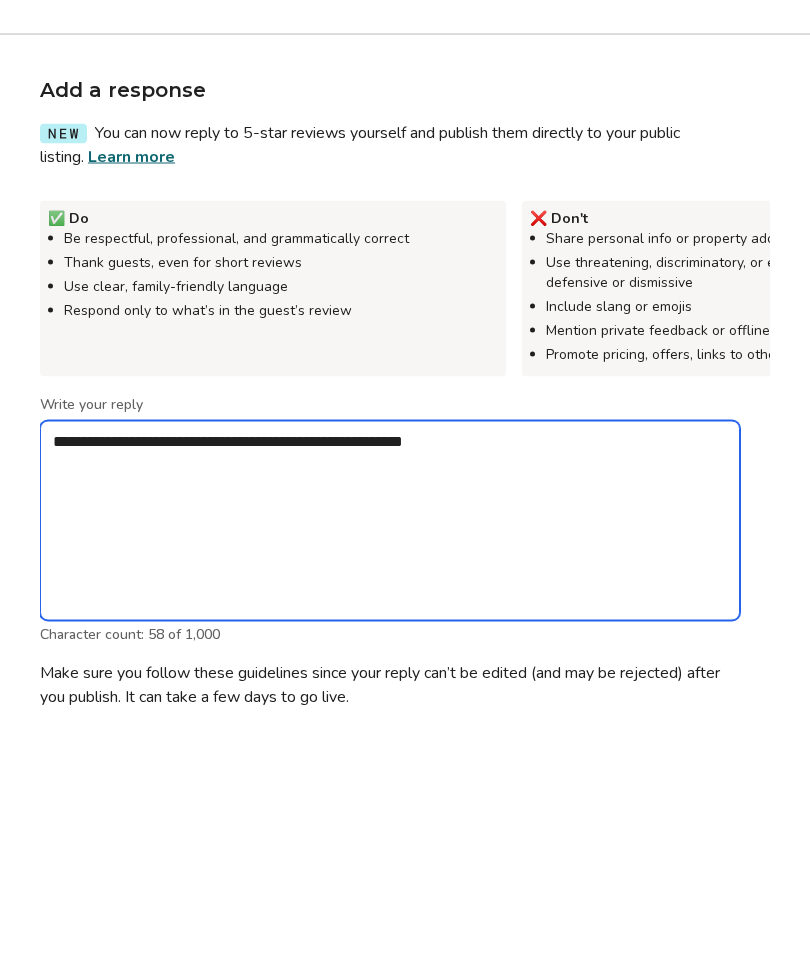 type on "**********" 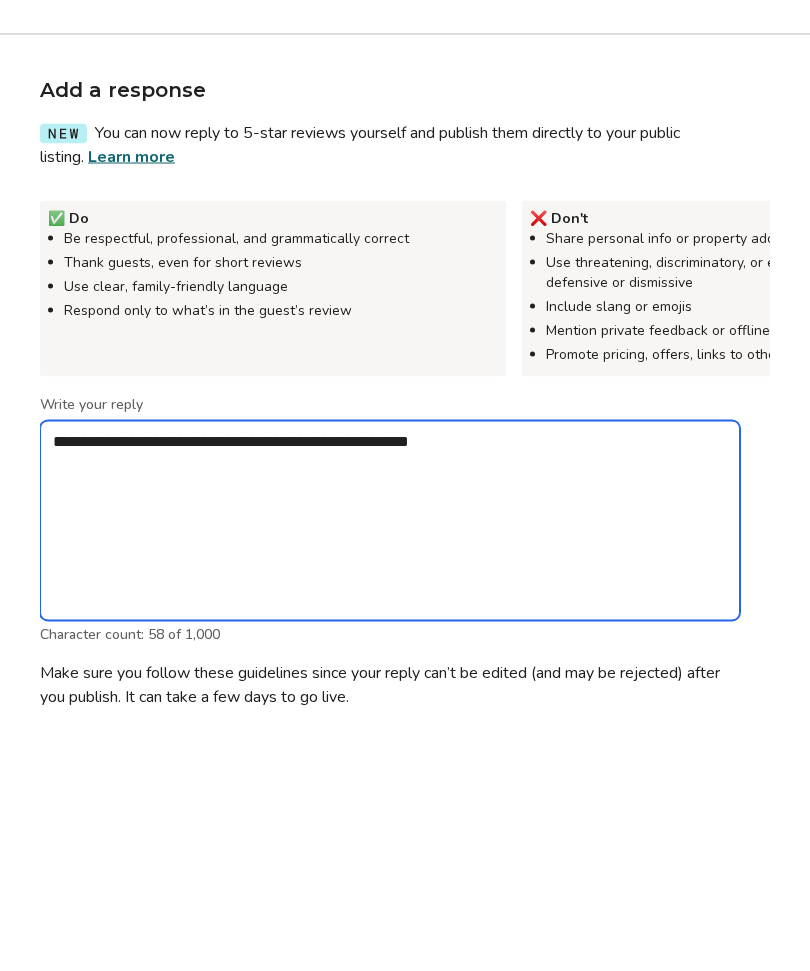 type on "*" 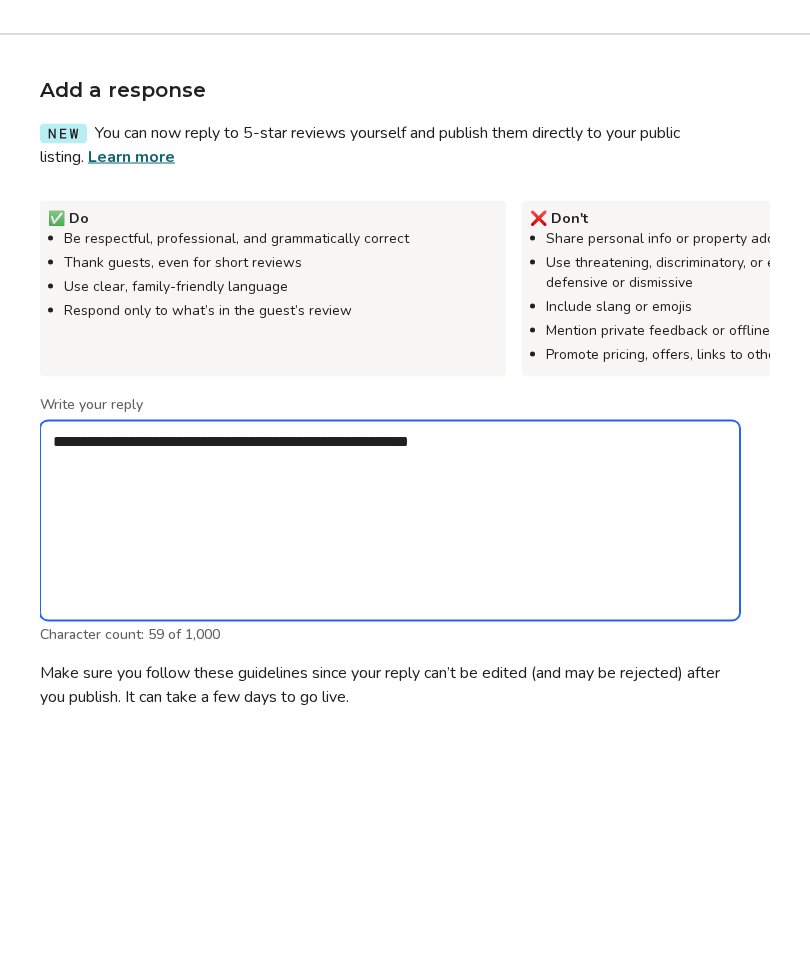type on "**********" 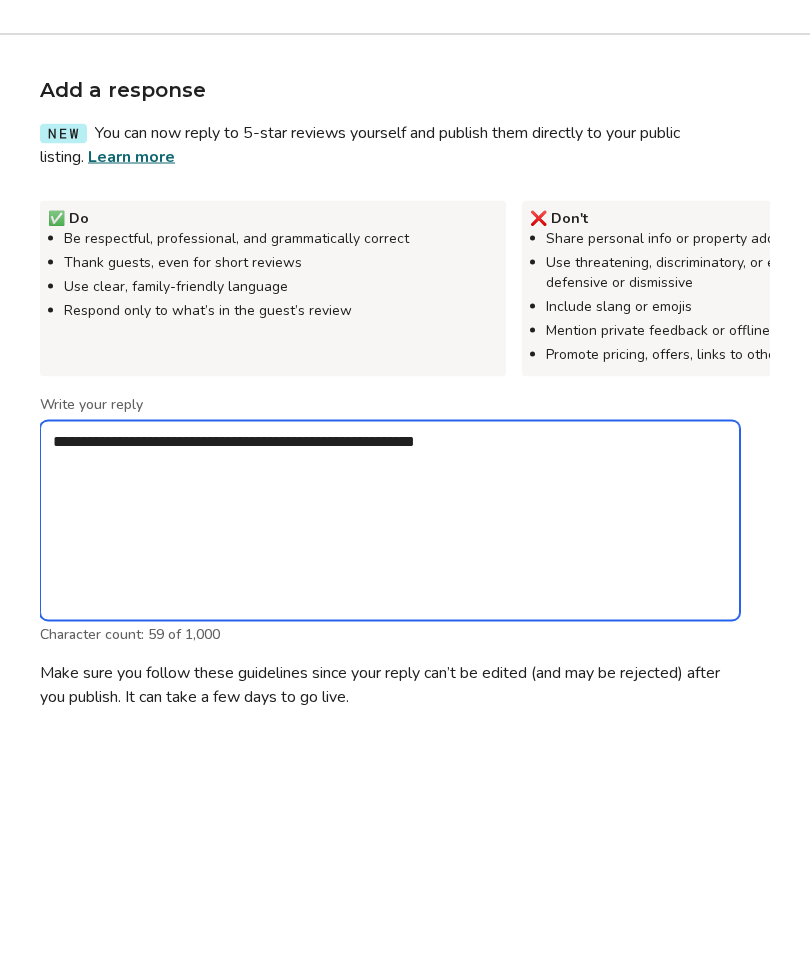 type on "*" 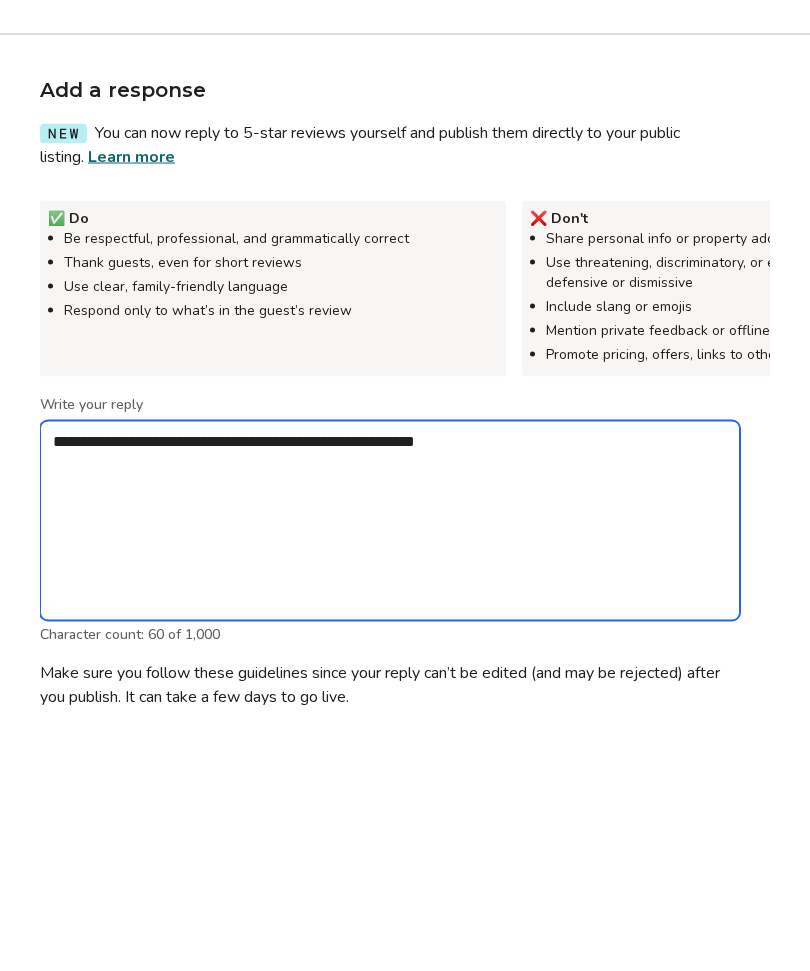 type on "**********" 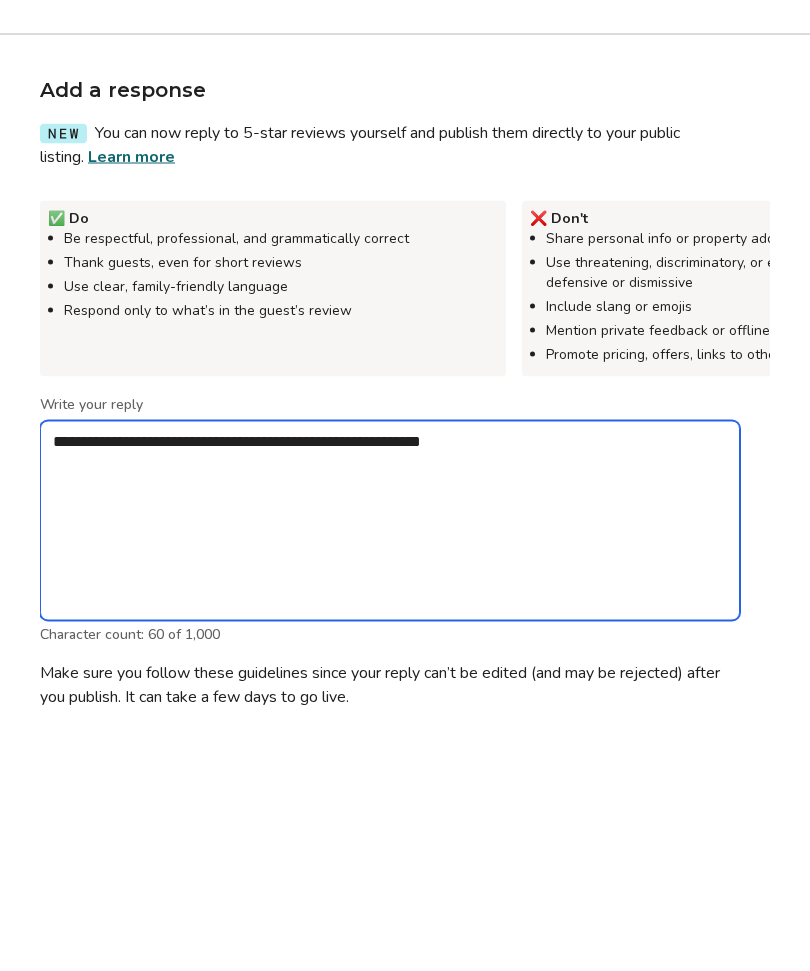 type on "*" 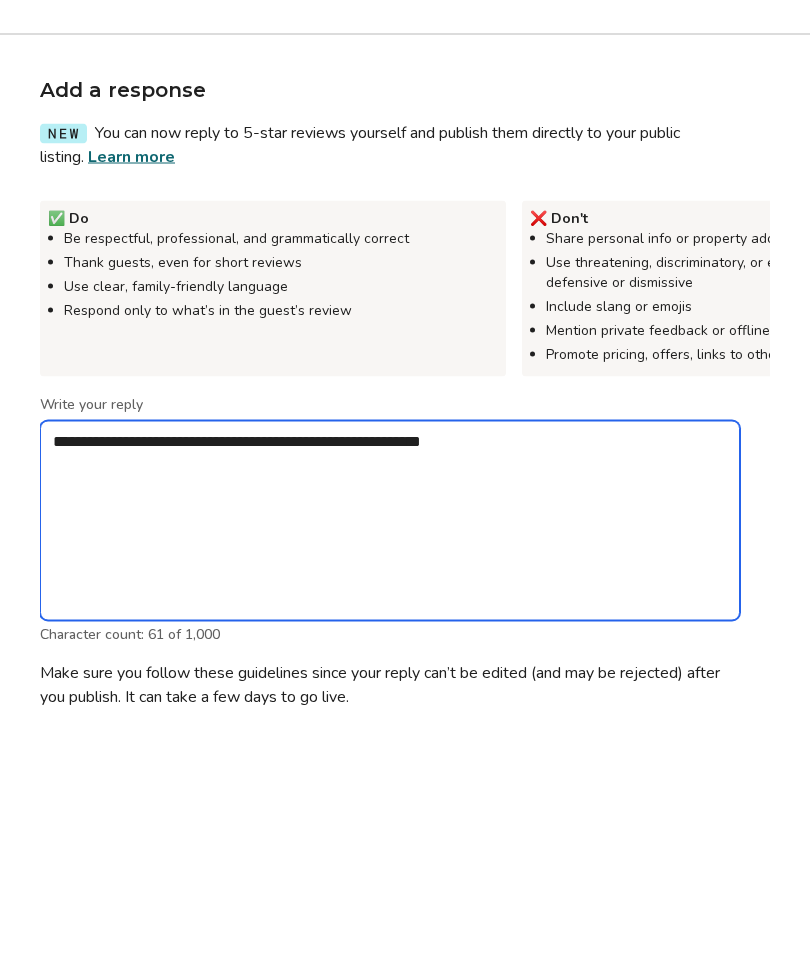 type on "**********" 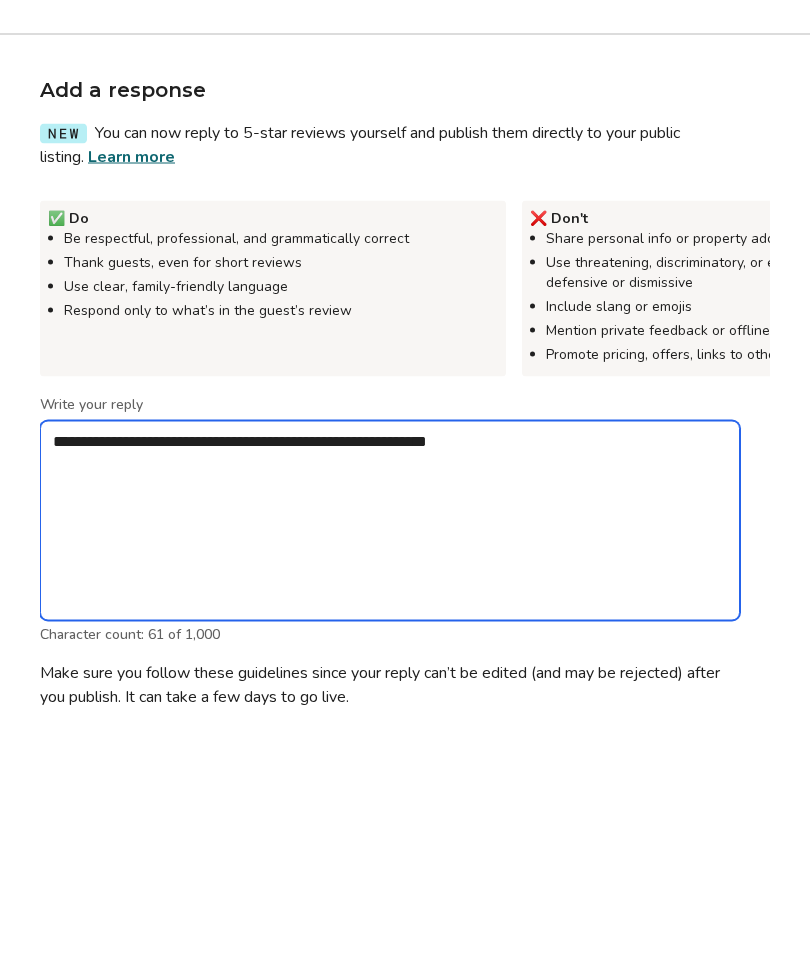 type on "*" 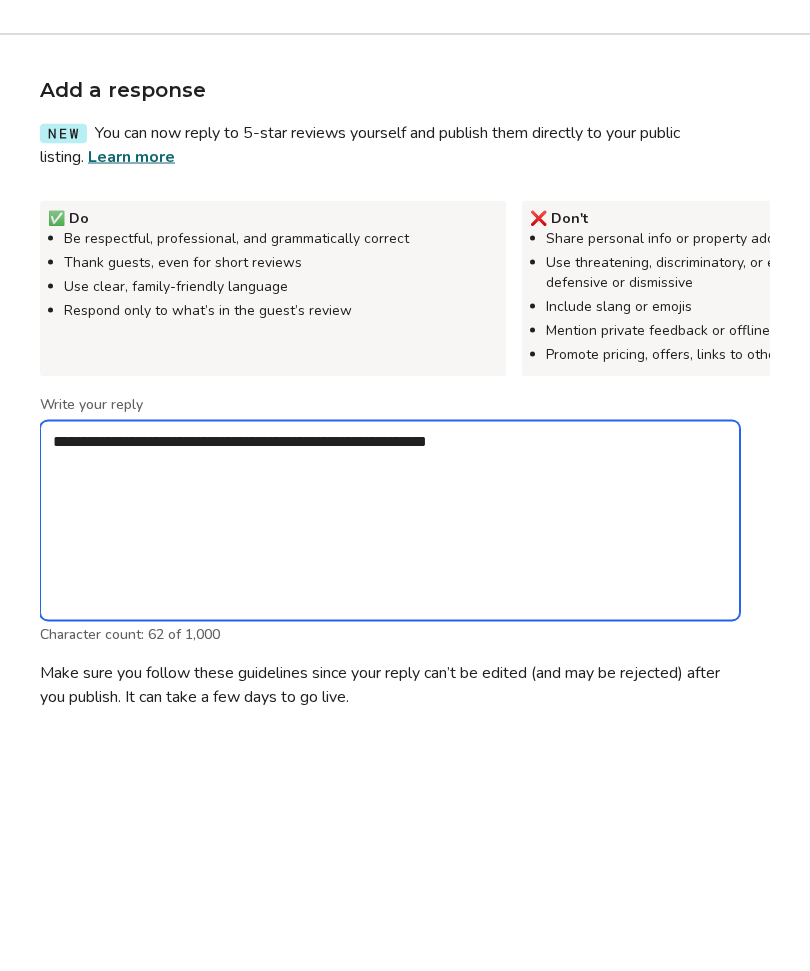 type on "**********" 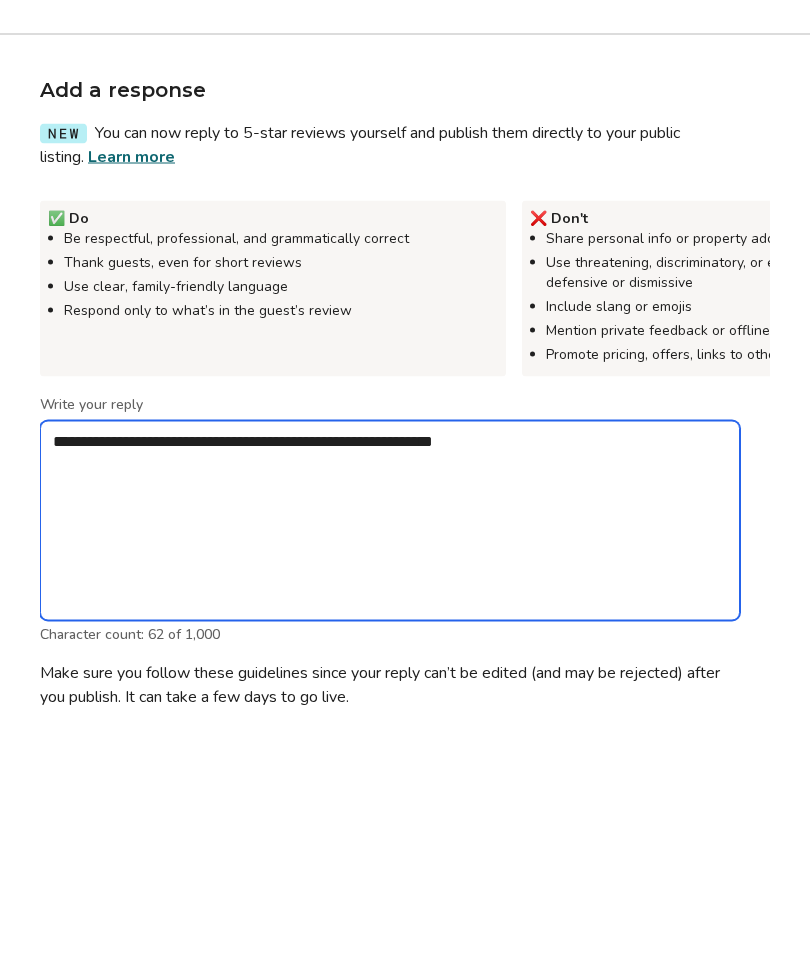 type on "*" 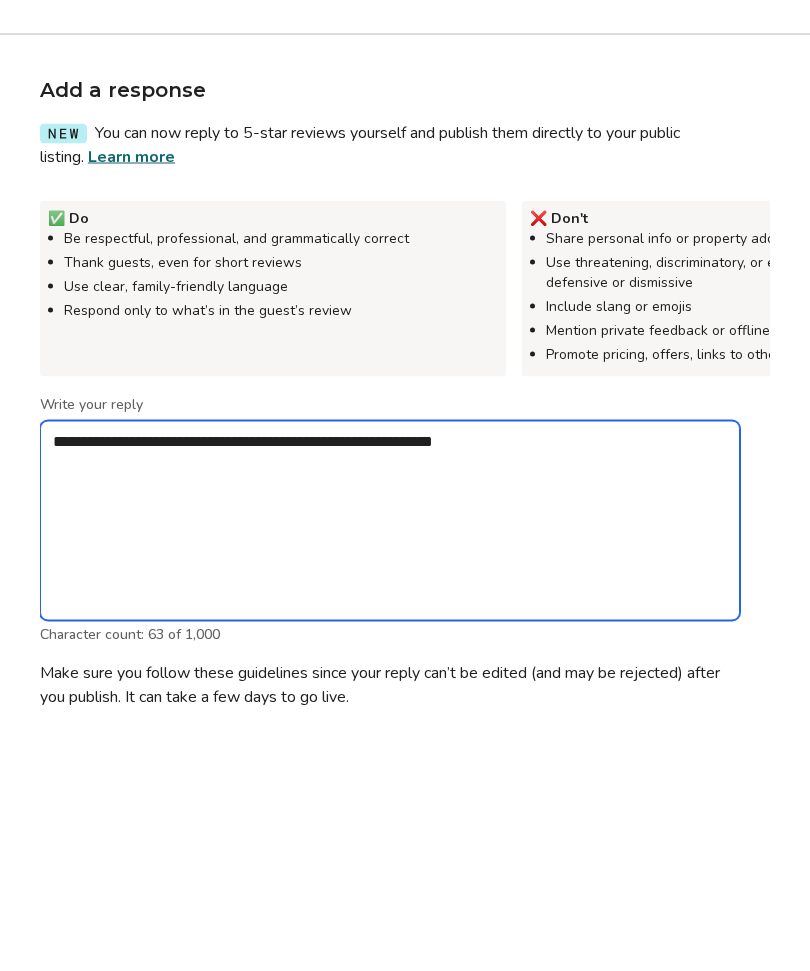 type on "**********" 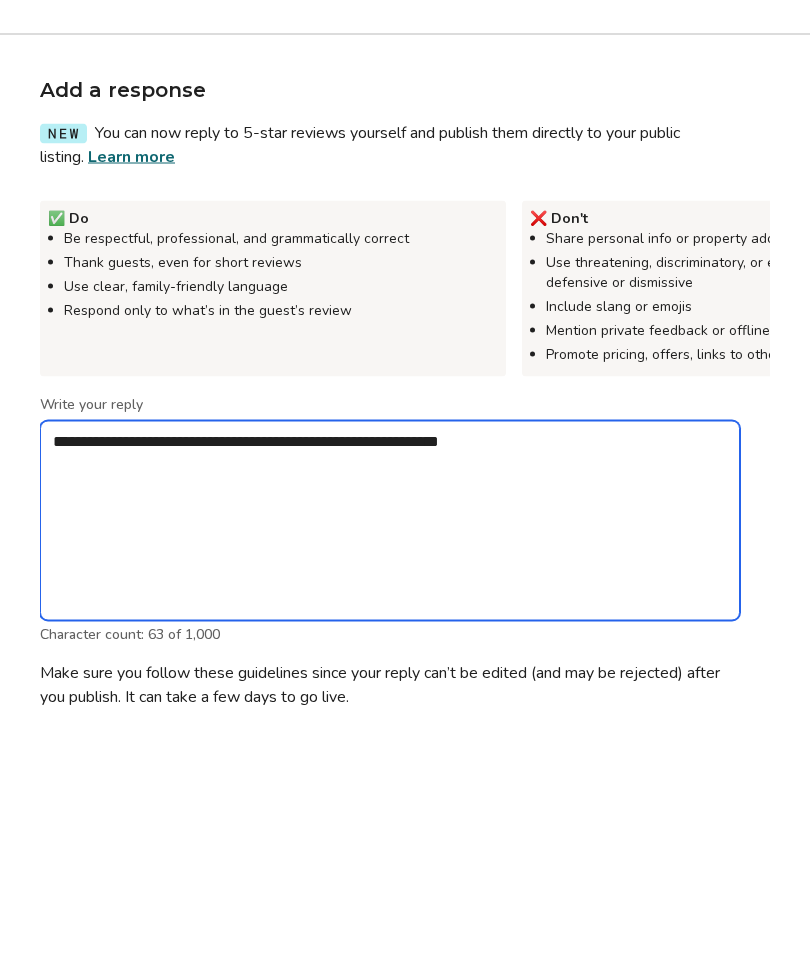 type on "*" 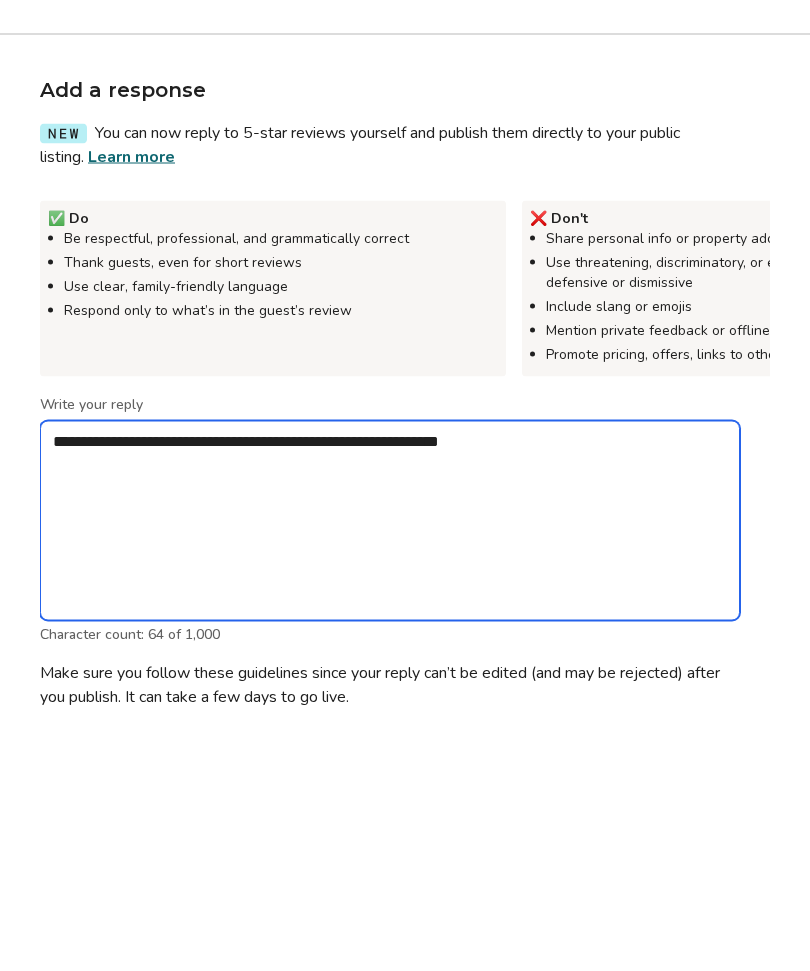 type on "**********" 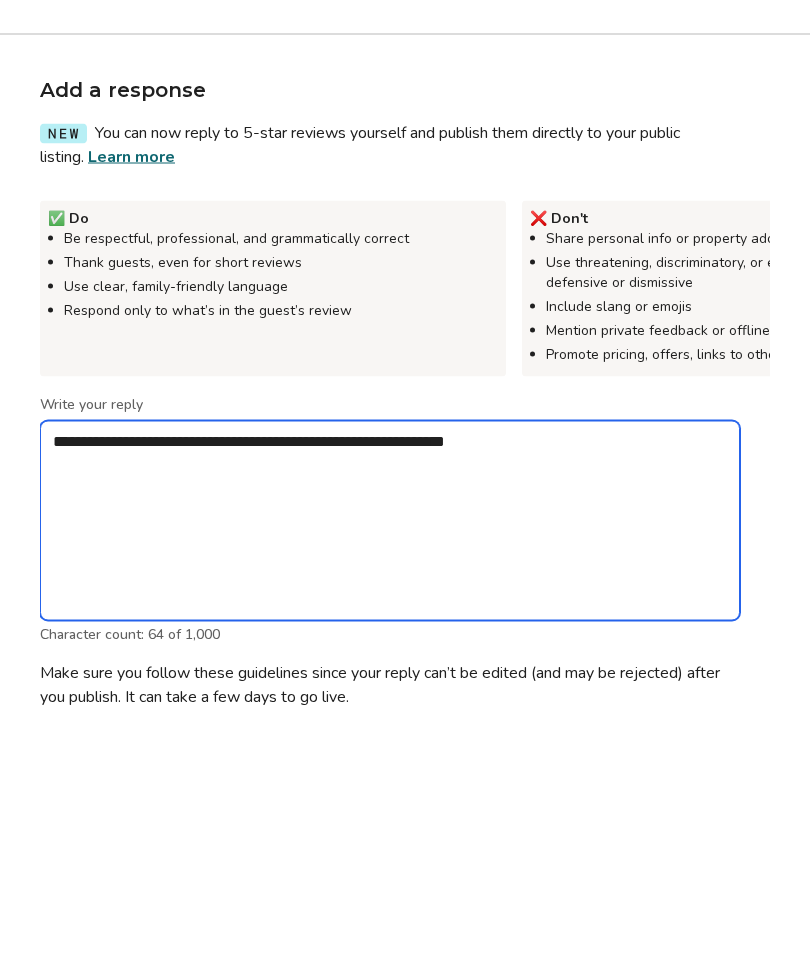type on "*" 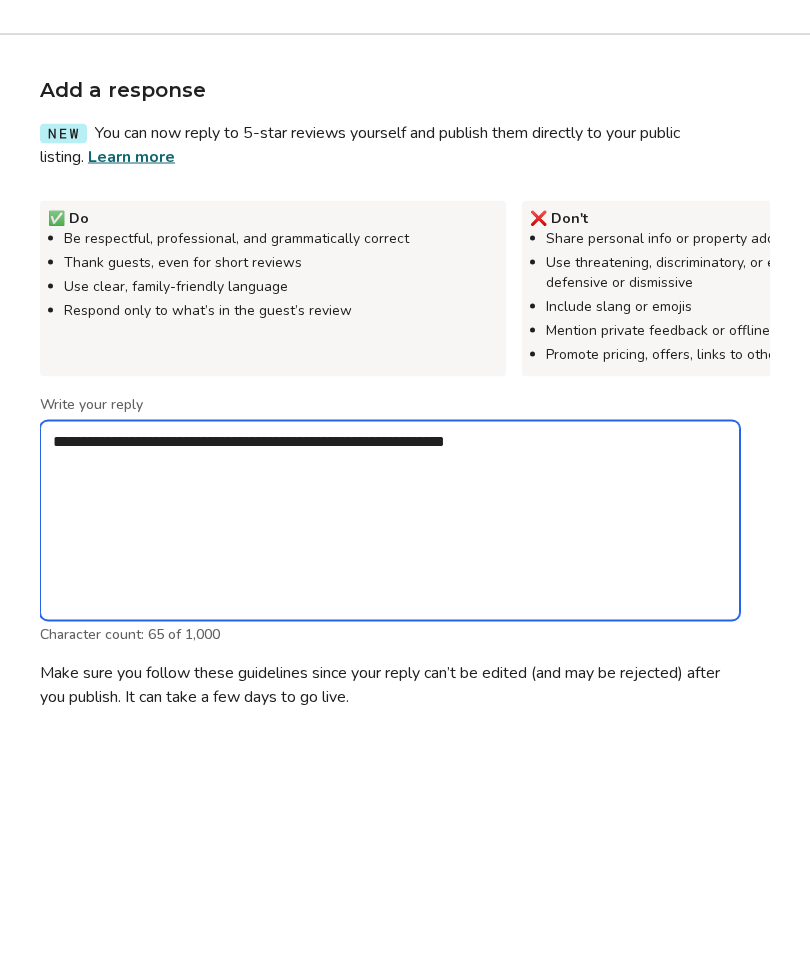 type on "**********" 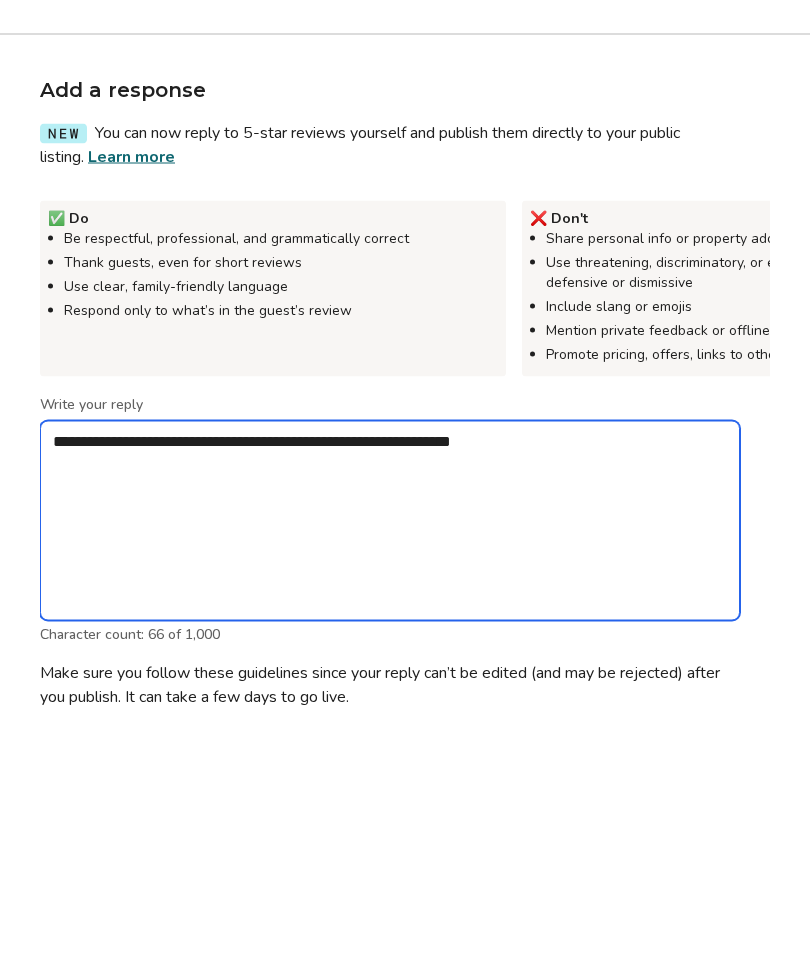 type on "*" 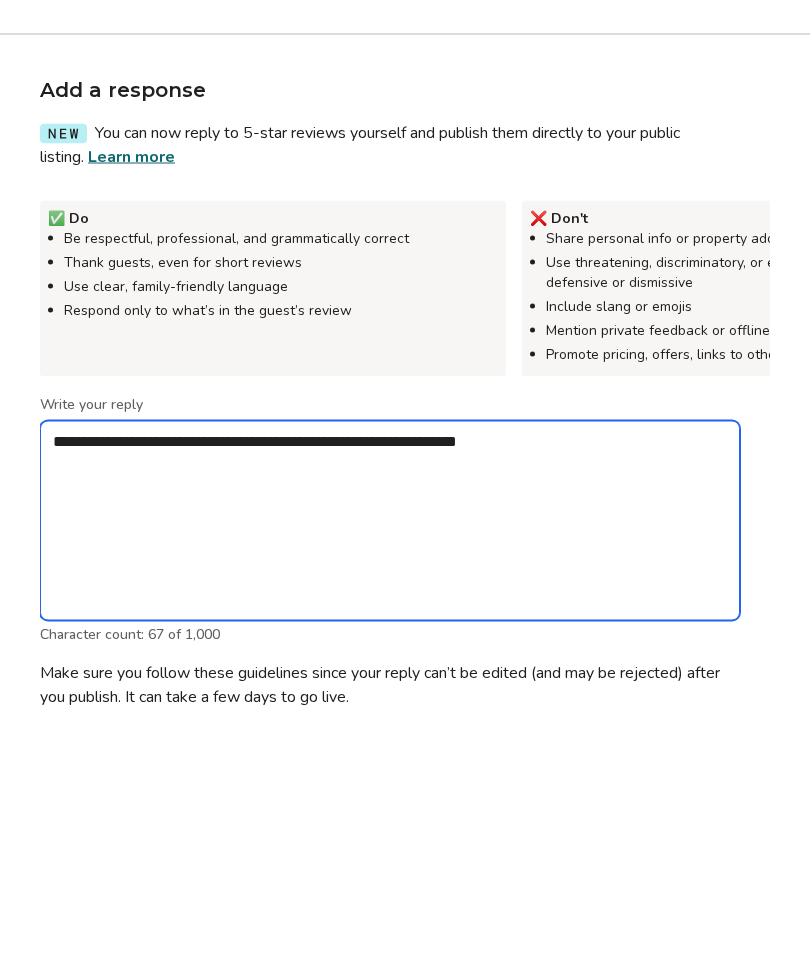 type on "**********" 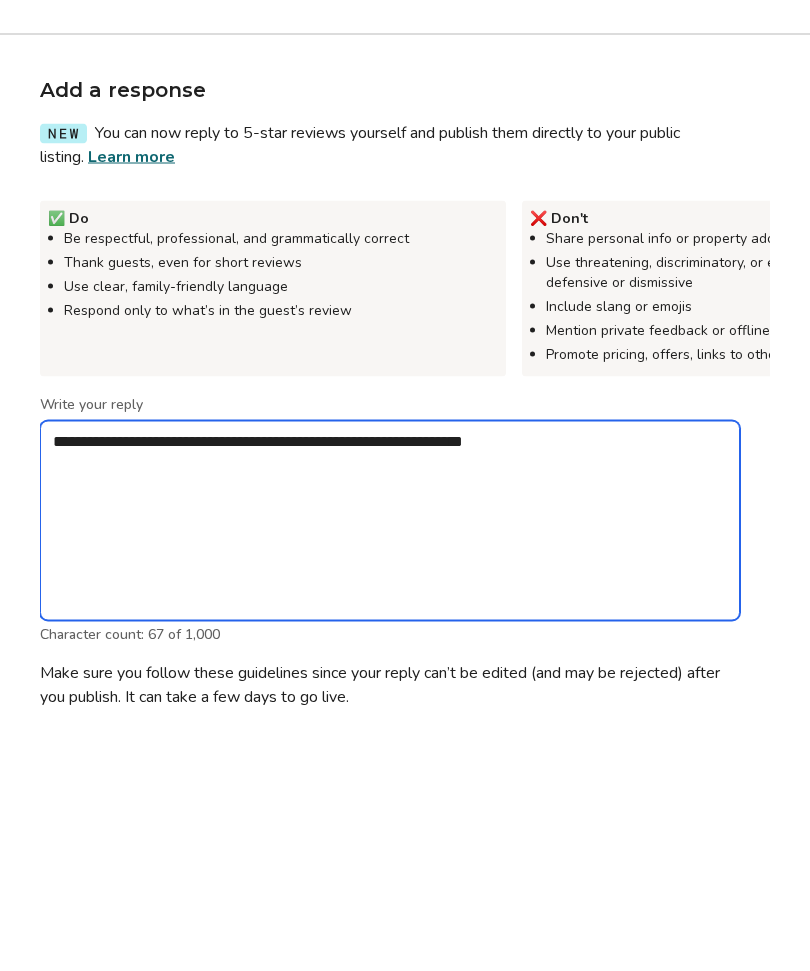 type on "*" 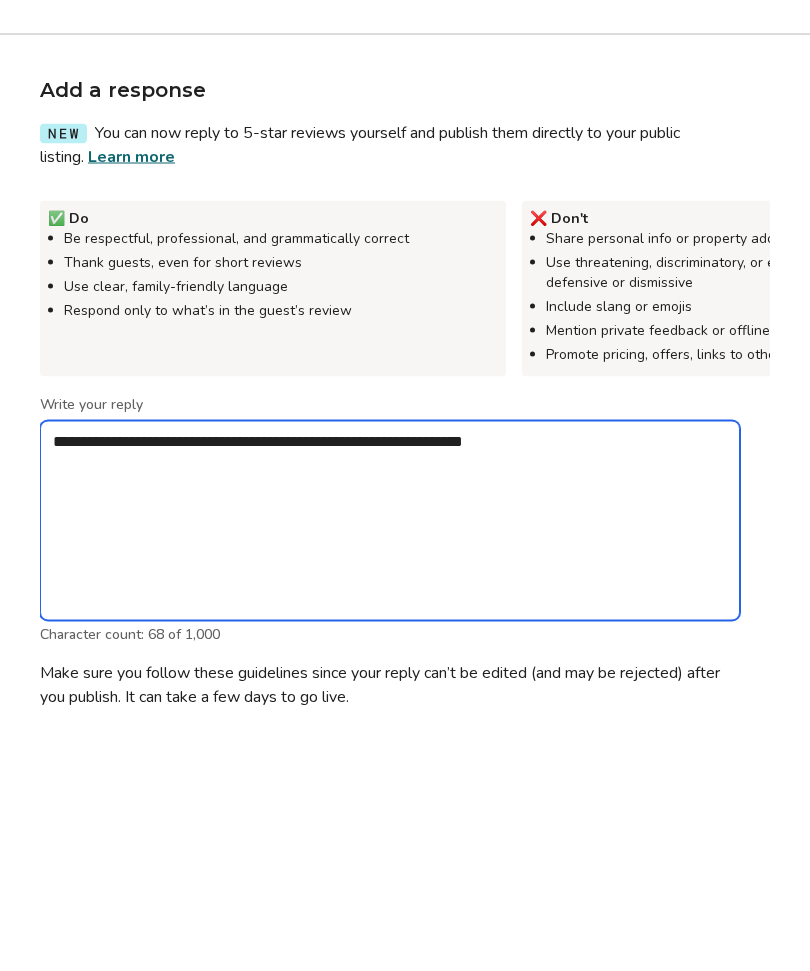 type on "**********" 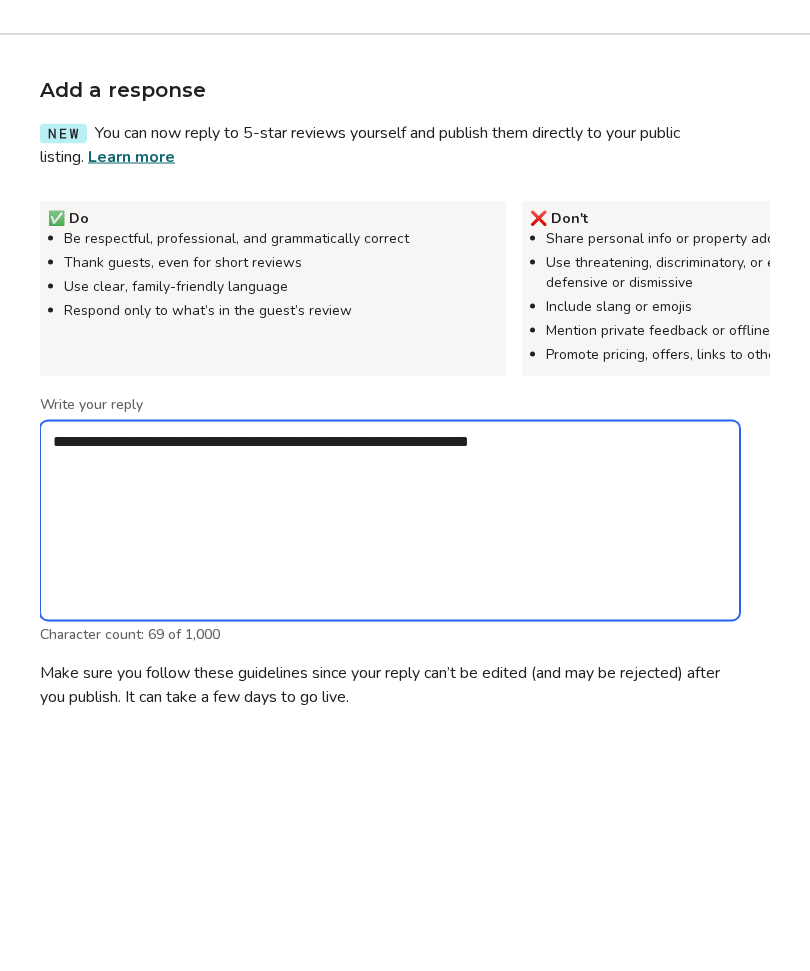 type on "*" 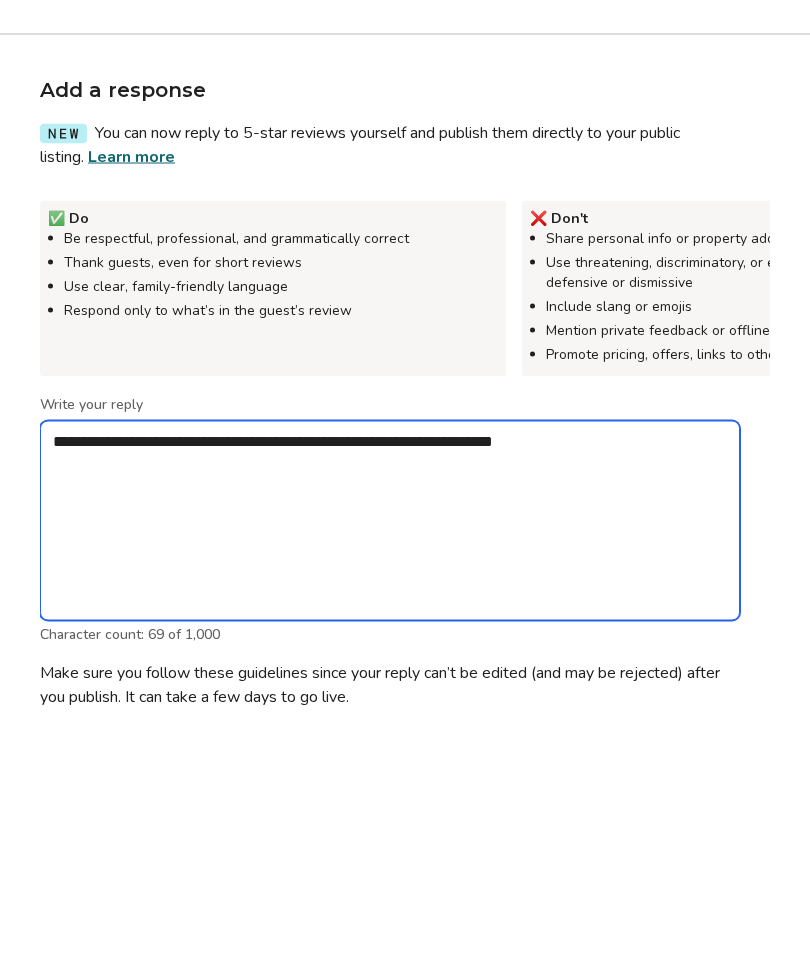 type on "*" 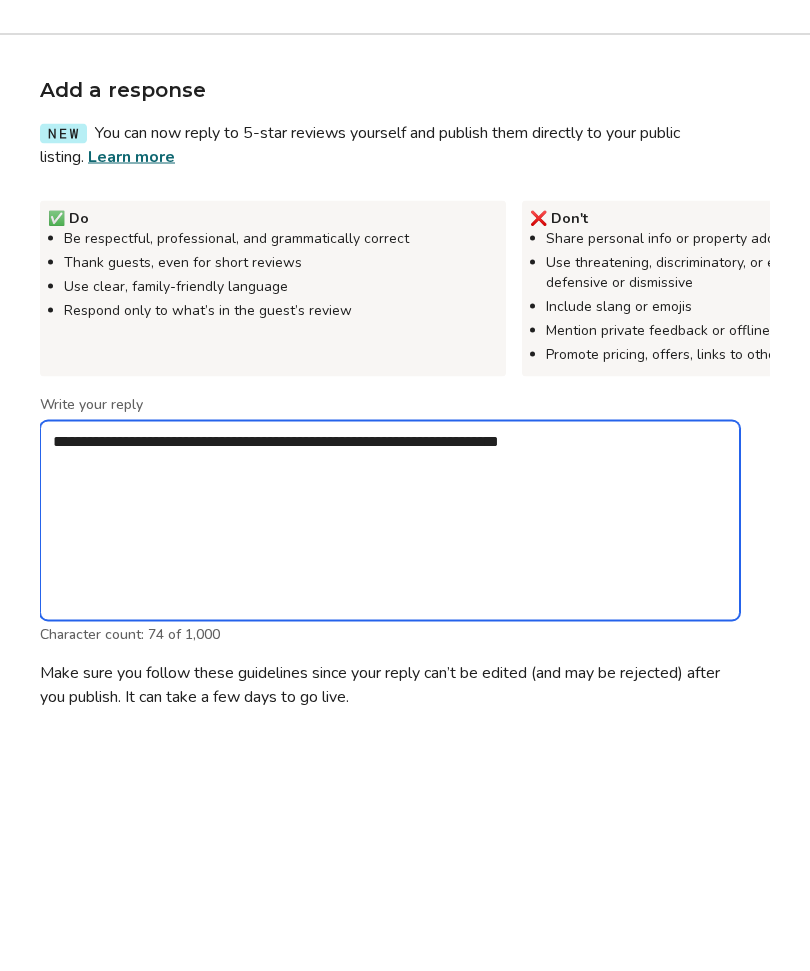 type on "*" 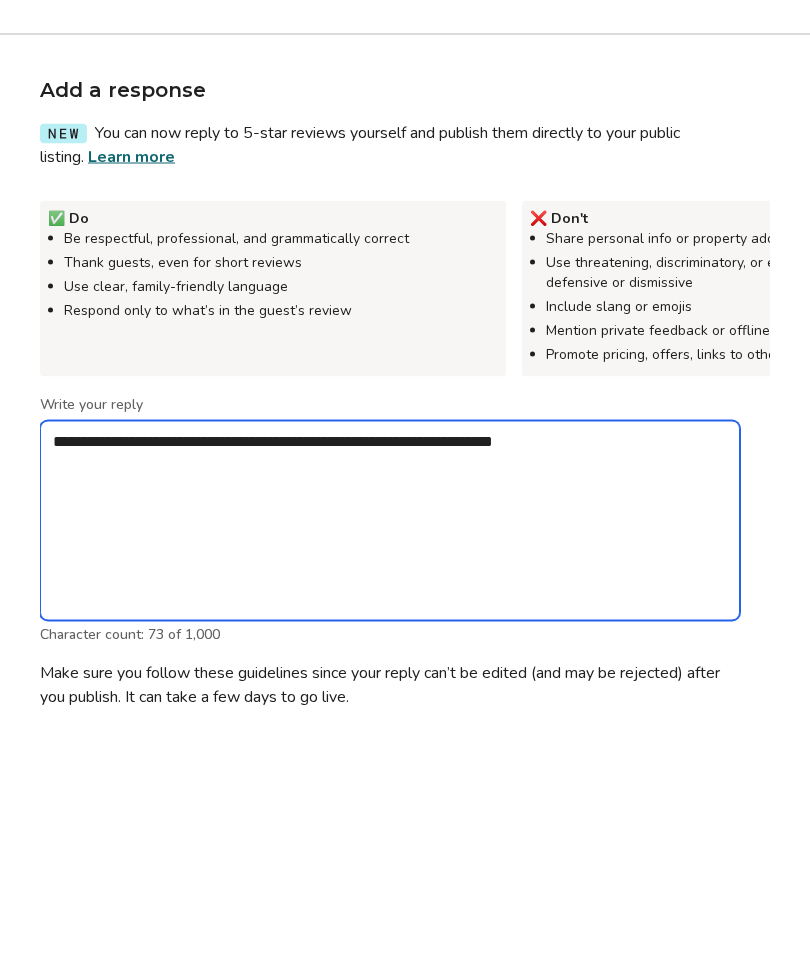 type on "**********" 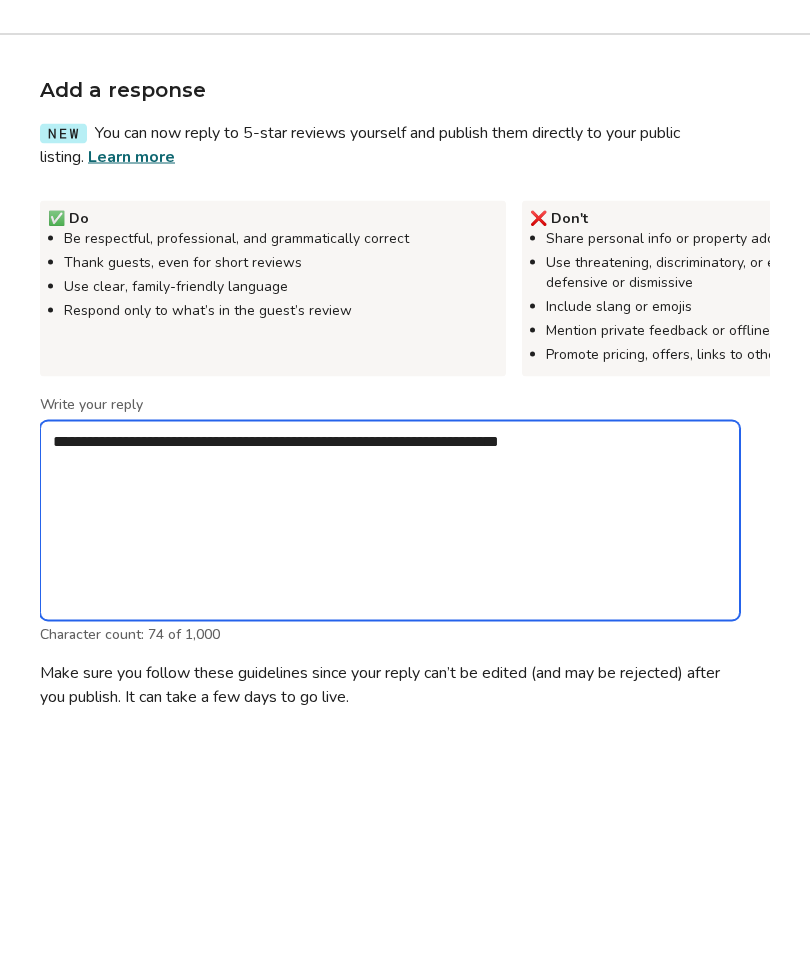 type on "*" 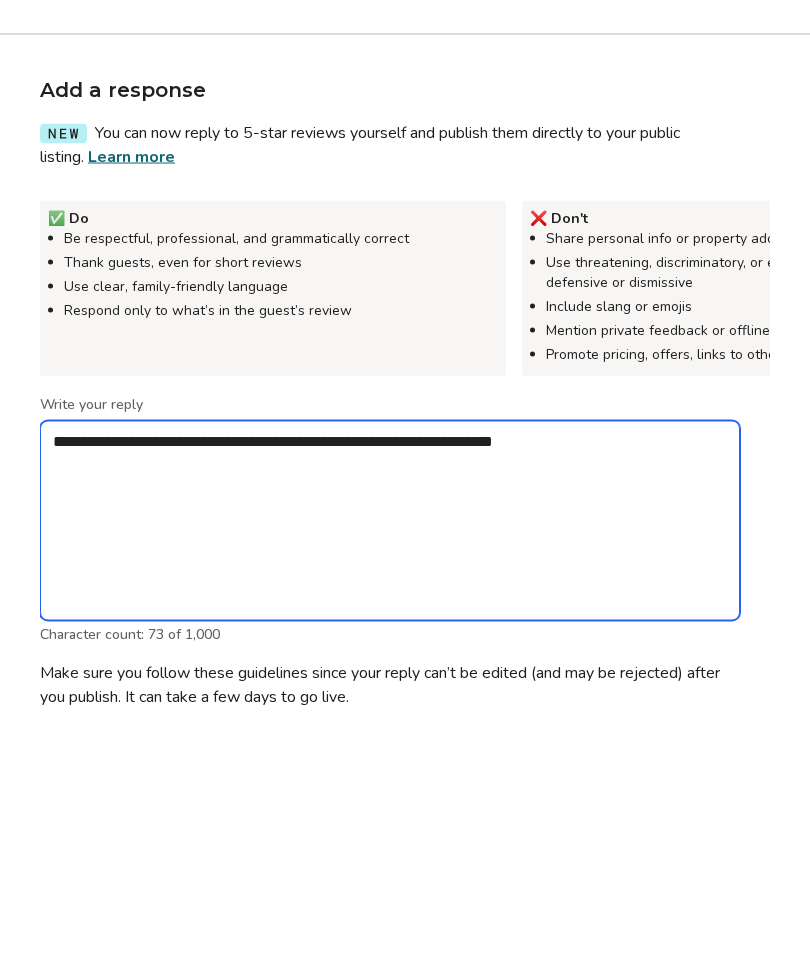 type on "**********" 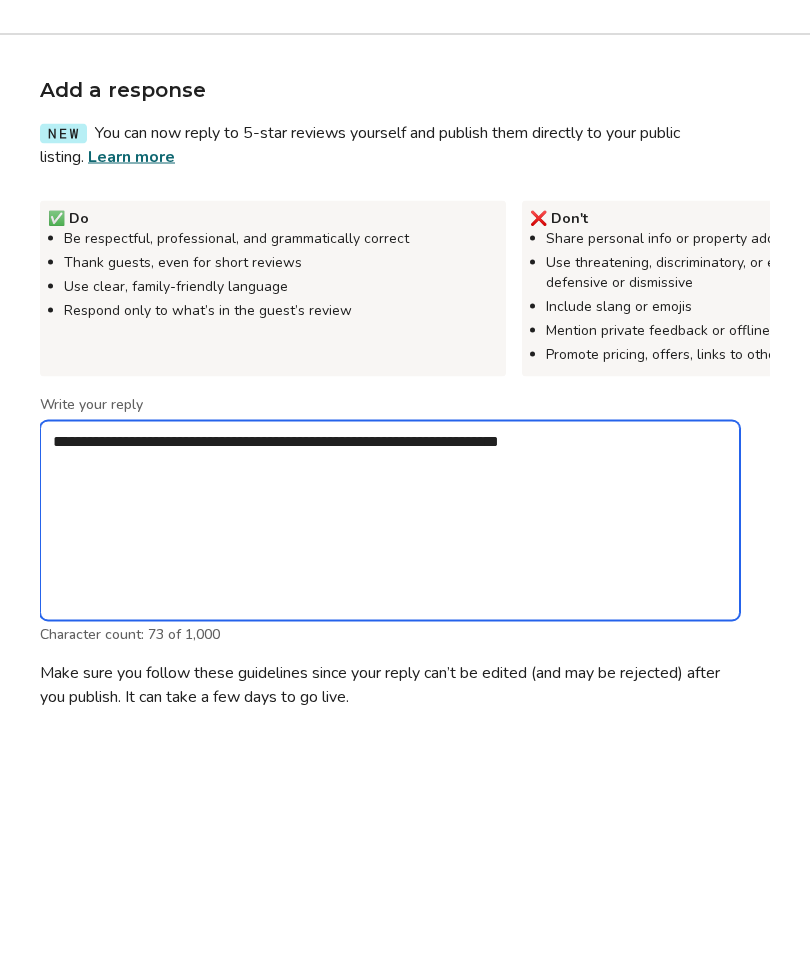 type on "*" 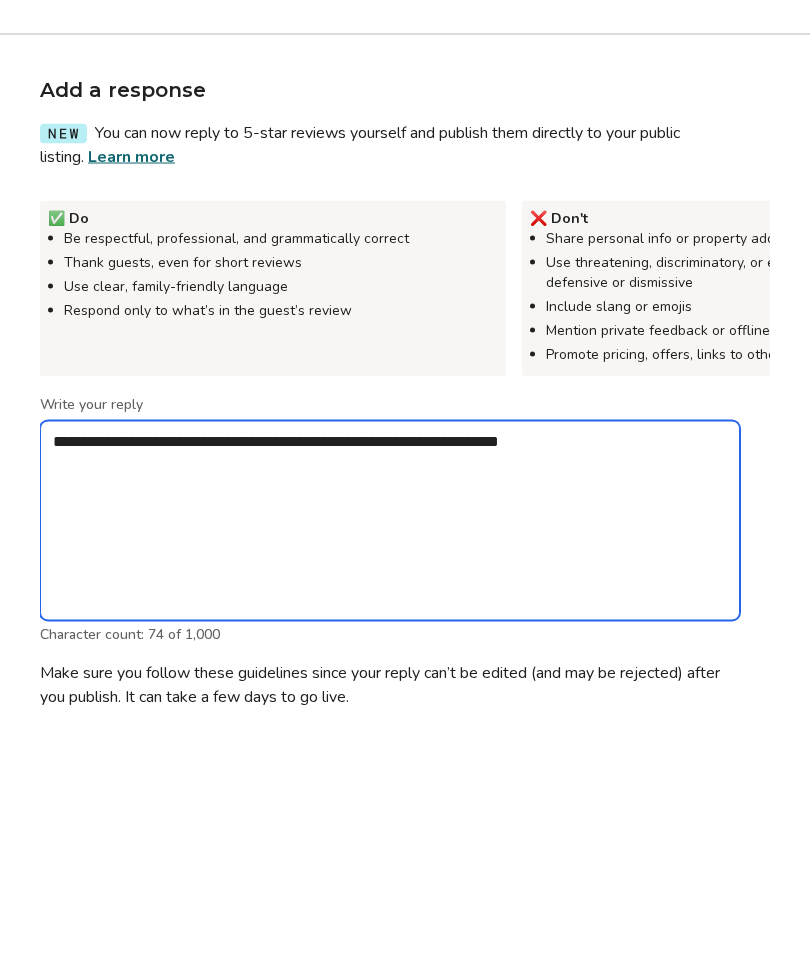 type on "**********" 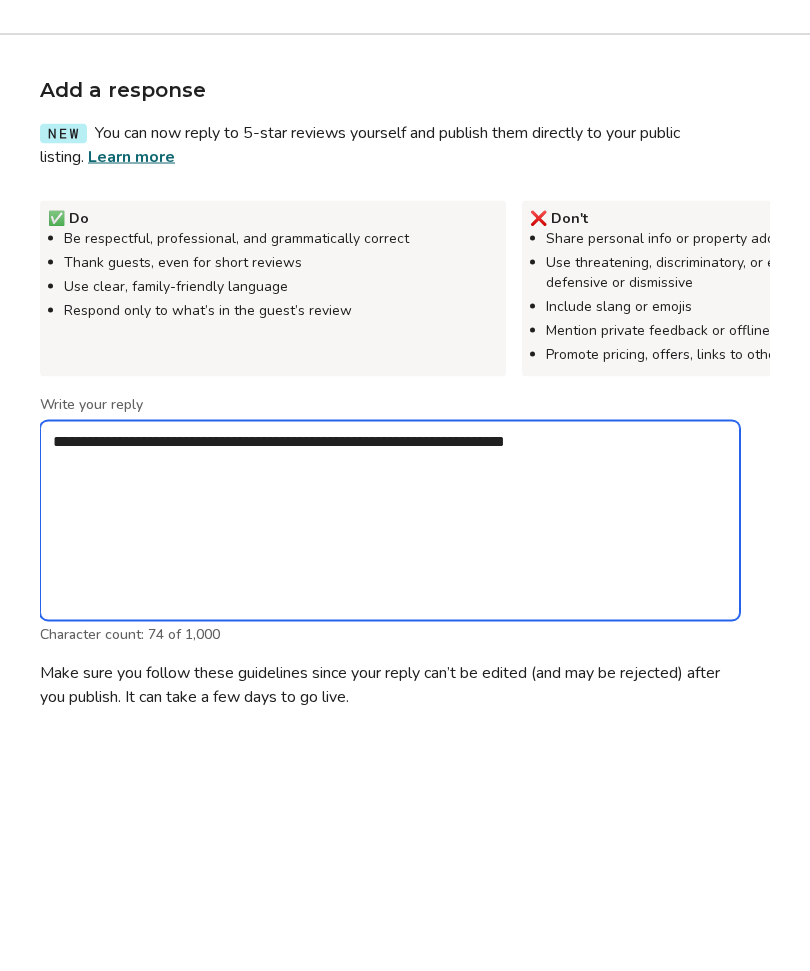 type on "*" 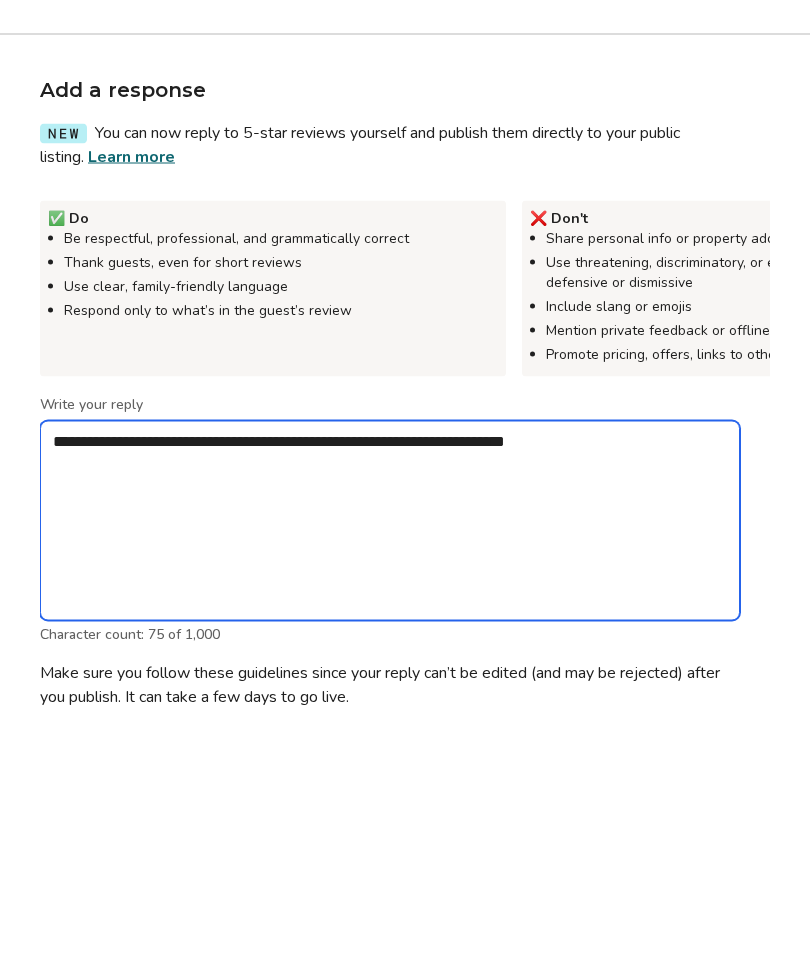 type on "**********" 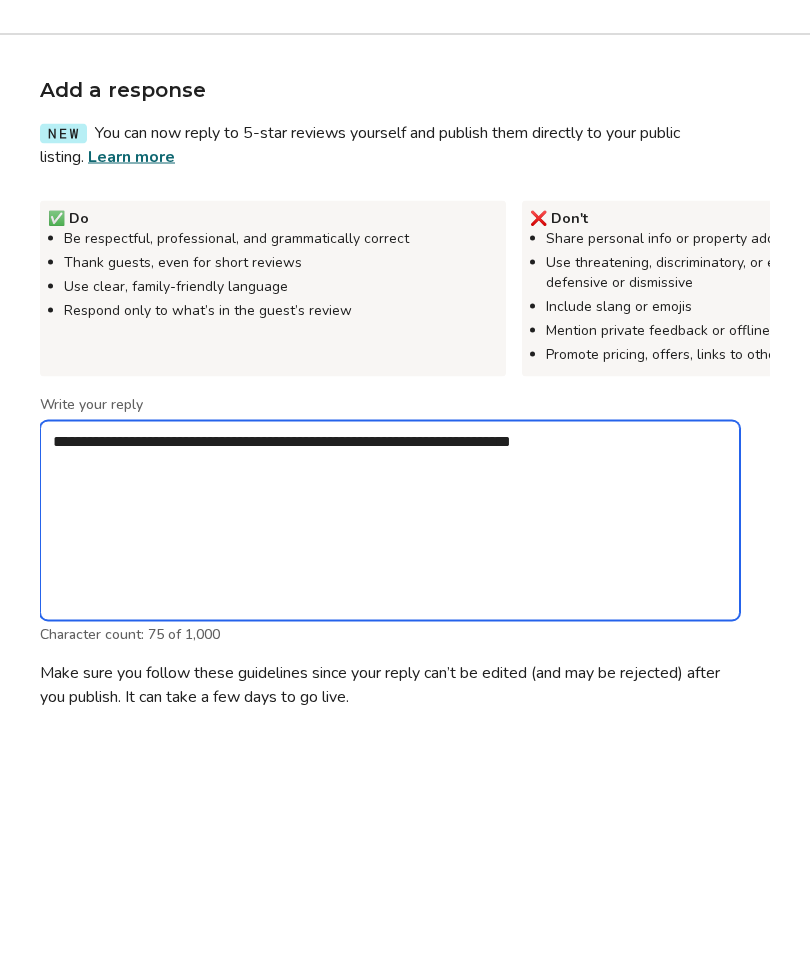 type on "*" 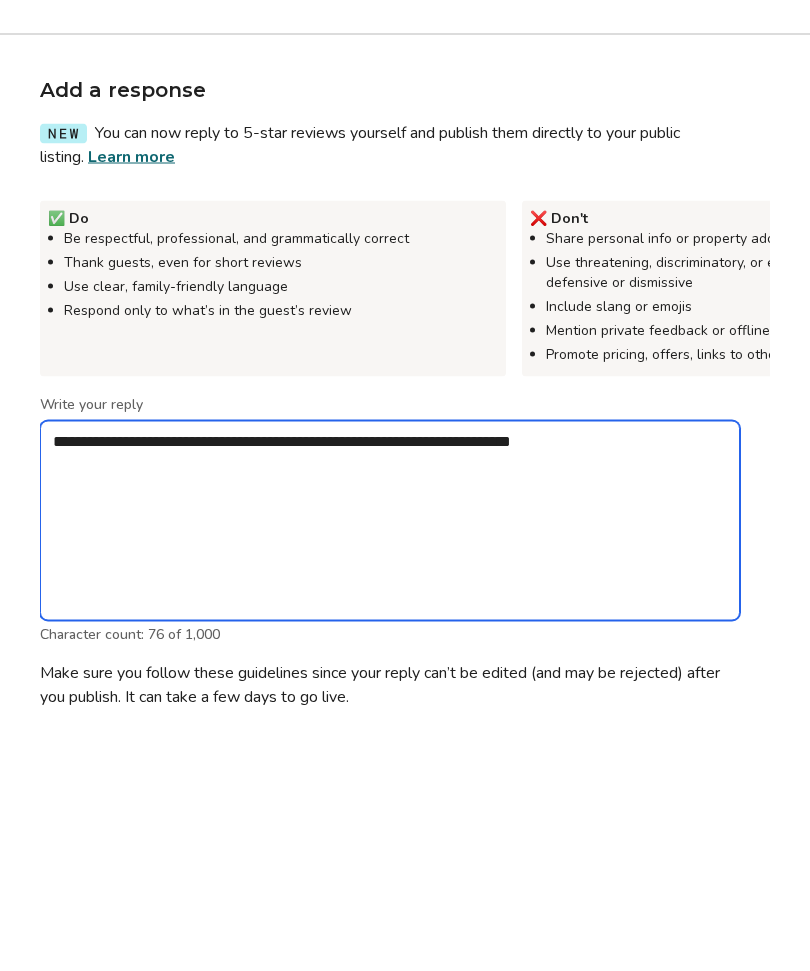 type on "**********" 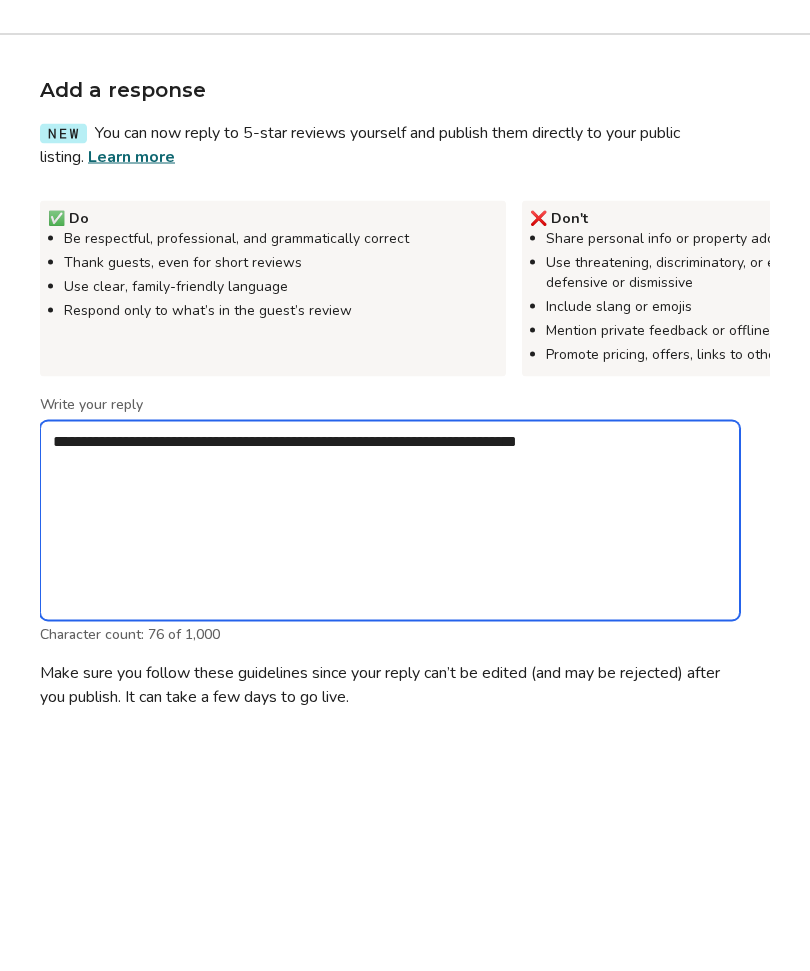 type on "*" 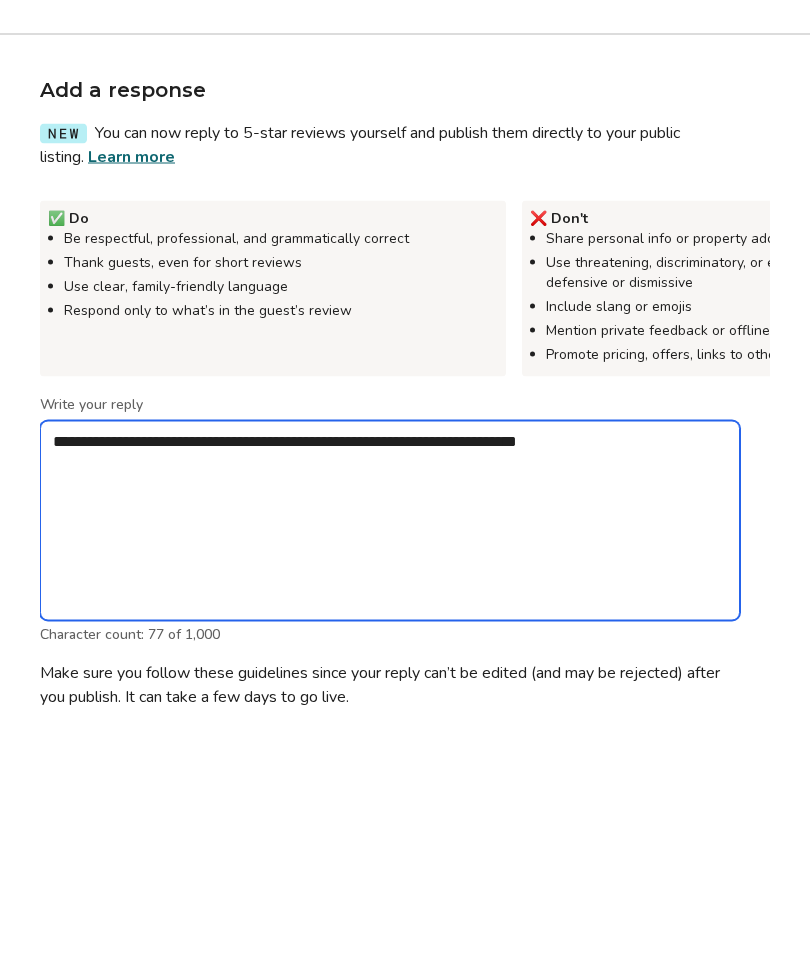 type on "**********" 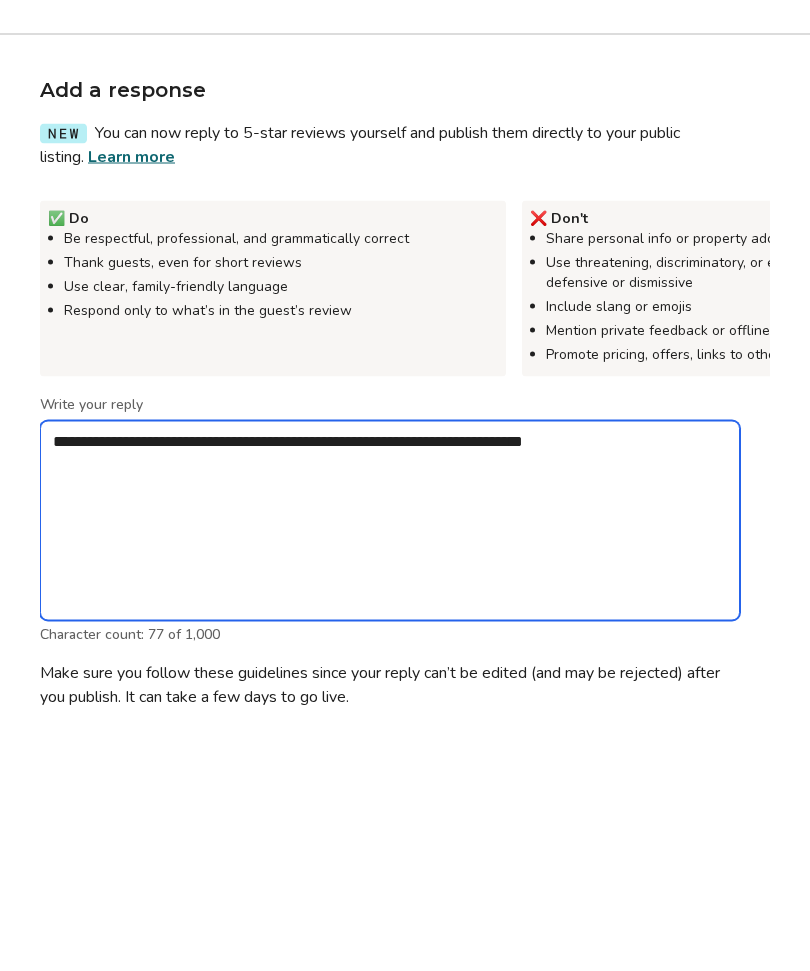type on "*" 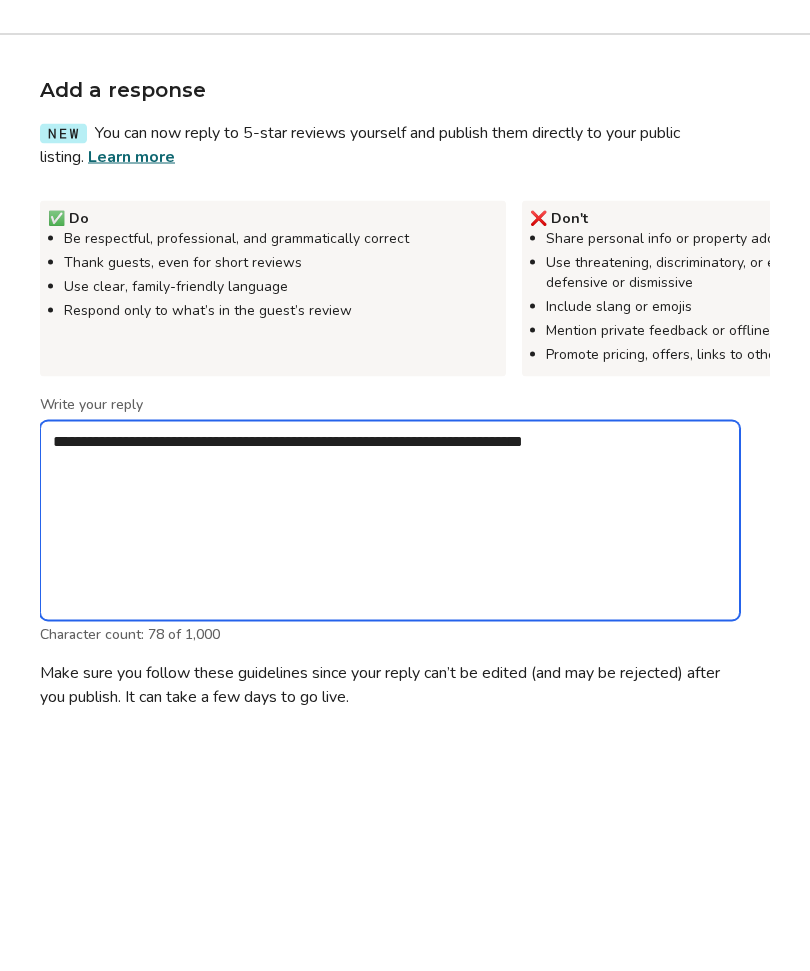 type on "**********" 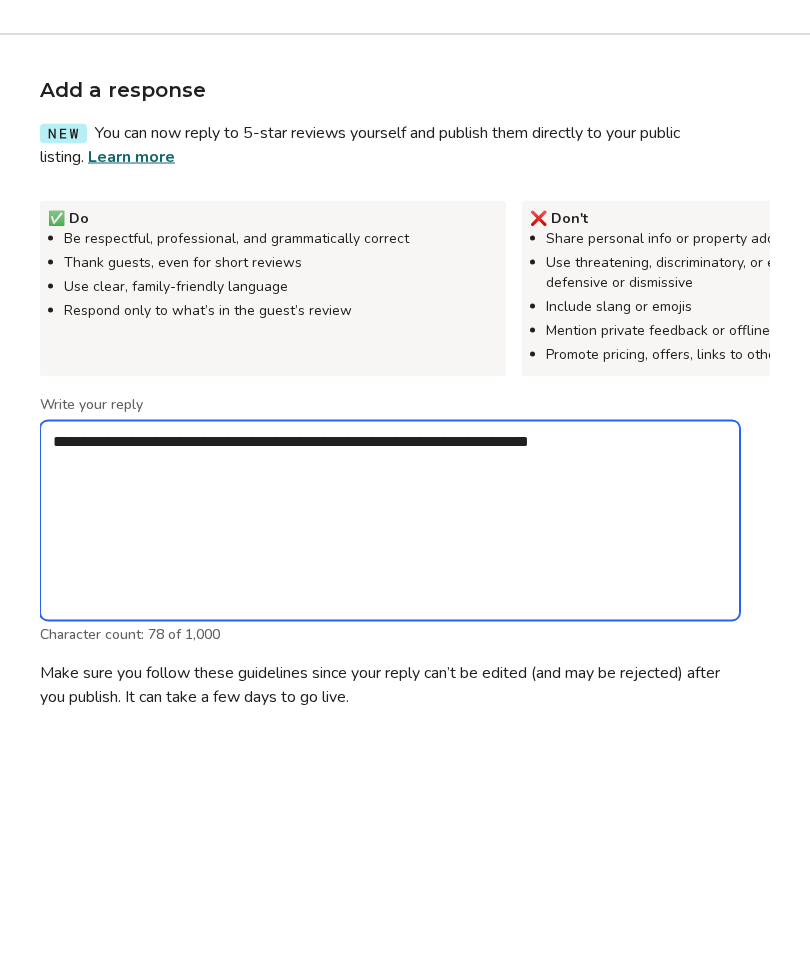 type on "*" 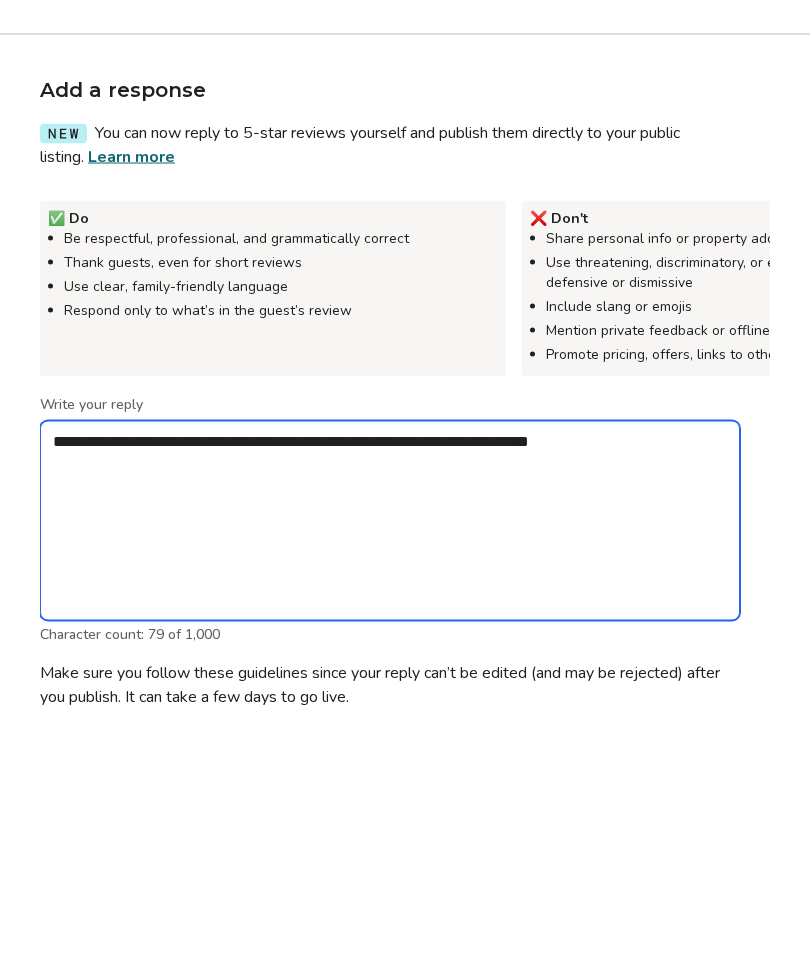 type on "**********" 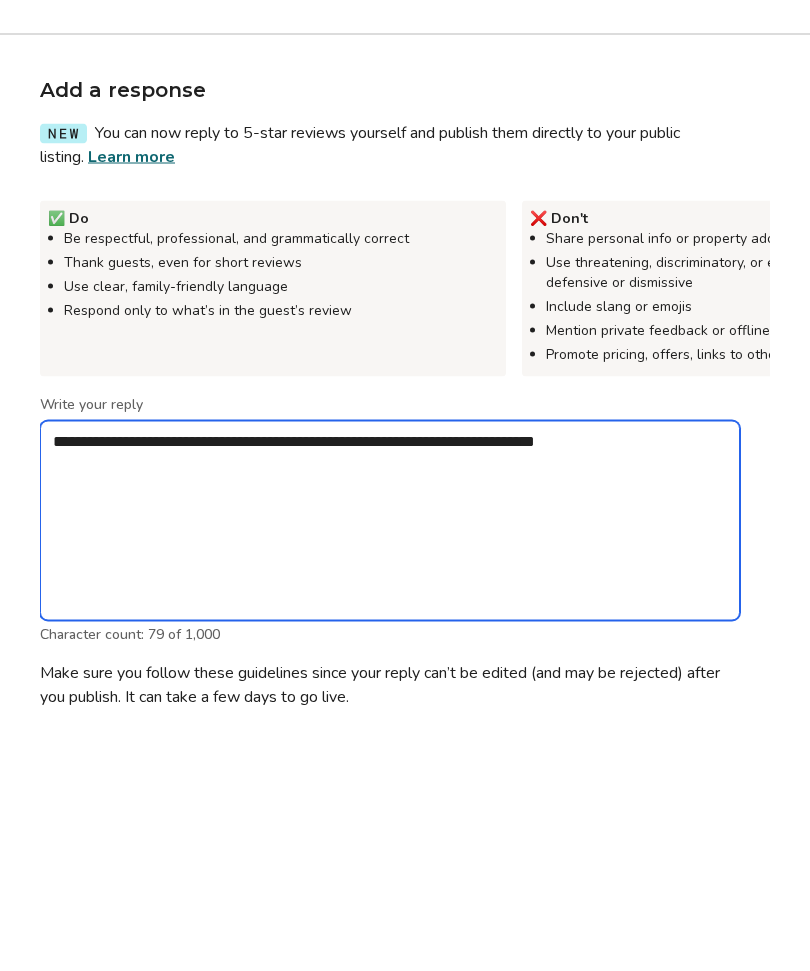 type on "*" 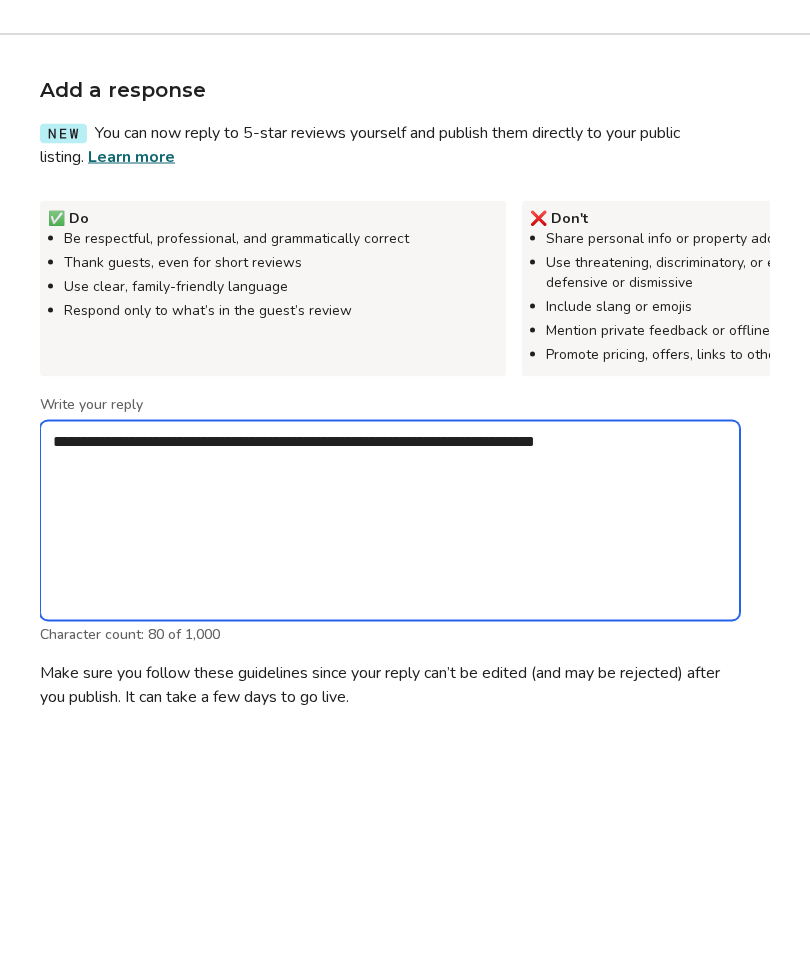 type on "**********" 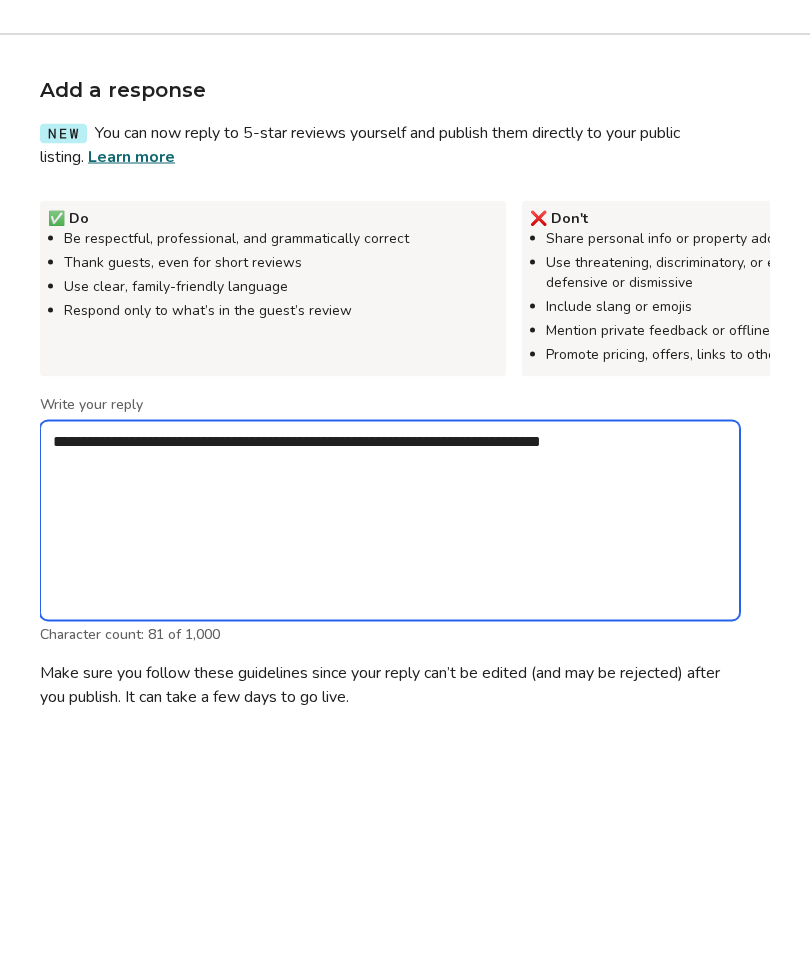 type on "*" 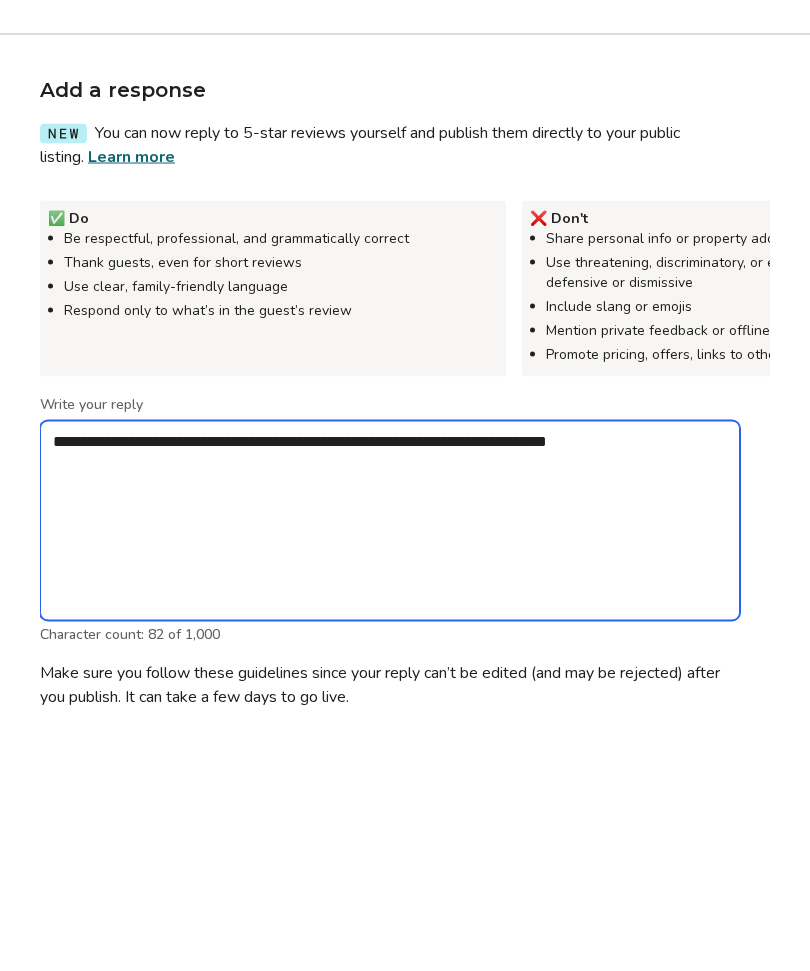 type on "**********" 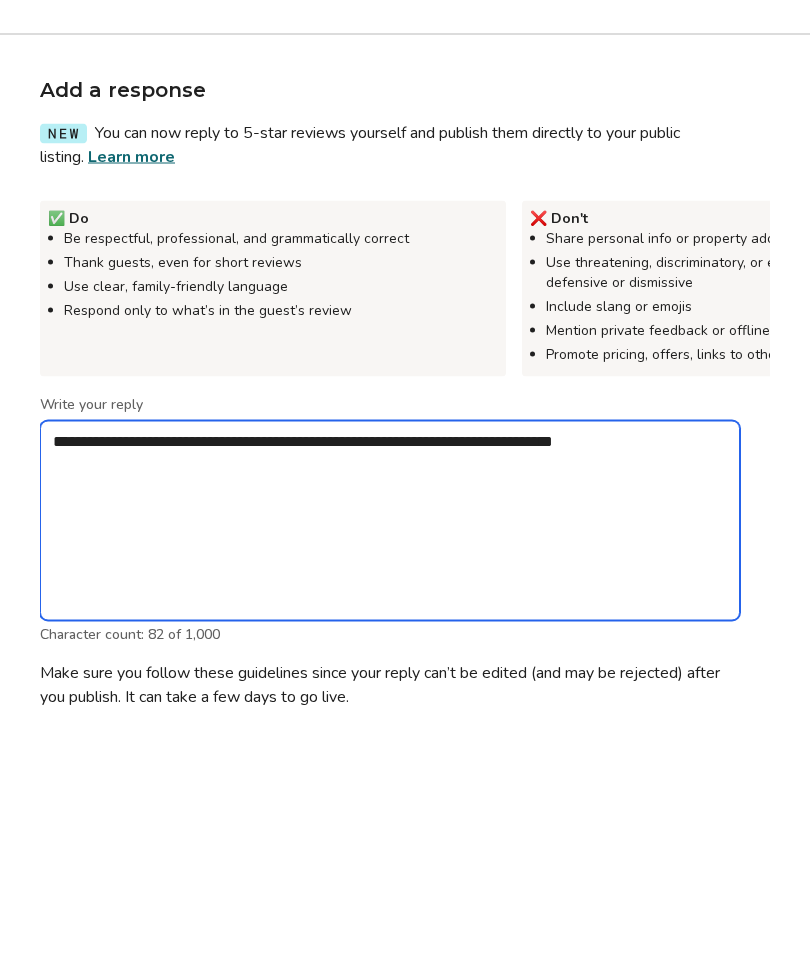 type on "*" 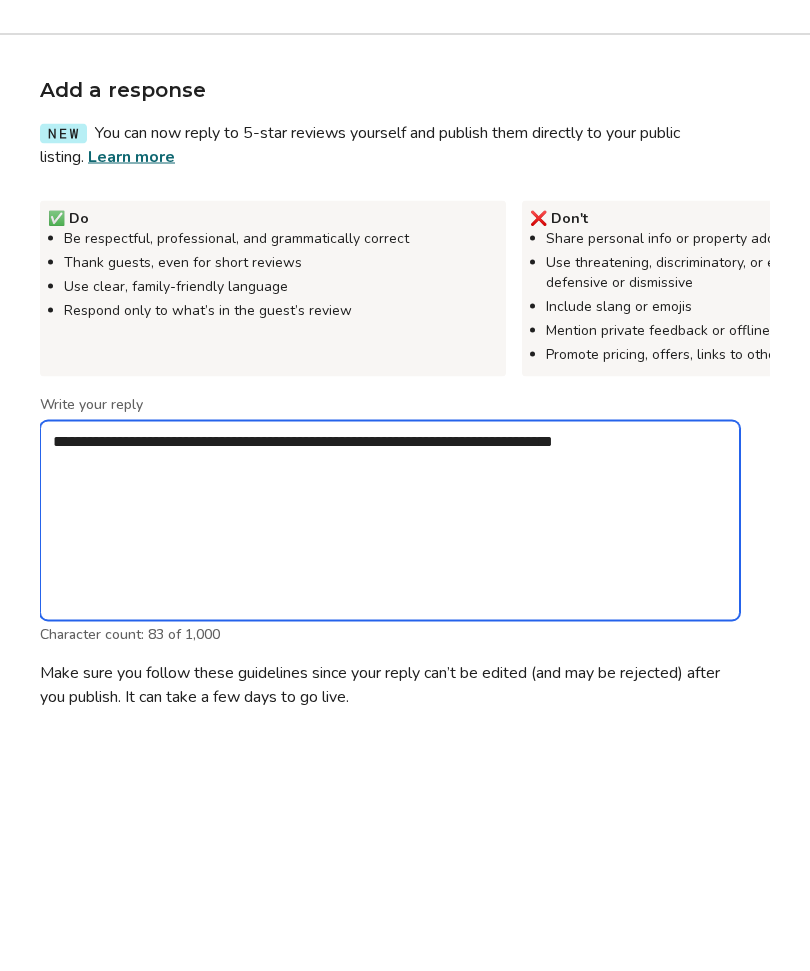 type on "**********" 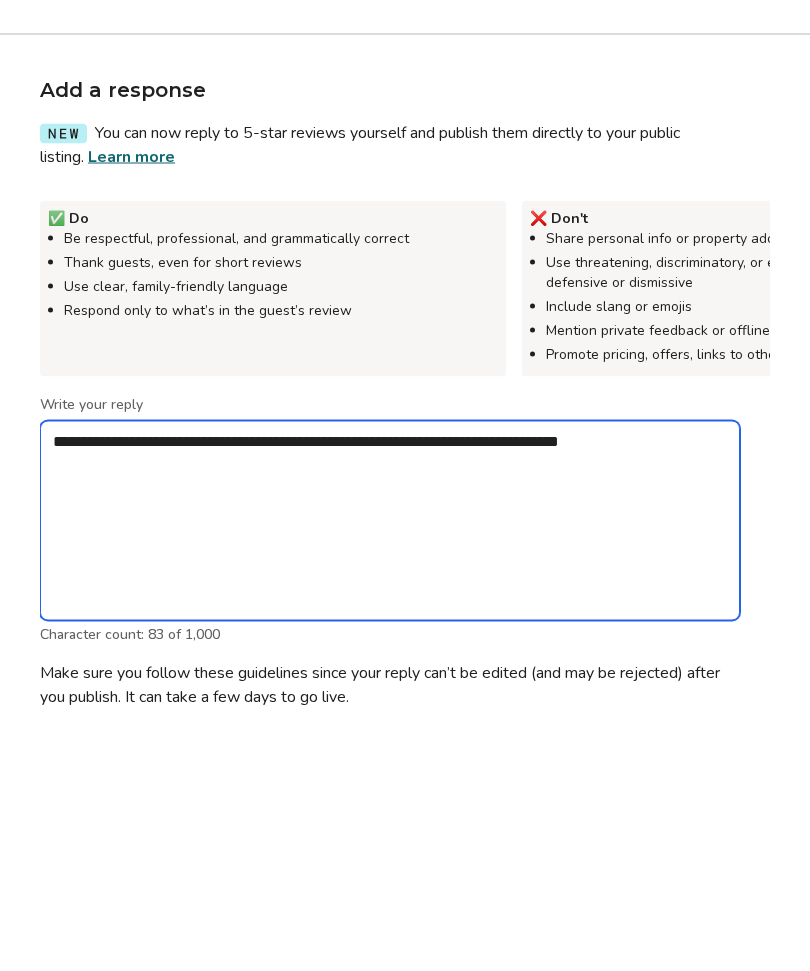type on "*" 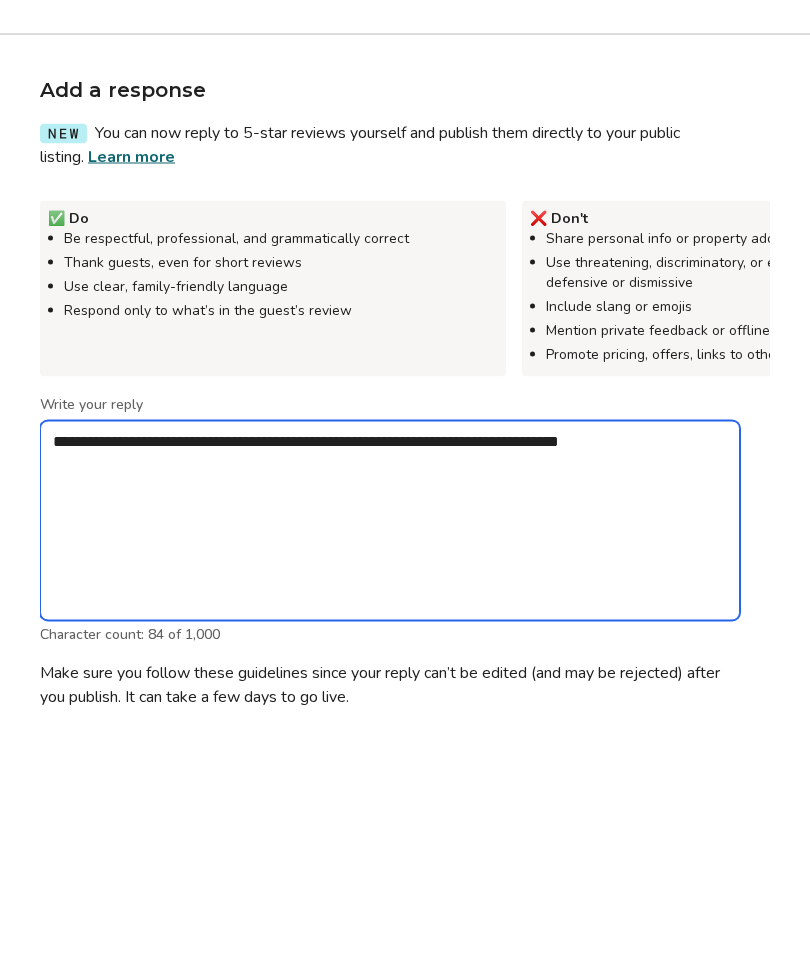 type on "**********" 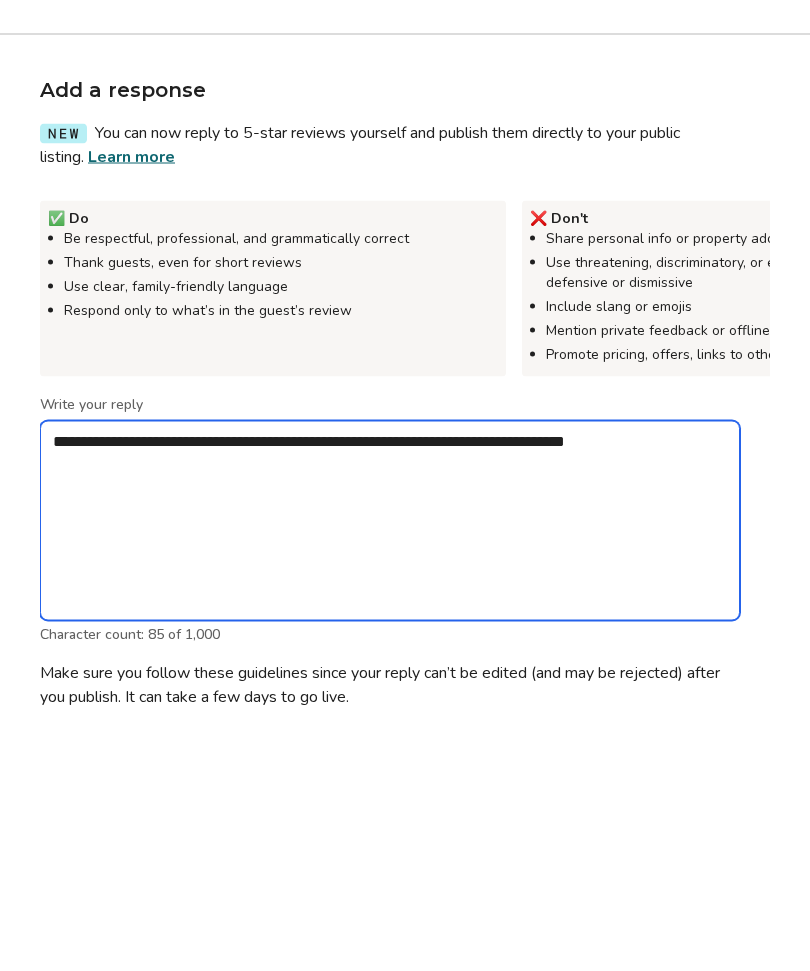 type on "*" 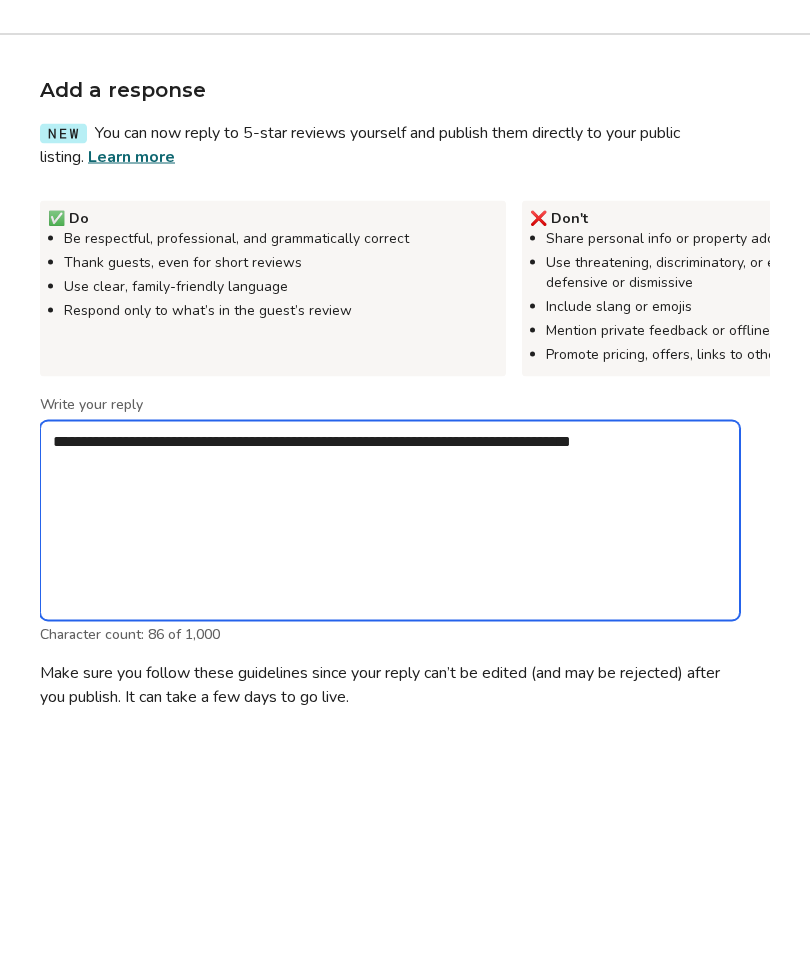 type on "**********" 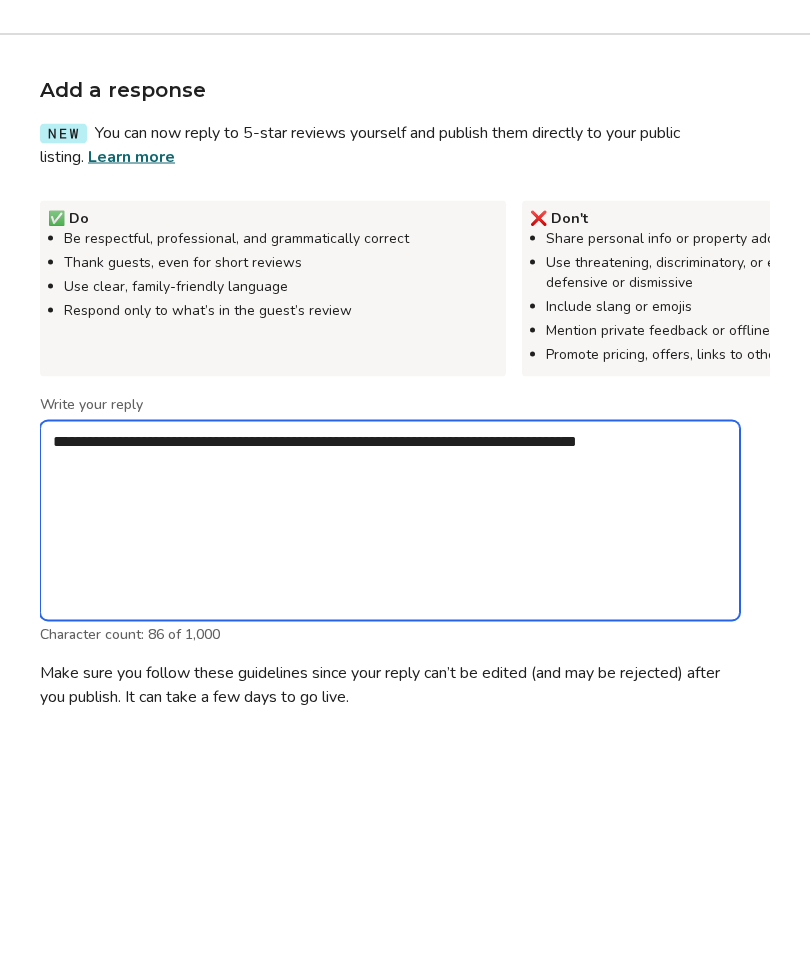 type on "*" 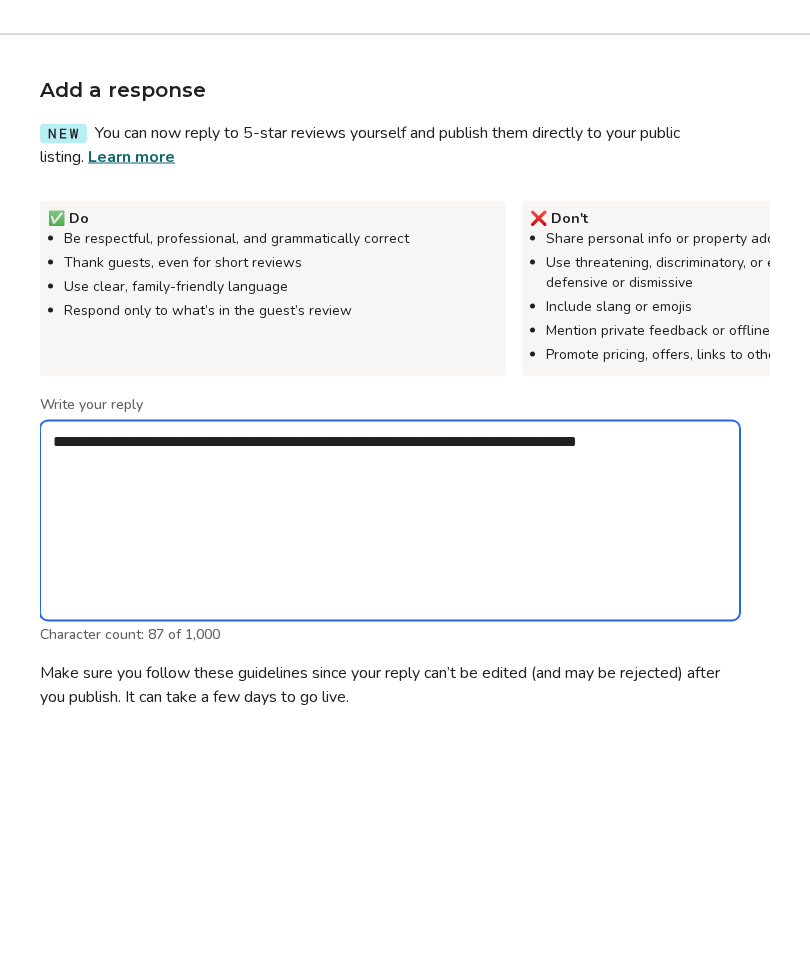 type on "**********" 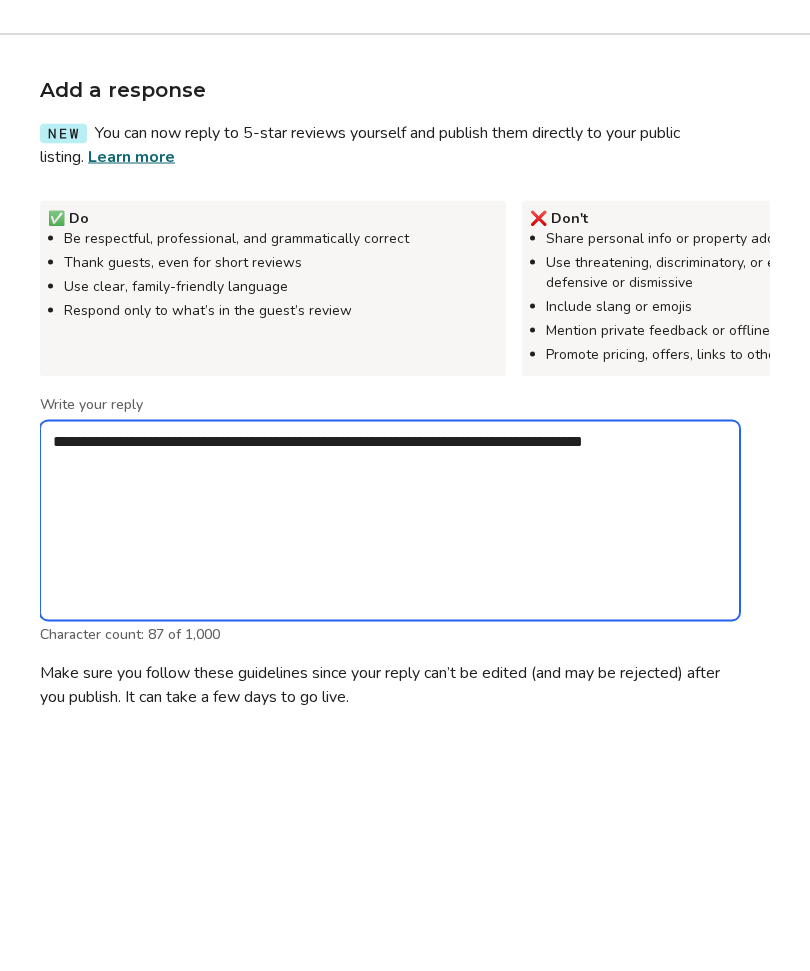 type on "*" 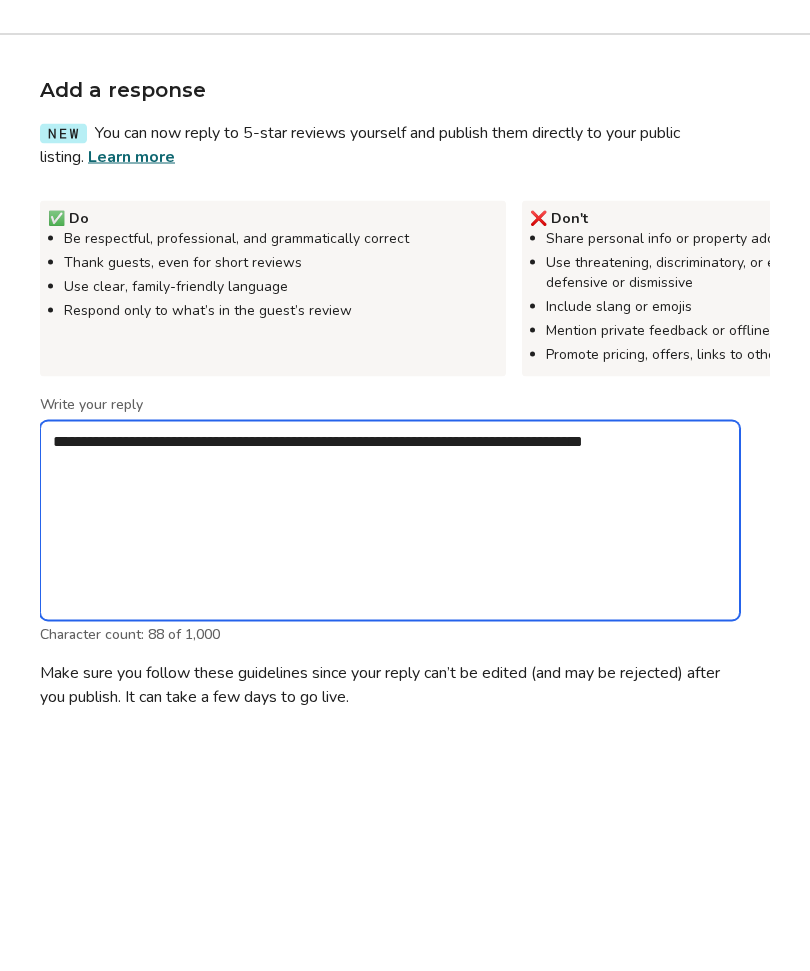 type on "**********" 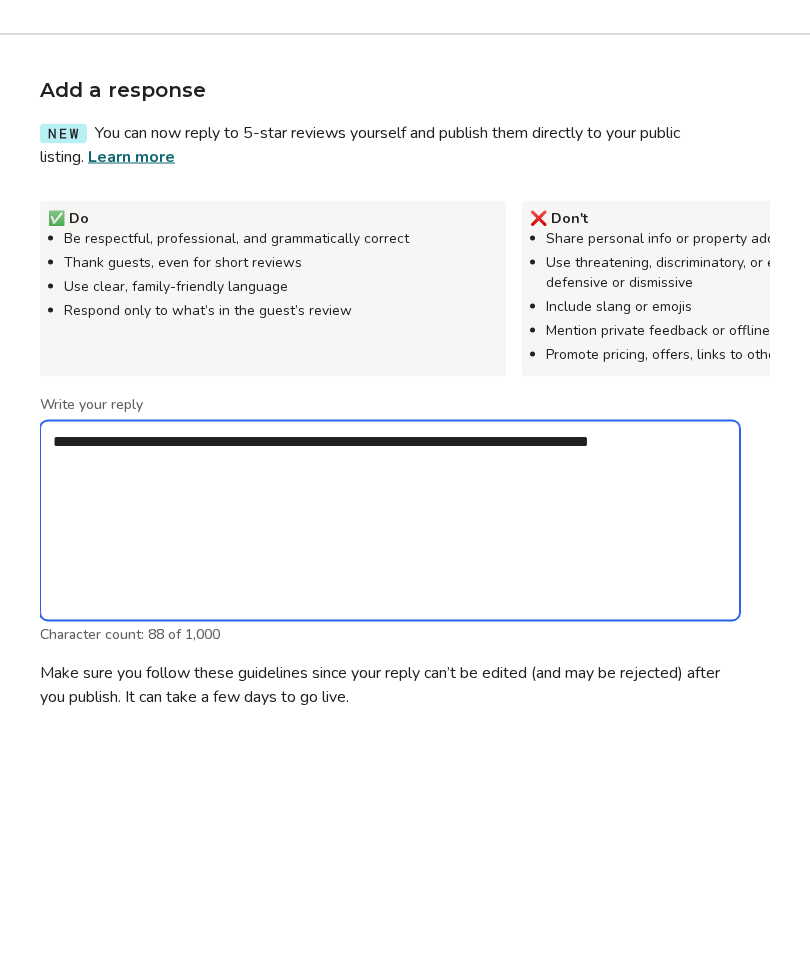 type on "*" 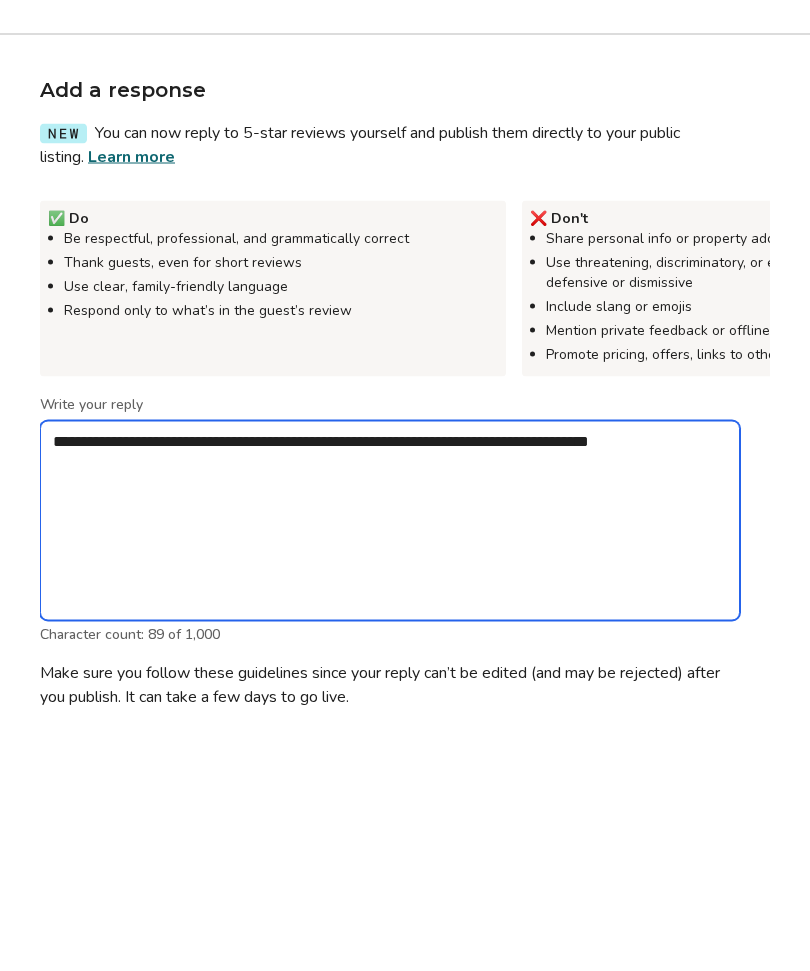 type on "**********" 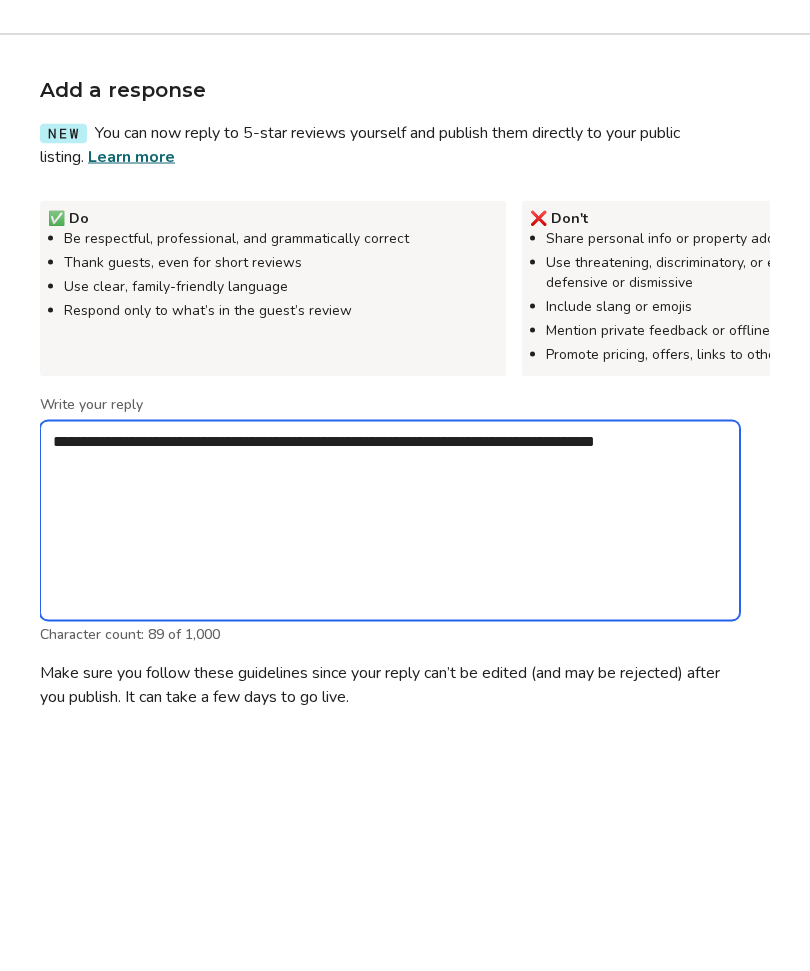 type on "*" 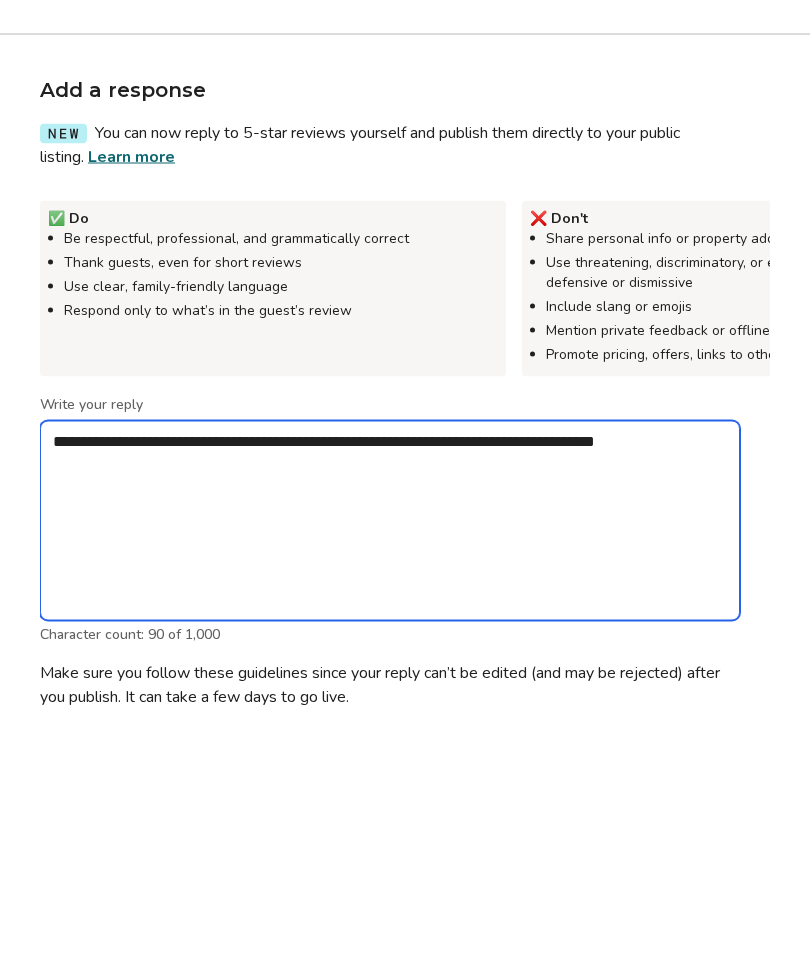 type on "**********" 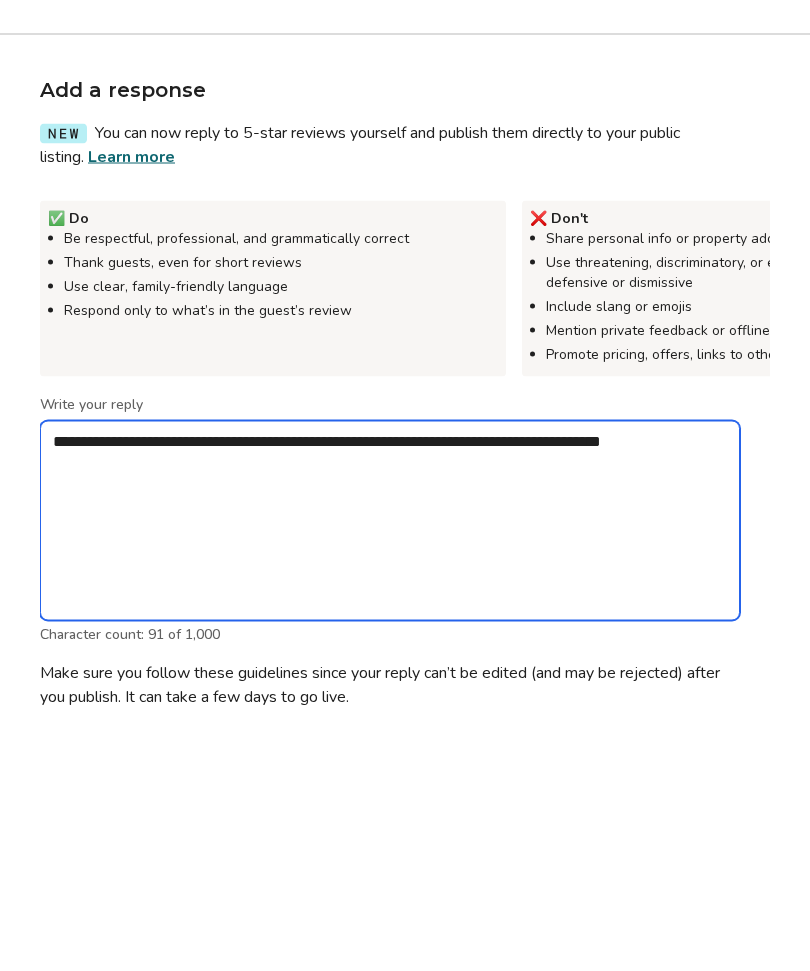 type on "*" 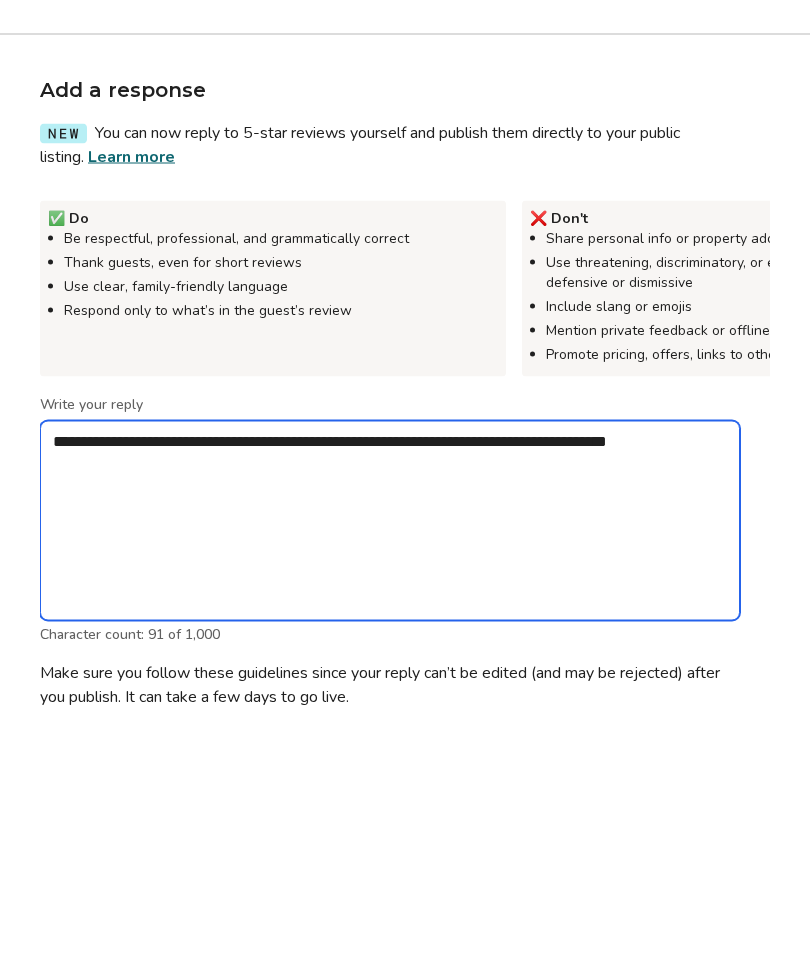 type 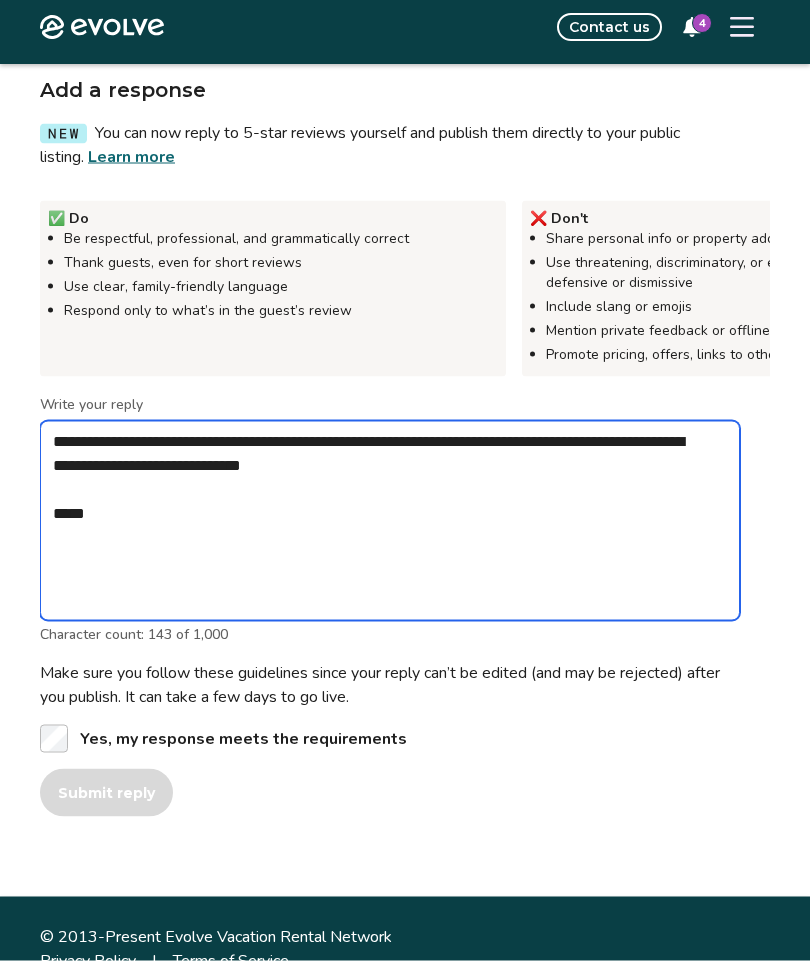scroll, scrollTop: 875, scrollLeft: 0, axis: vertical 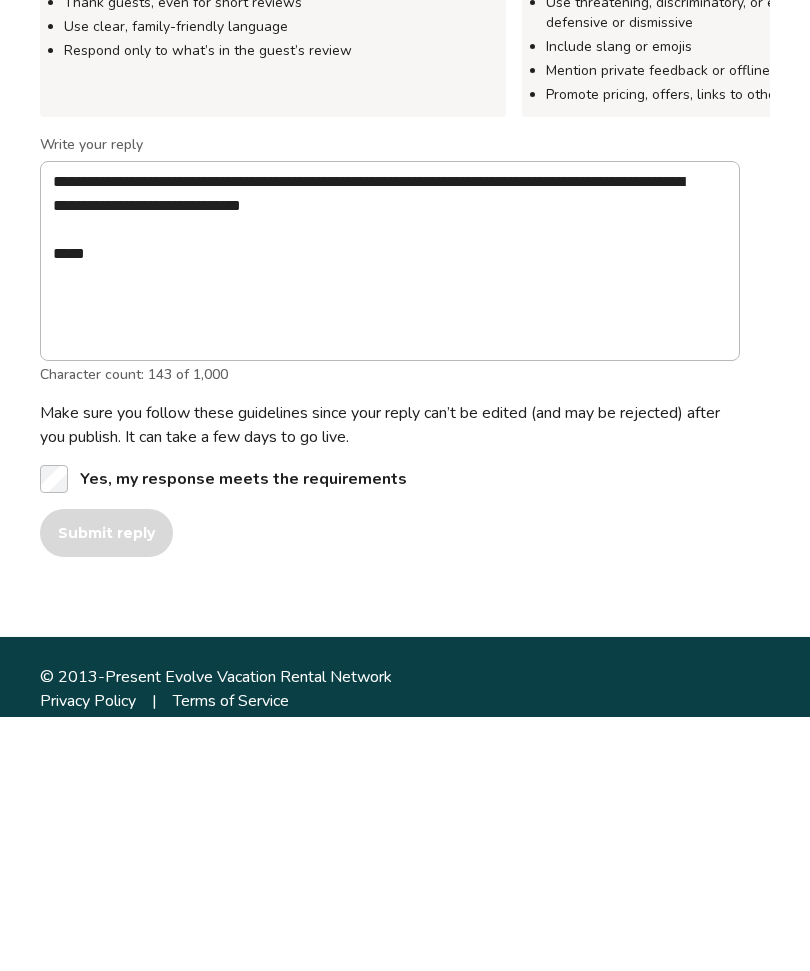 click on "**********" at bounding box center [405, 639] 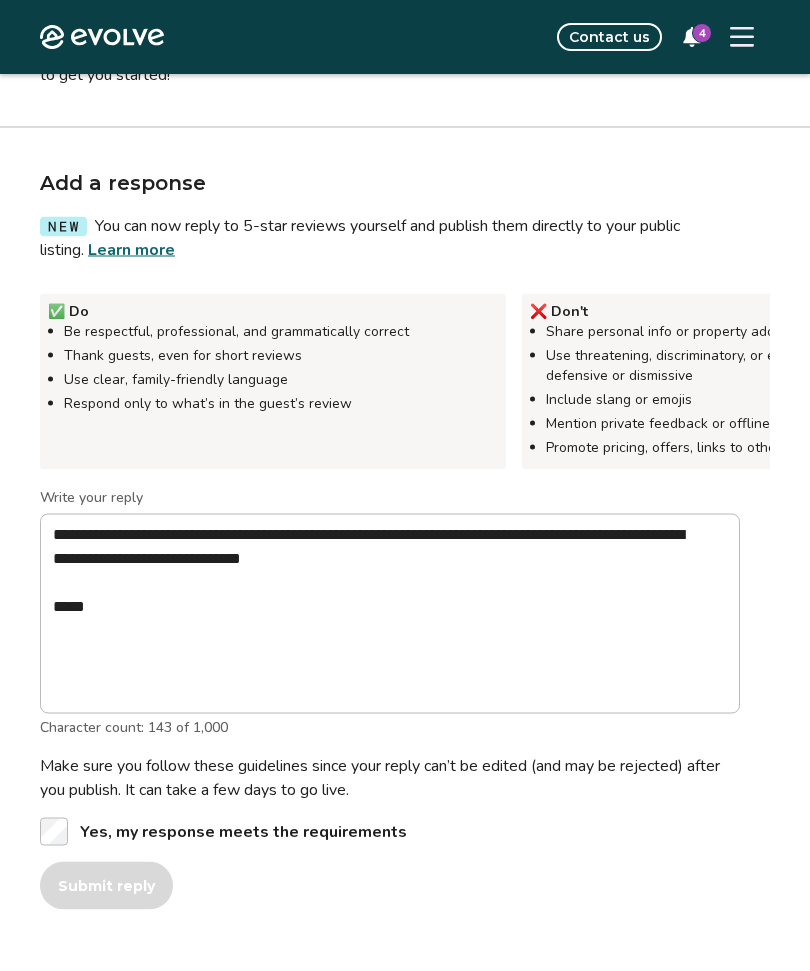scroll, scrollTop: 777, scrollLeft: 0, axis: vertical 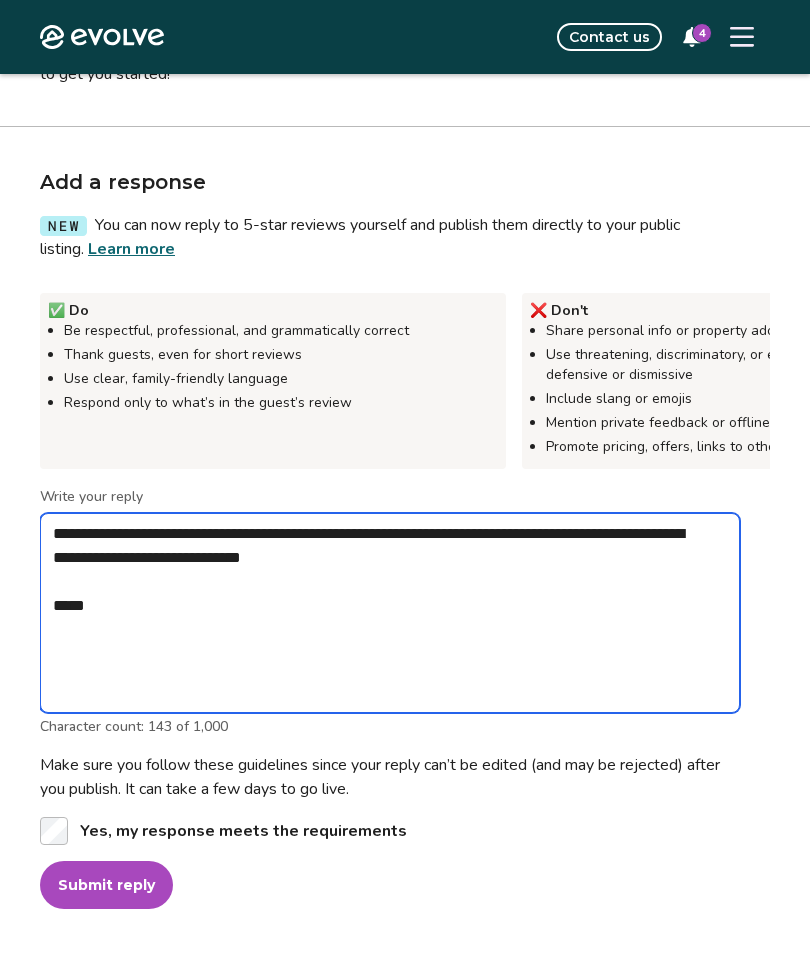 click on "**********" at bounding box center (390, 613) 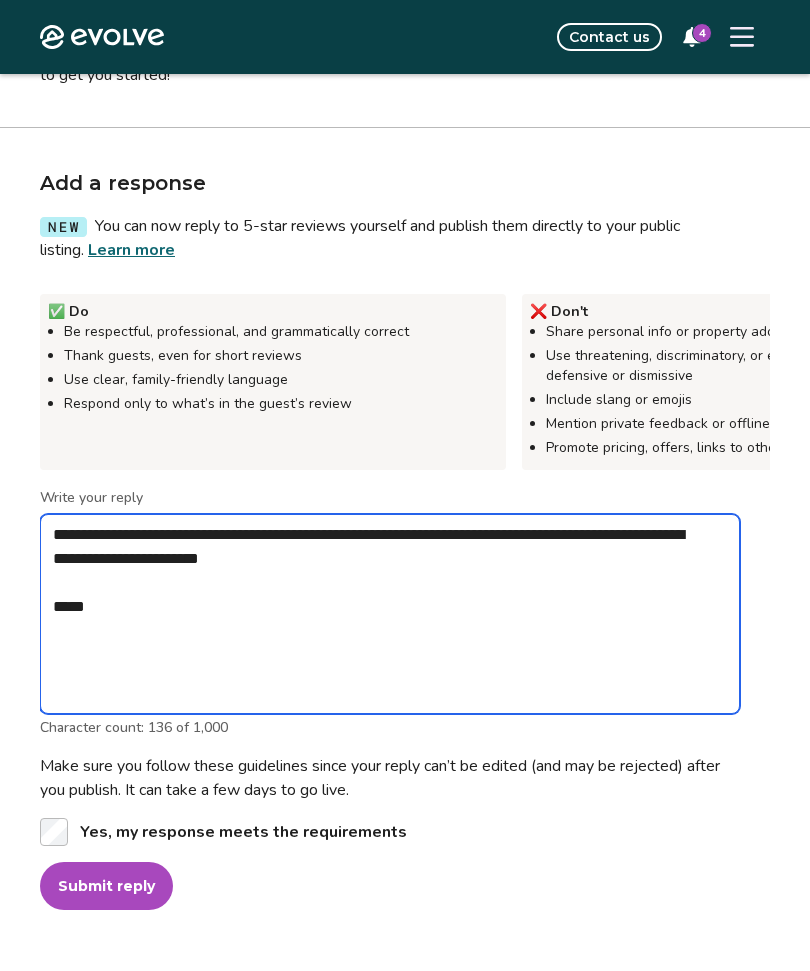 click on "**********" at bounding box center (390, 614) 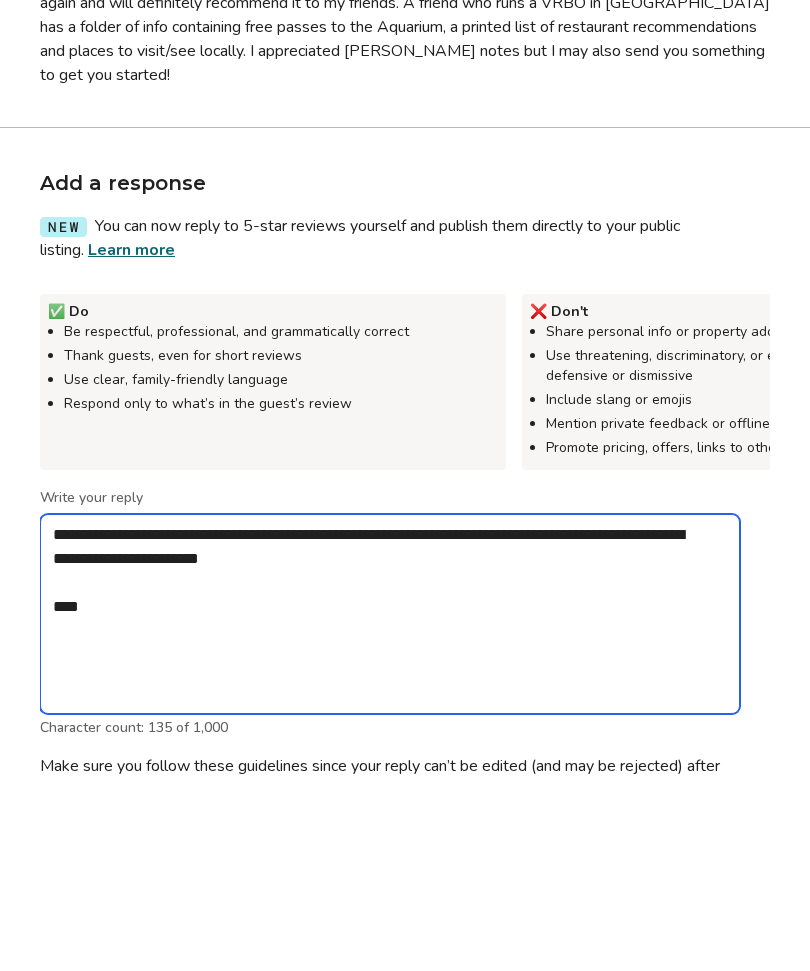 scroll, scrollTop: 596, scrollLeft: 0, axis: vertical 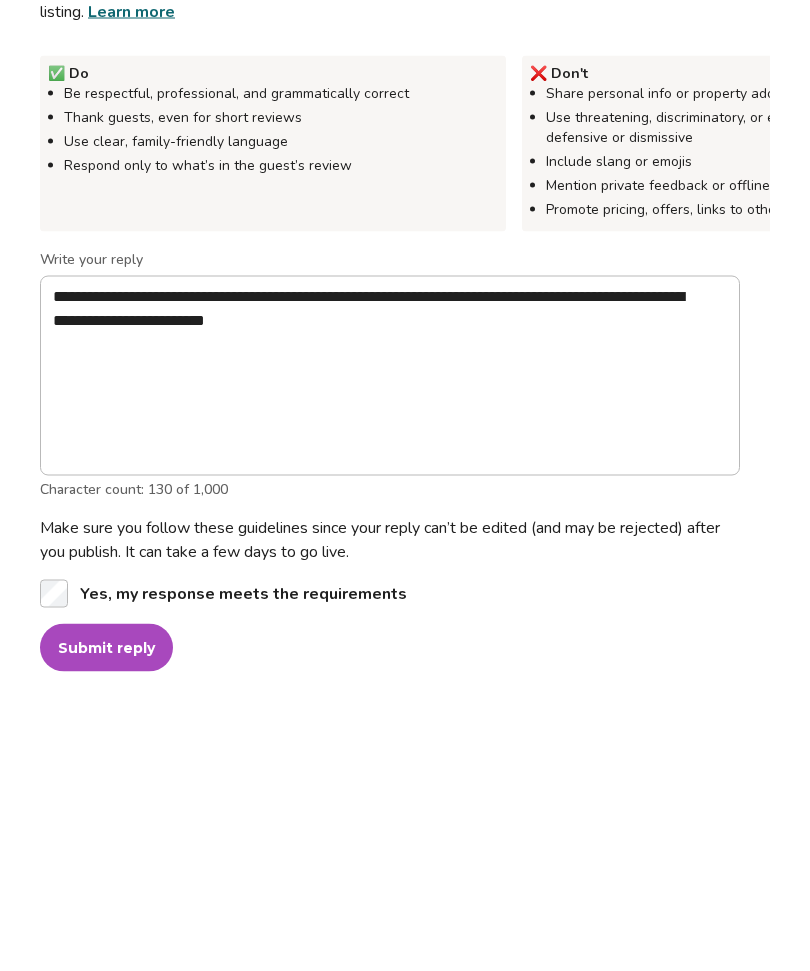 click on "Submit reply" at bounding box center [106, 901] 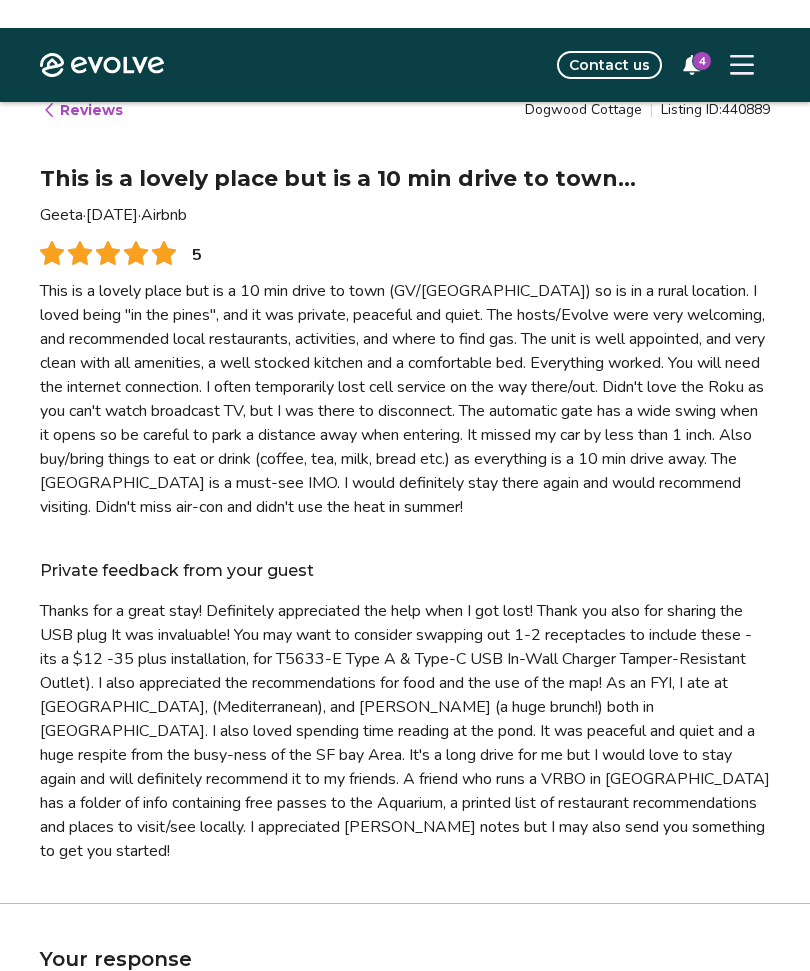 scroll, scrollTop: 0, scrollLeft: 0, axis: both 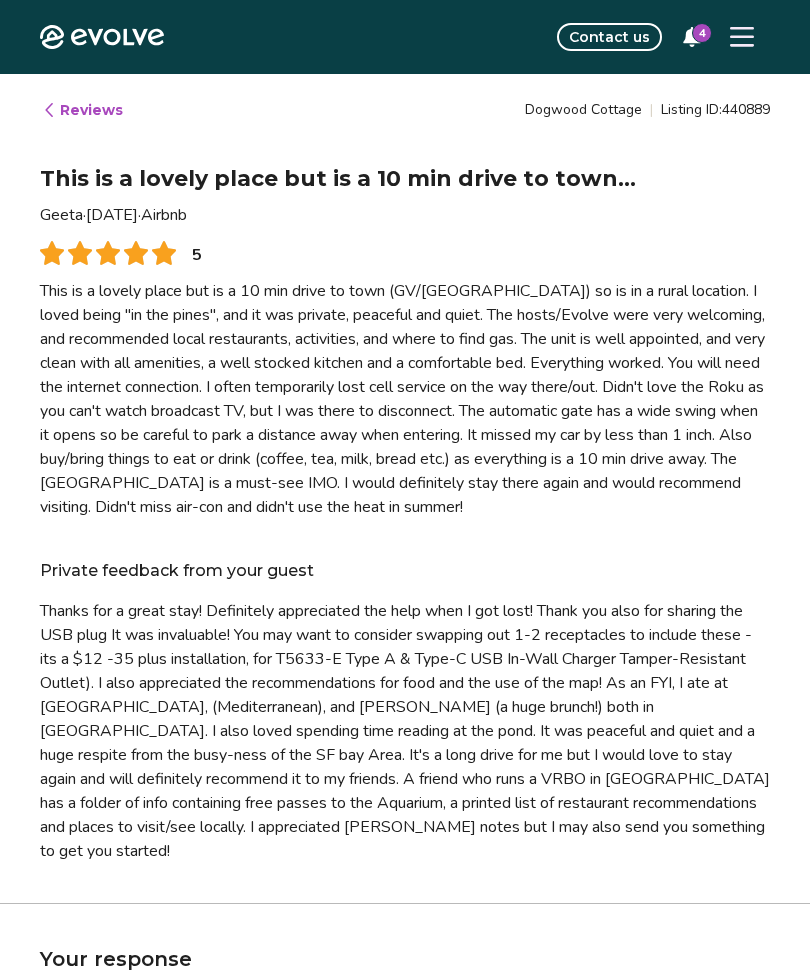 click on "Reviews" at bounding box center (82, 110) 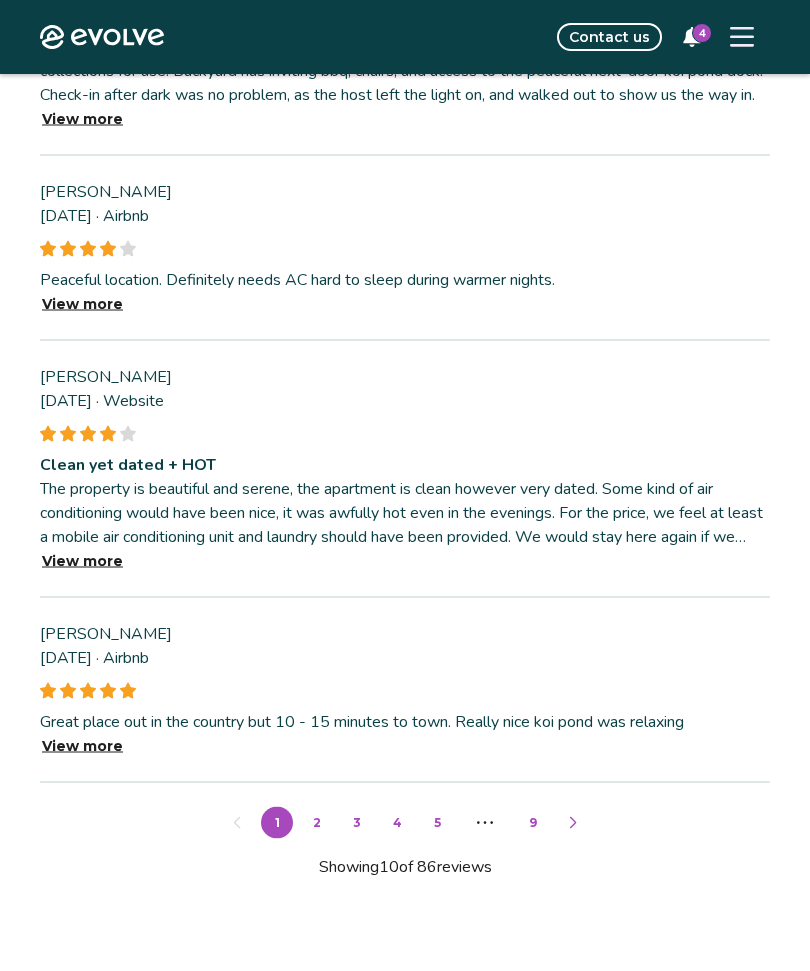 scroll, scrollTop: 2083, scrollLeft: 0, axis: vertical 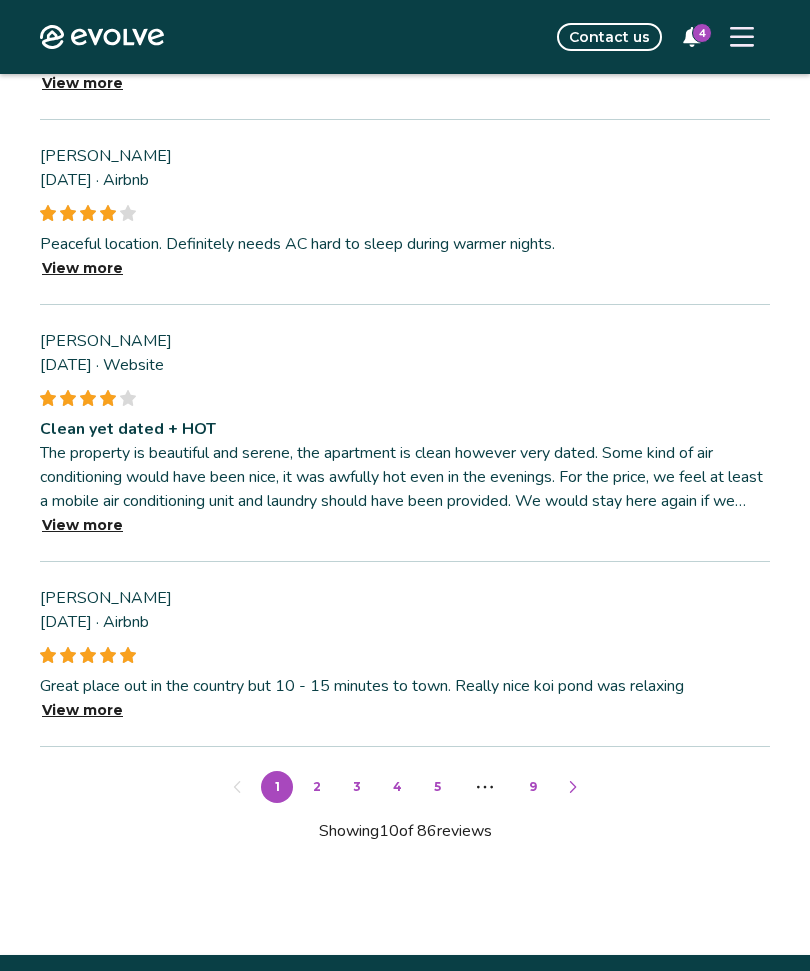 click 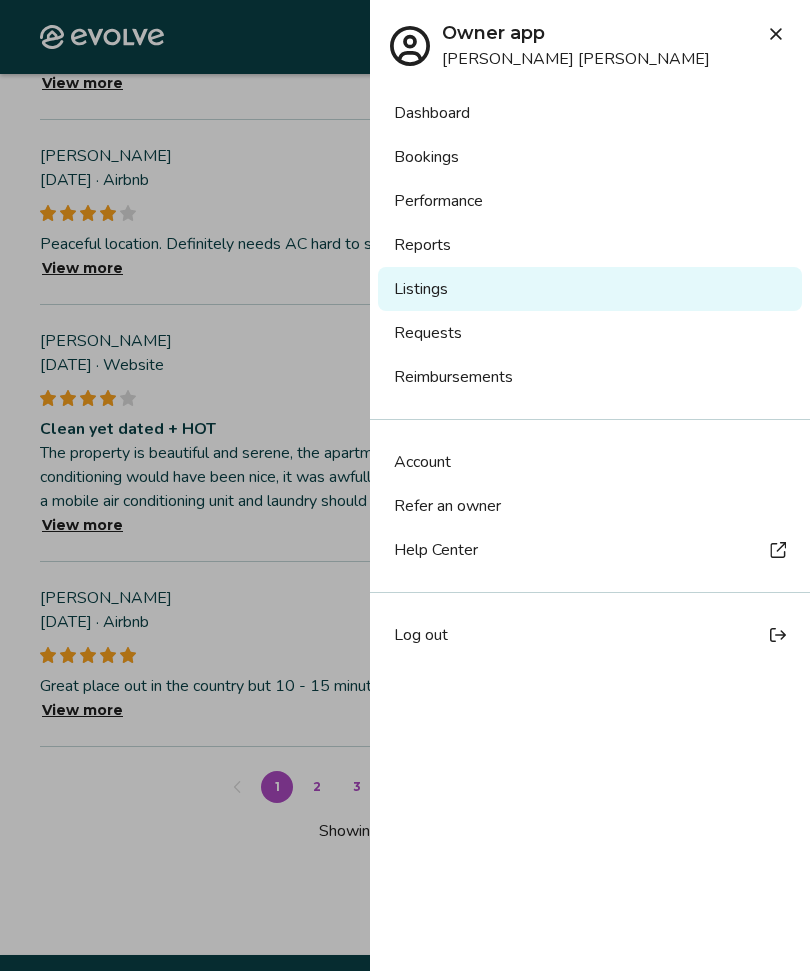 click on "Log out" at bounding box center (421, 635) 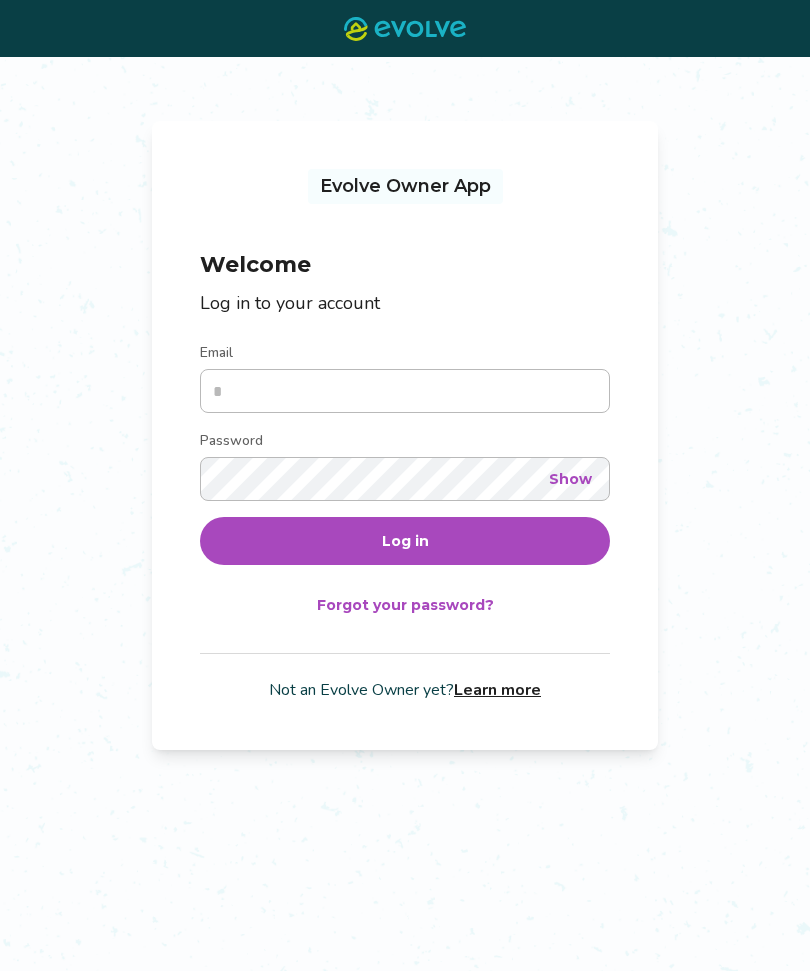 scroll, scrollTop: 0, scrollLeft: 0, axis: both 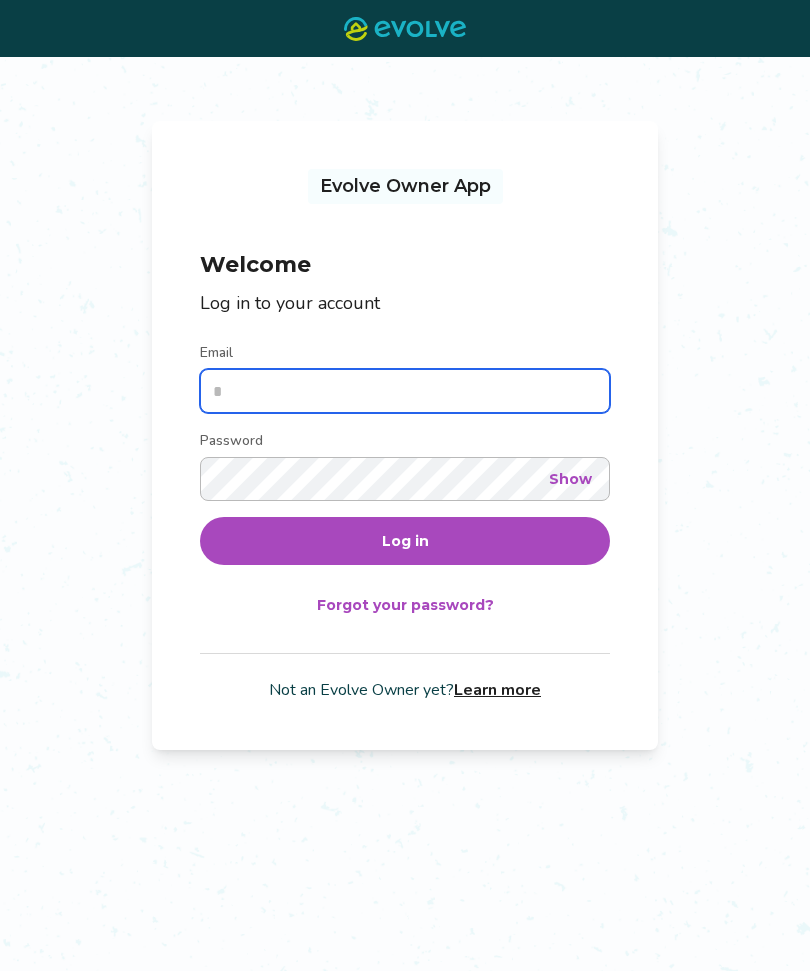 type on "**********" 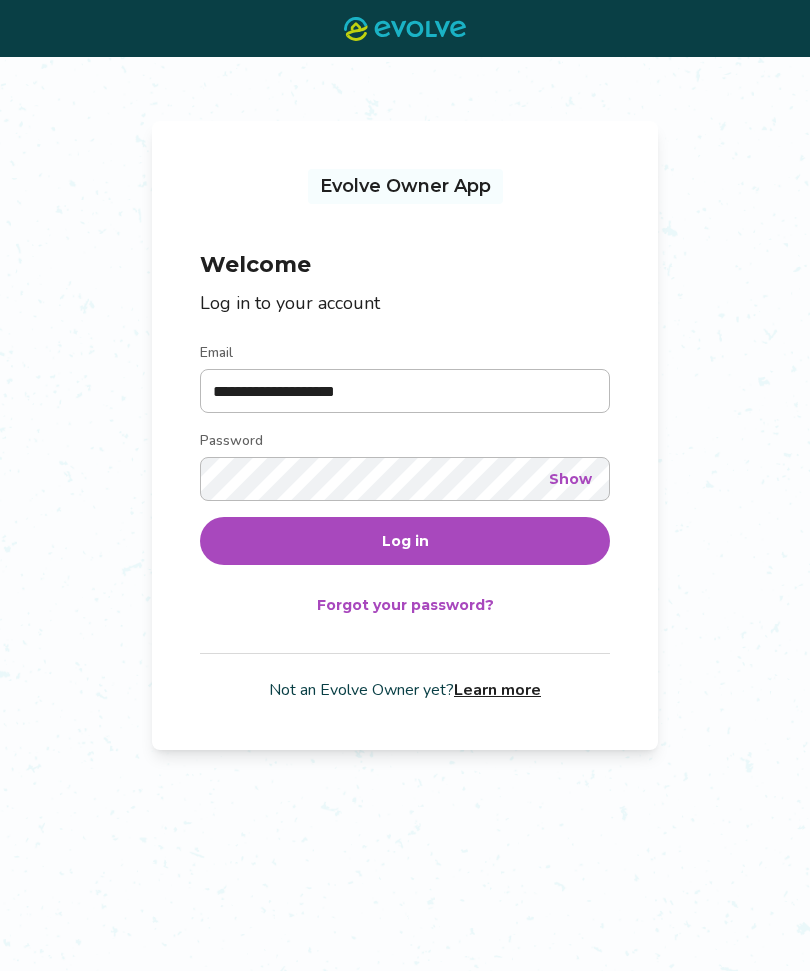 click on "Log in" at bounding box center [405, 541] 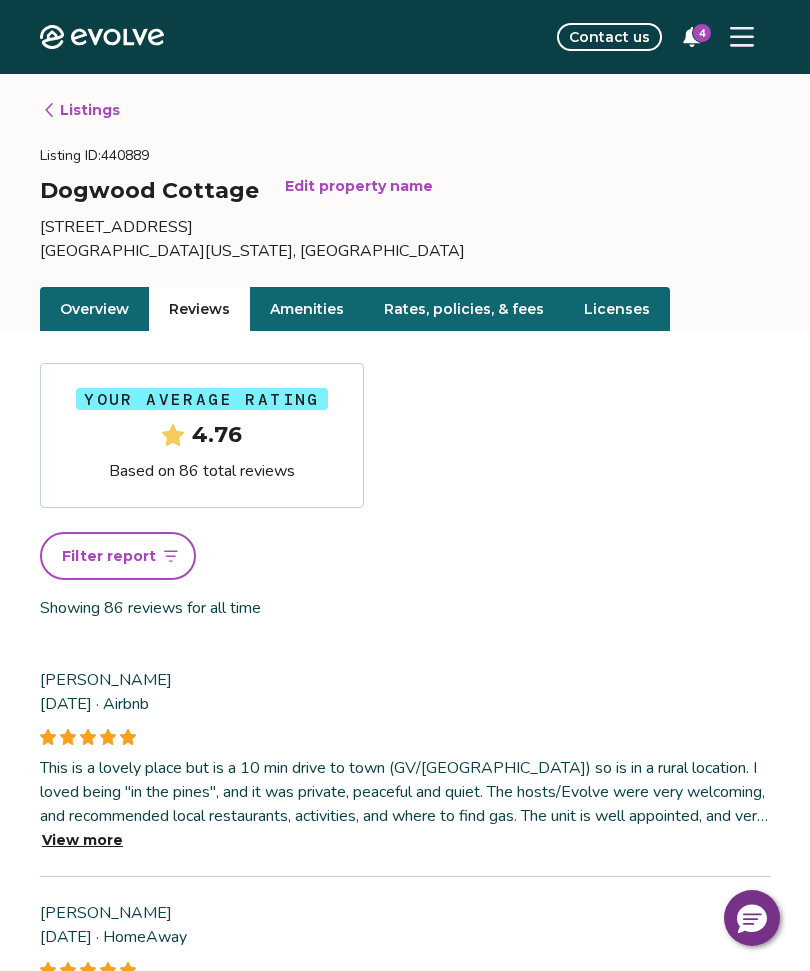 click on "Listings" at bounding box center (81, 110) 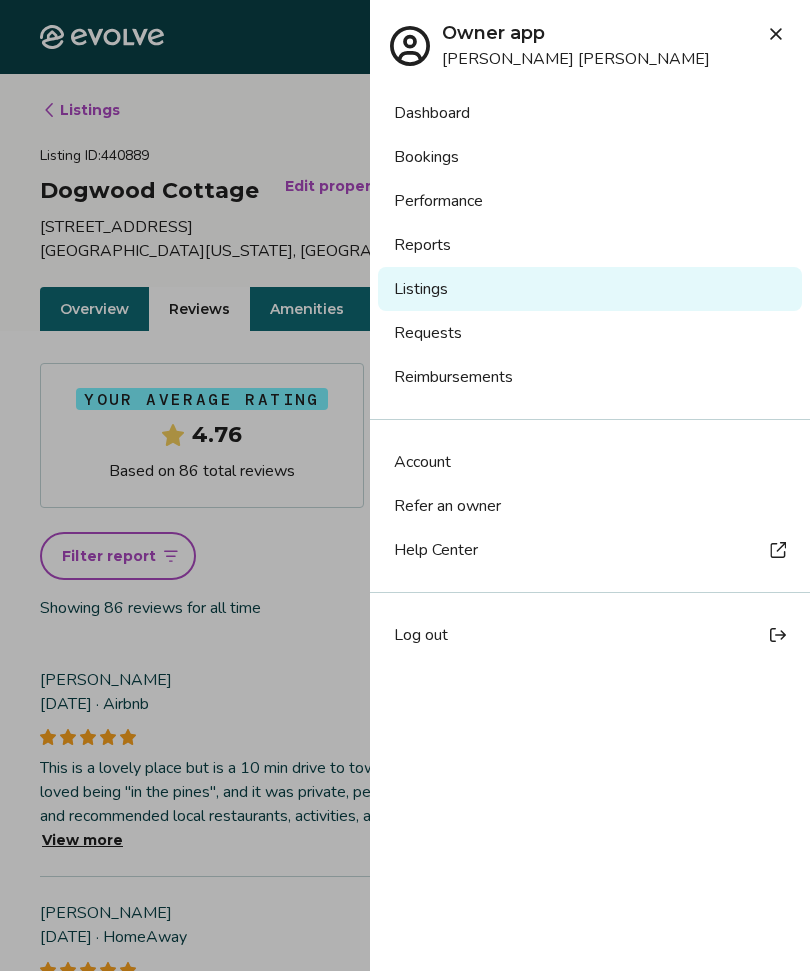 click on "Dashboard" at bounding box center [590, 113] 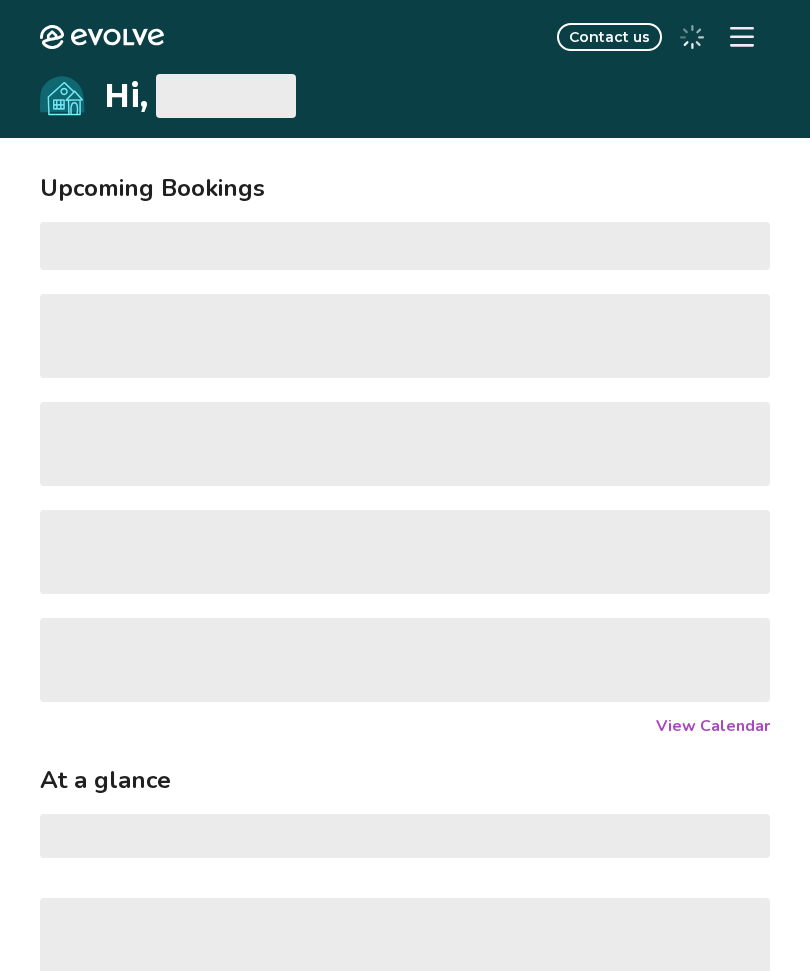 scroll, scrollTop: 0, scrollLeft: 0, axis: both 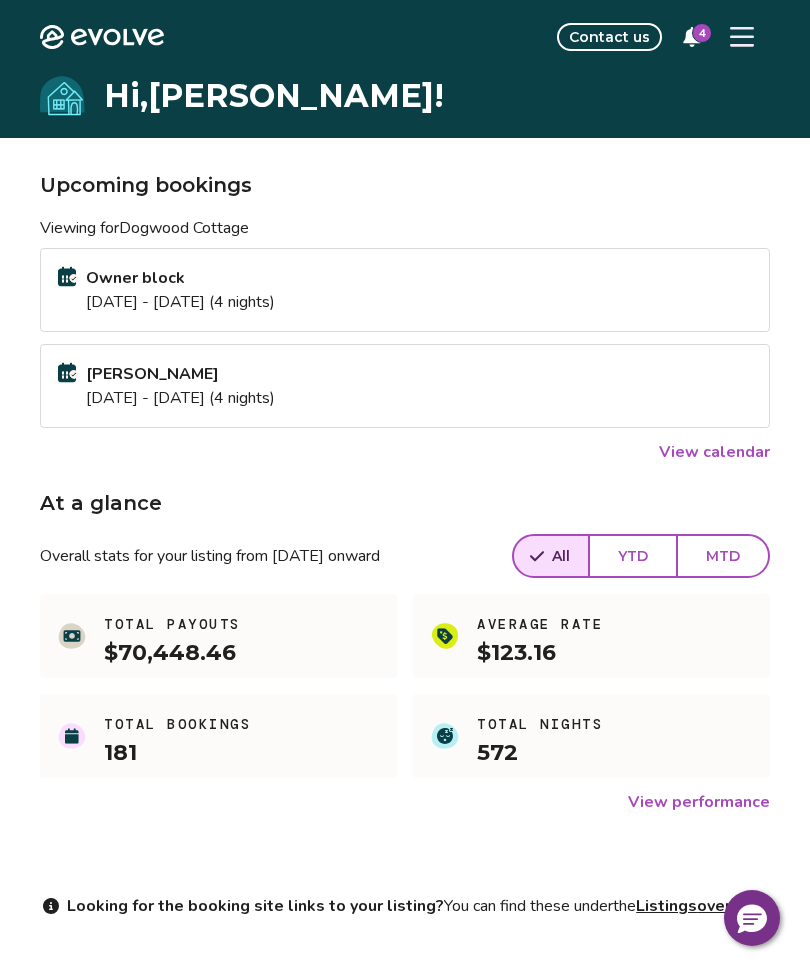 click on "View calendar" at bounding box center (714, 452) 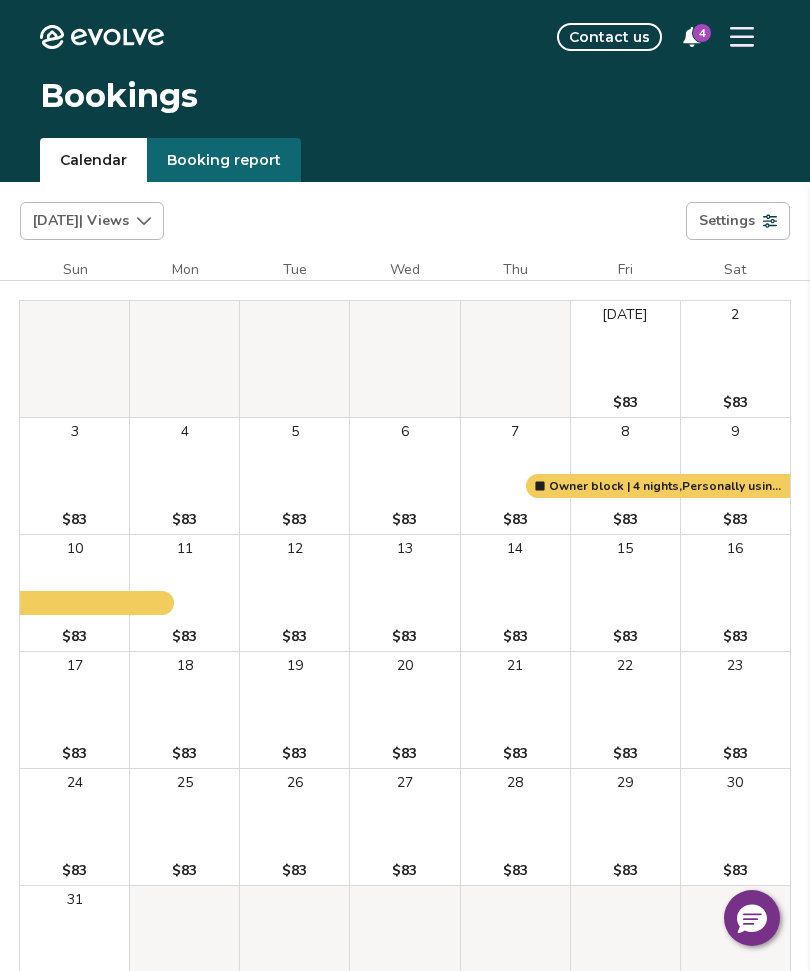 click at bounding box center [742, 37] 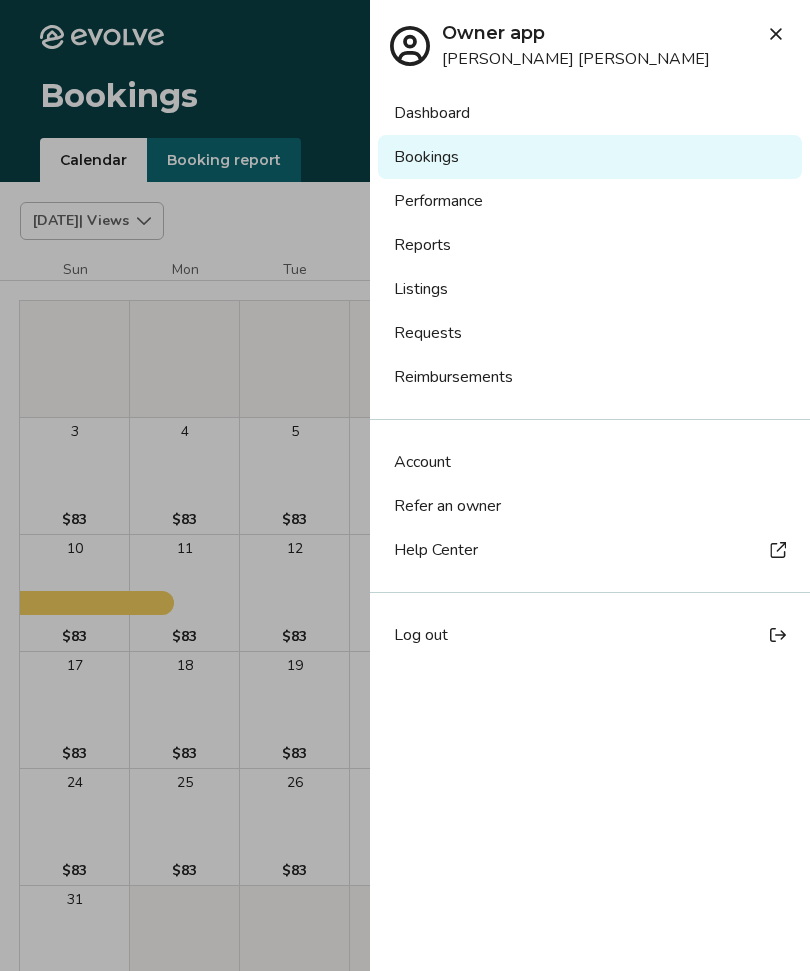 click on "Log out" at bounding box center (421, 635) 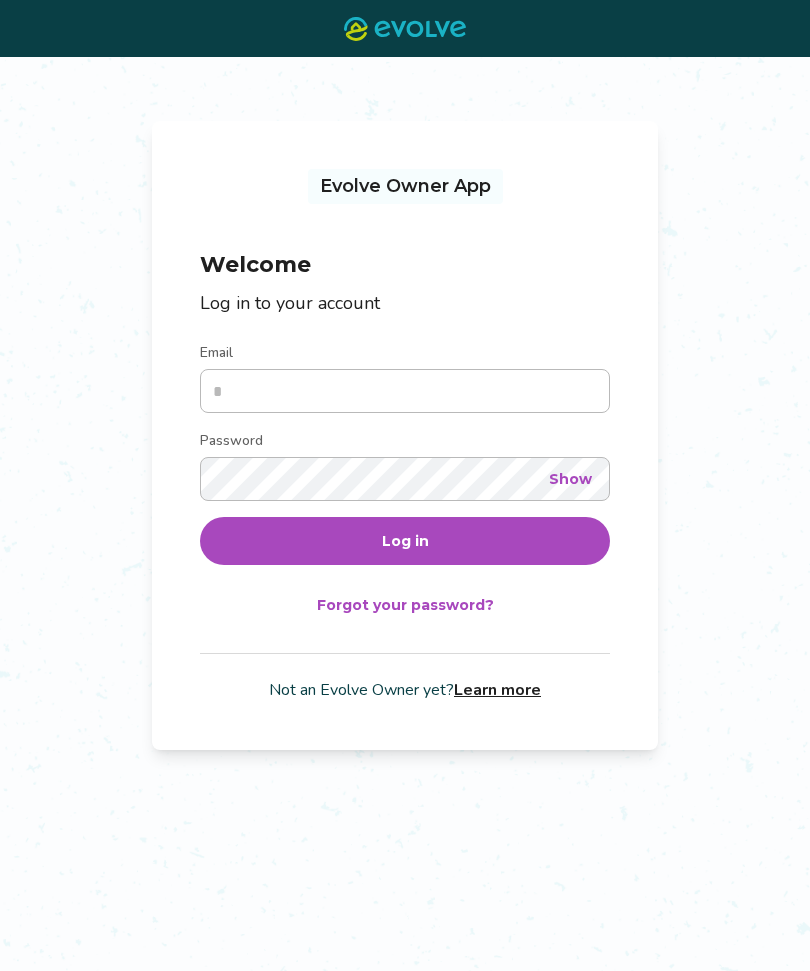 scroll, scrollTop: 0, scrollLeft: 0, axis: both 